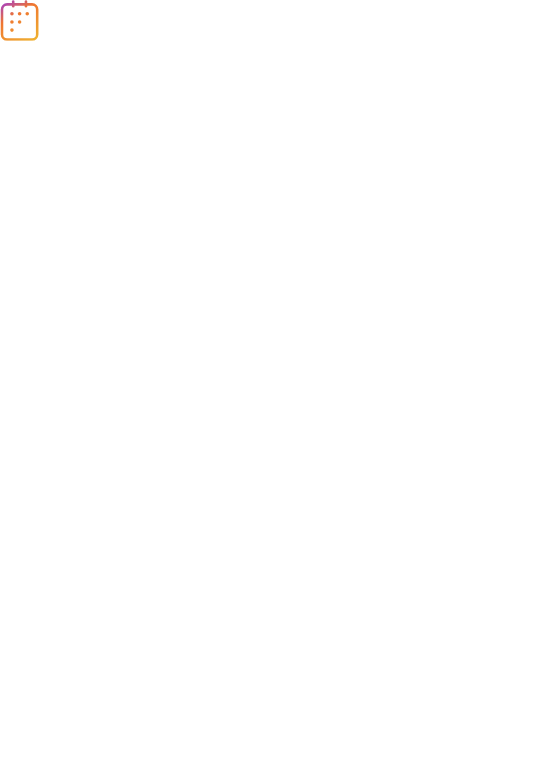 scroll, scrollTop: 0, scrollLeft: 0, axis: both 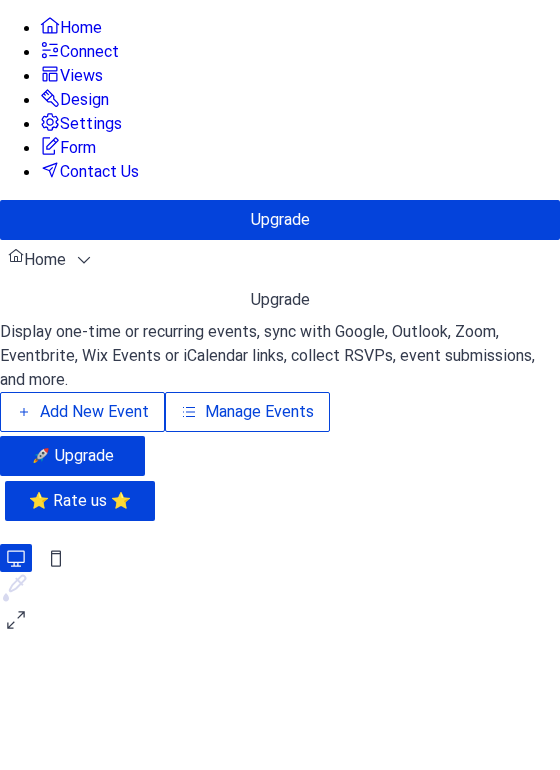 click on "Add New Event" at bounding box center (94, 412) 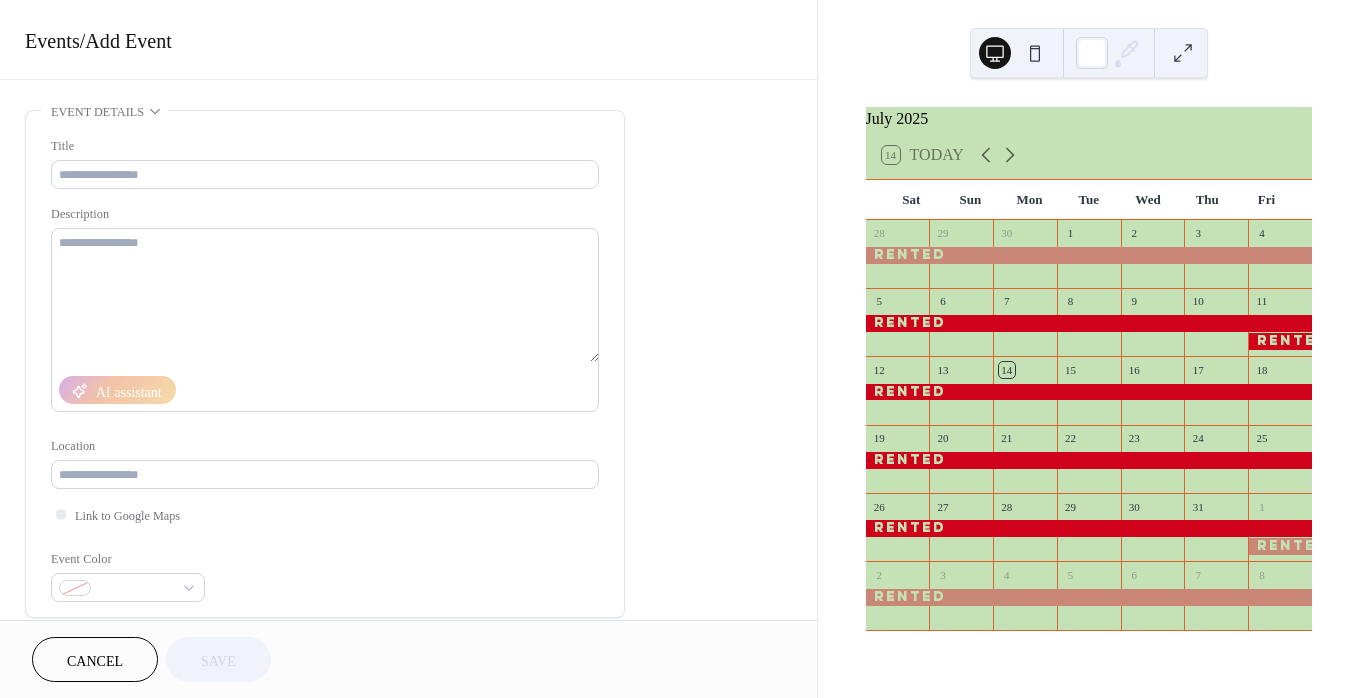 scroll, scrollTop: 0, scrollLeft: 0, axis: both 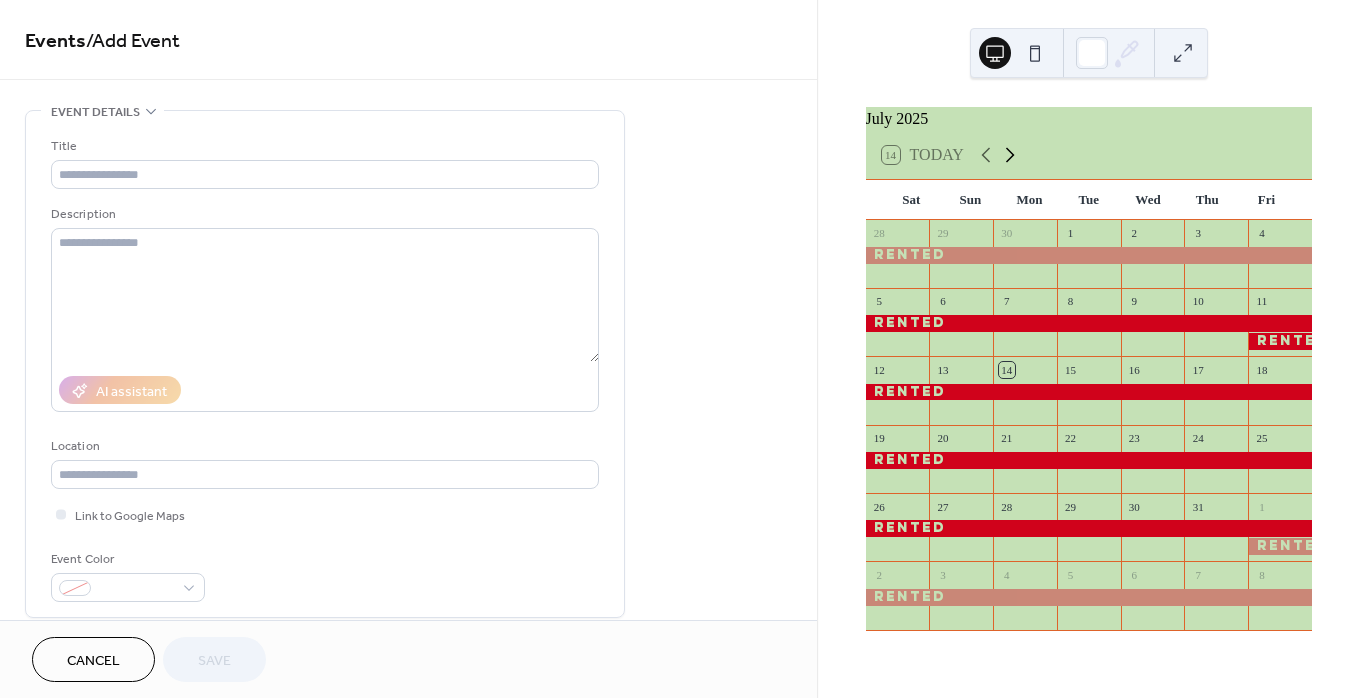 click 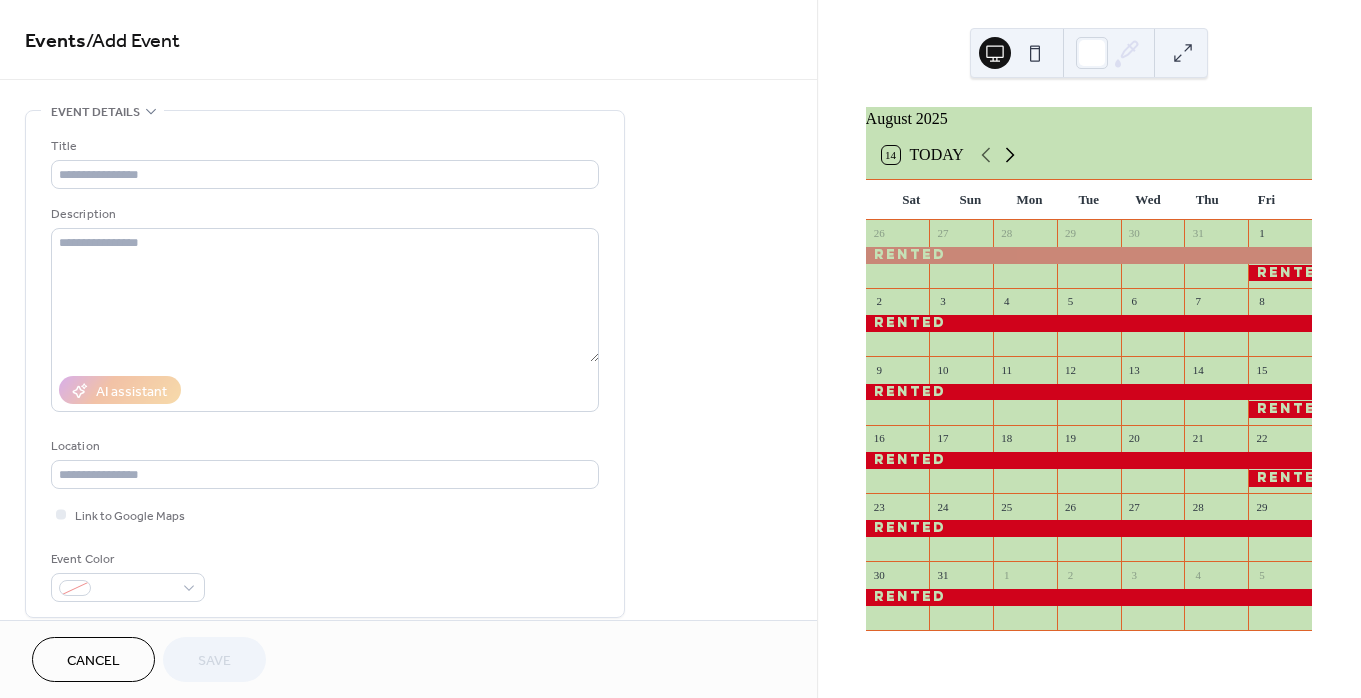 click 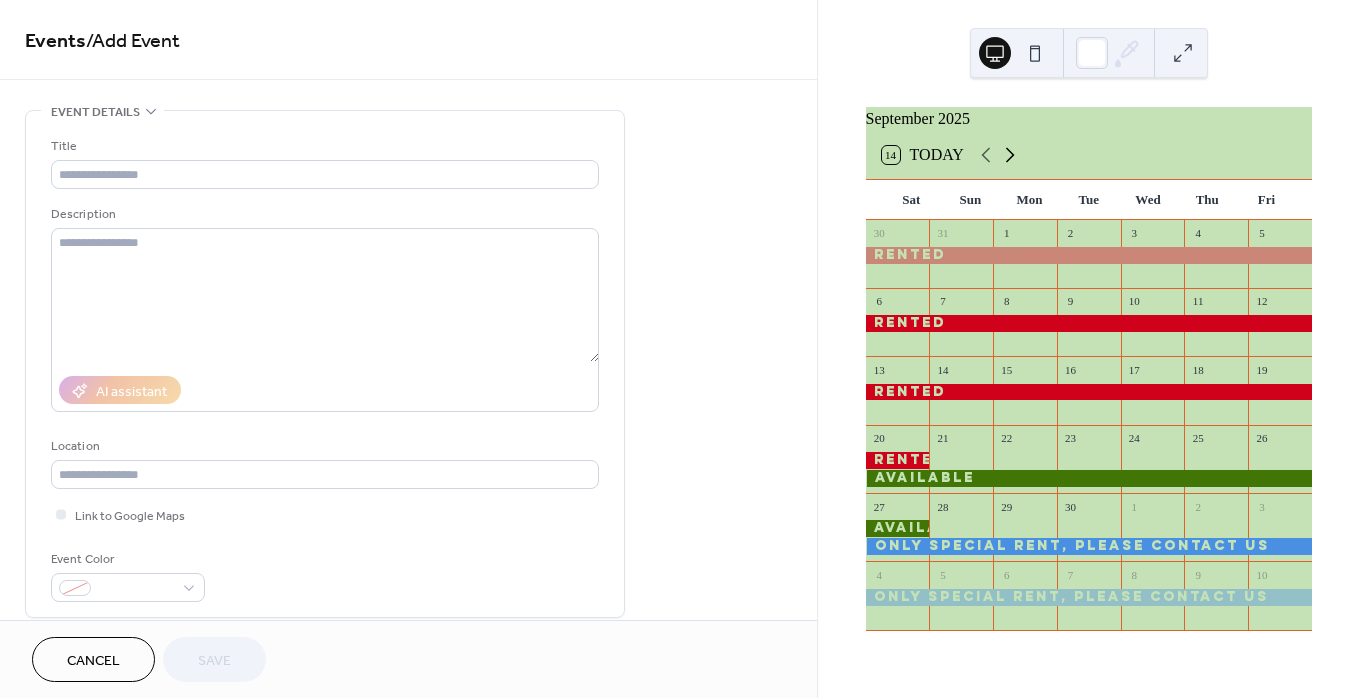 click 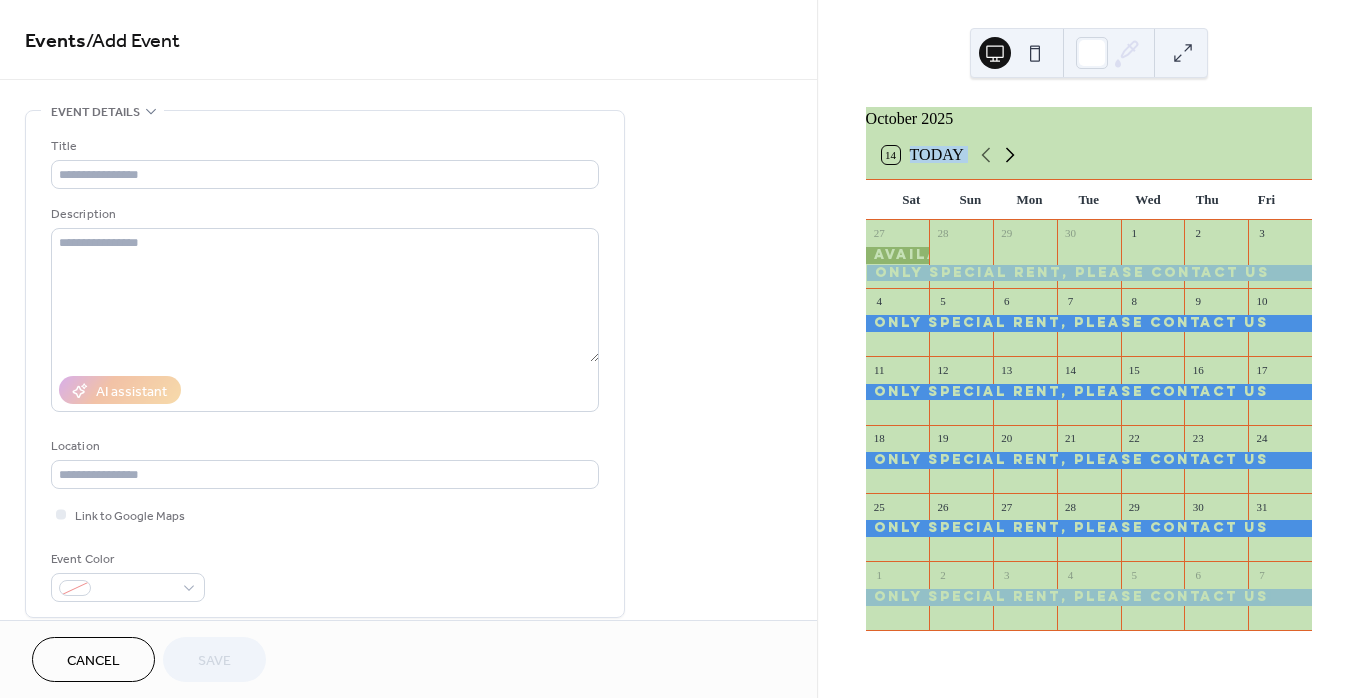 click 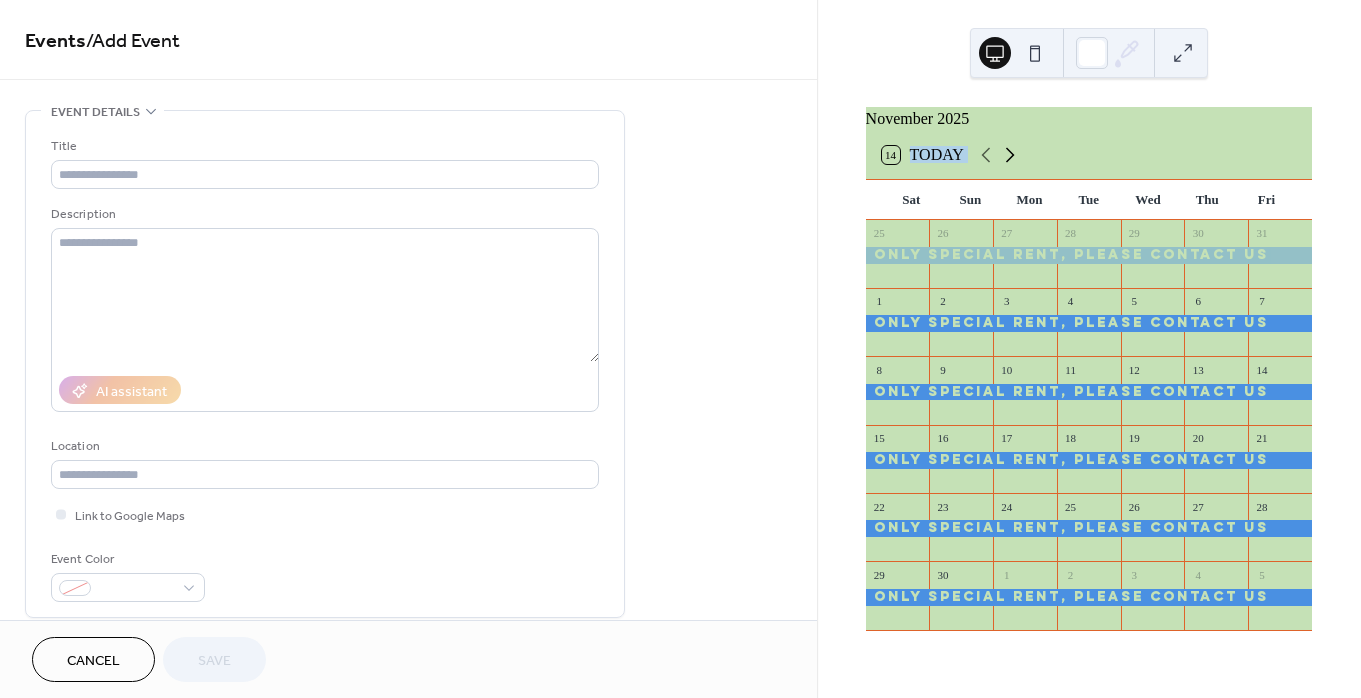 click 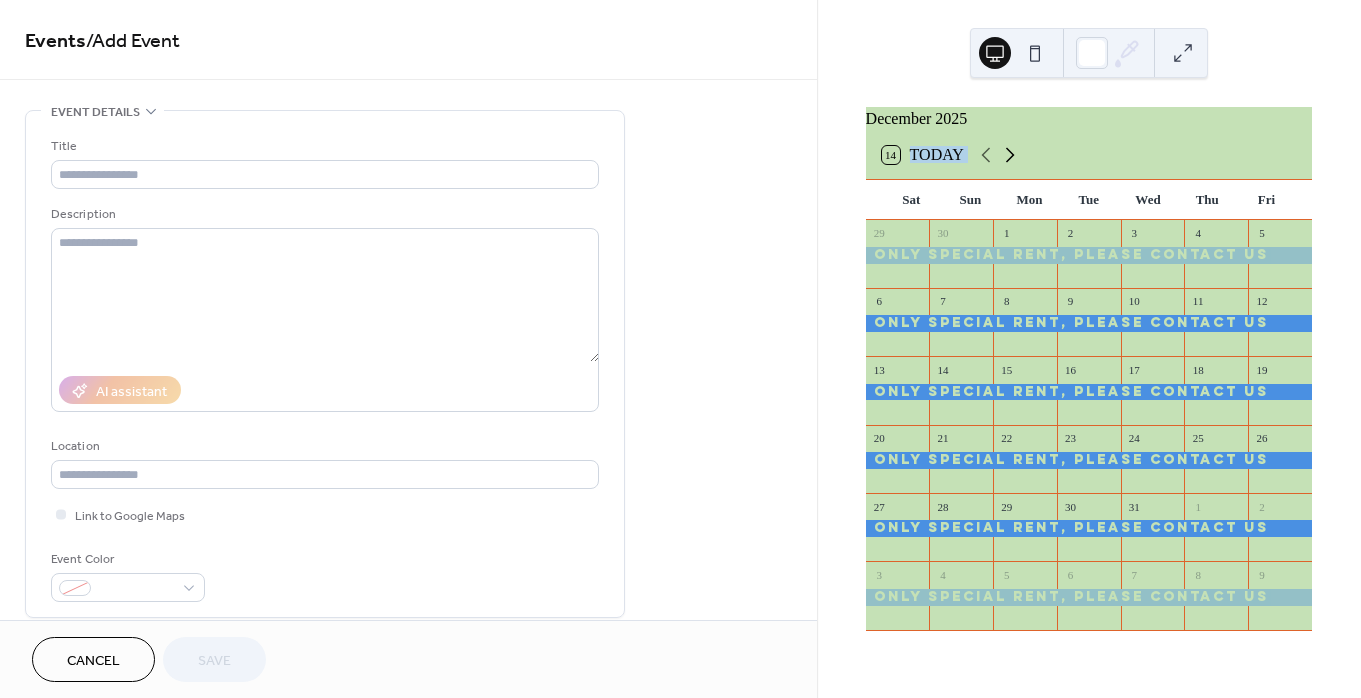 click 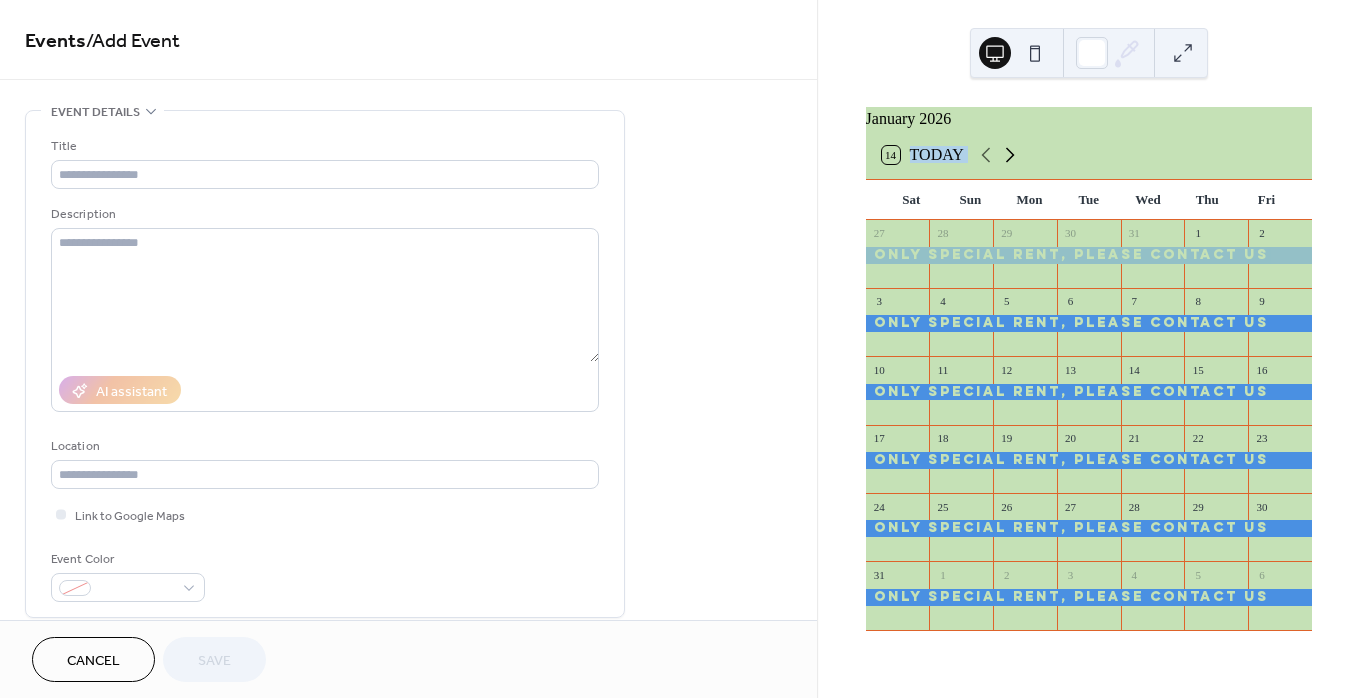 click 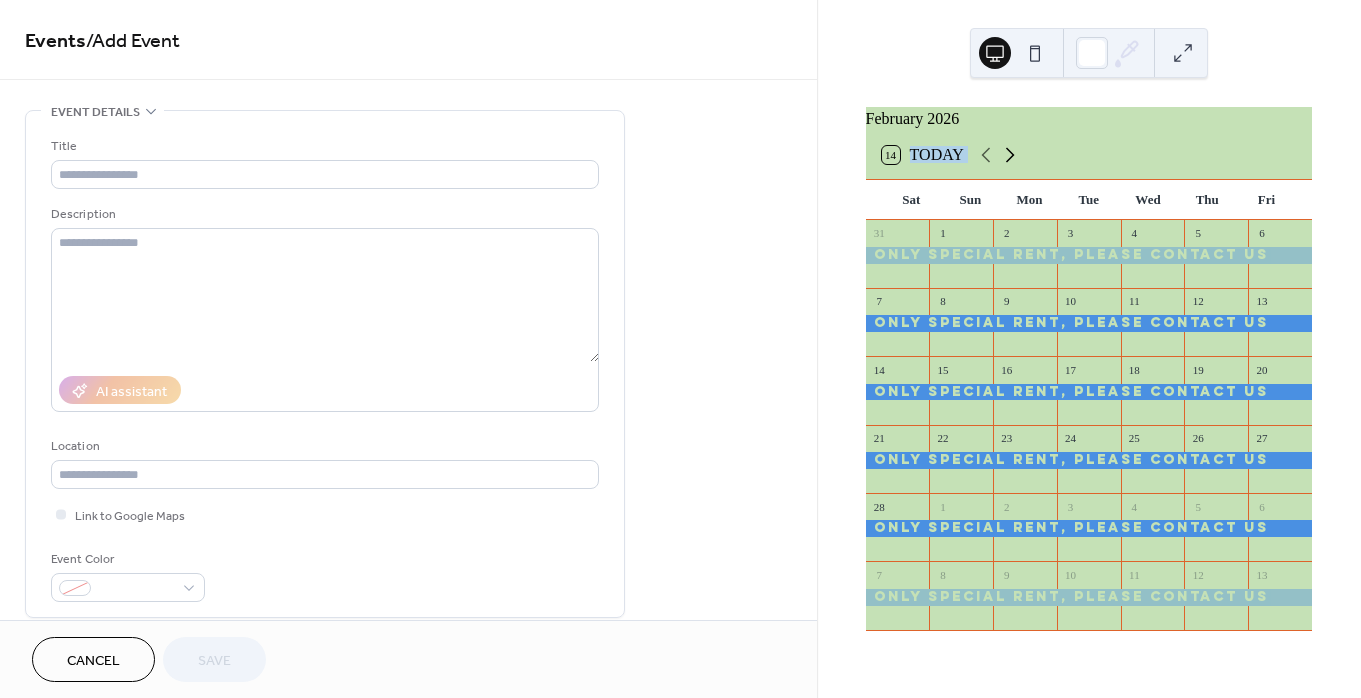 click 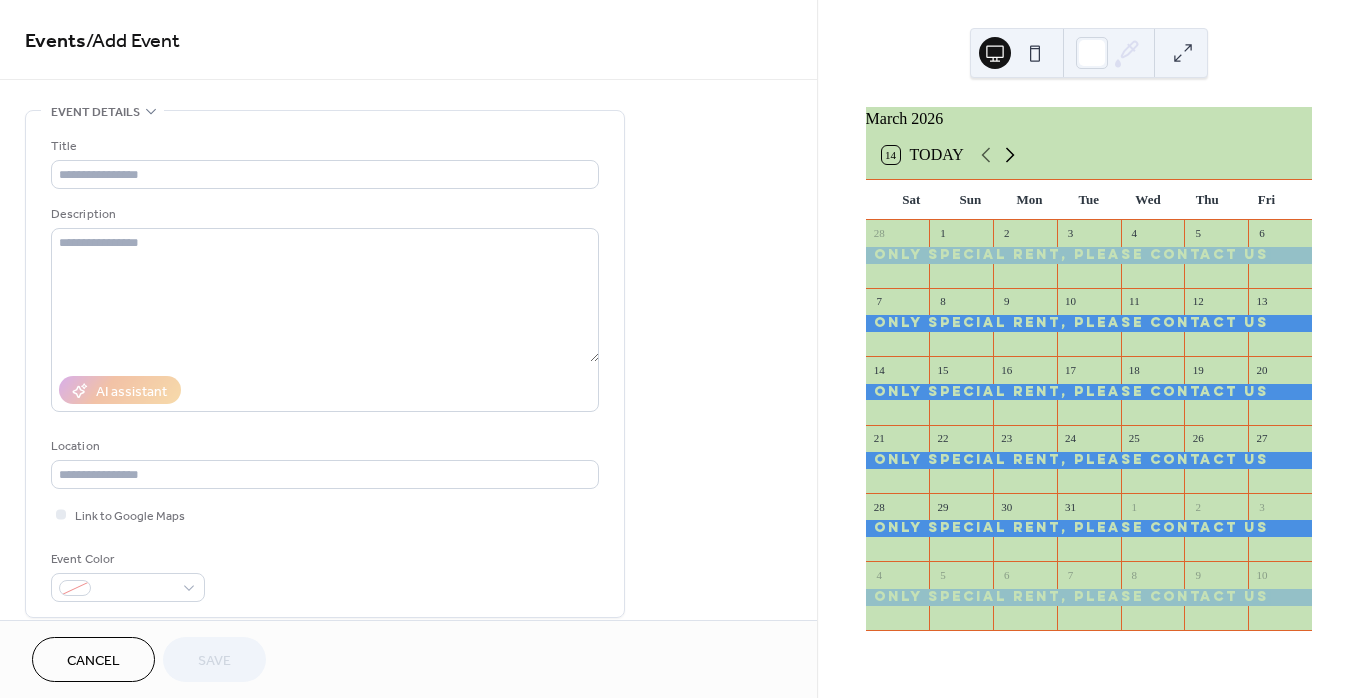 click 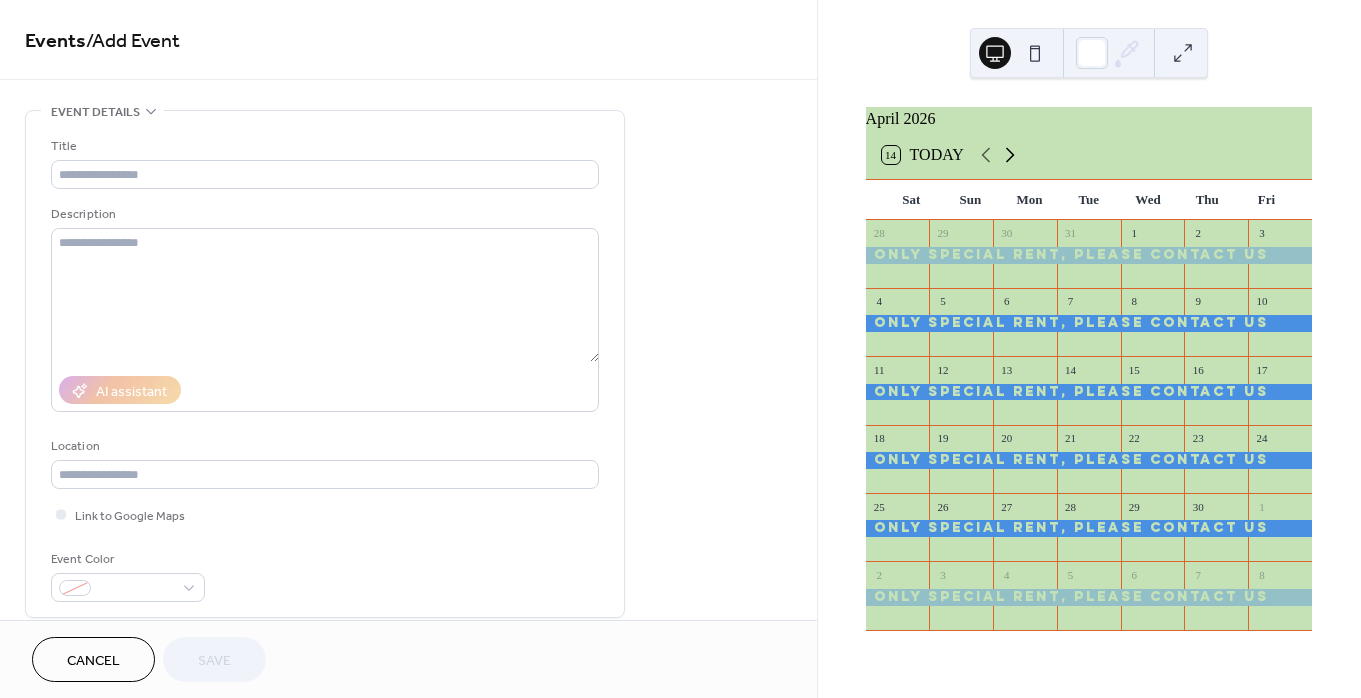 click 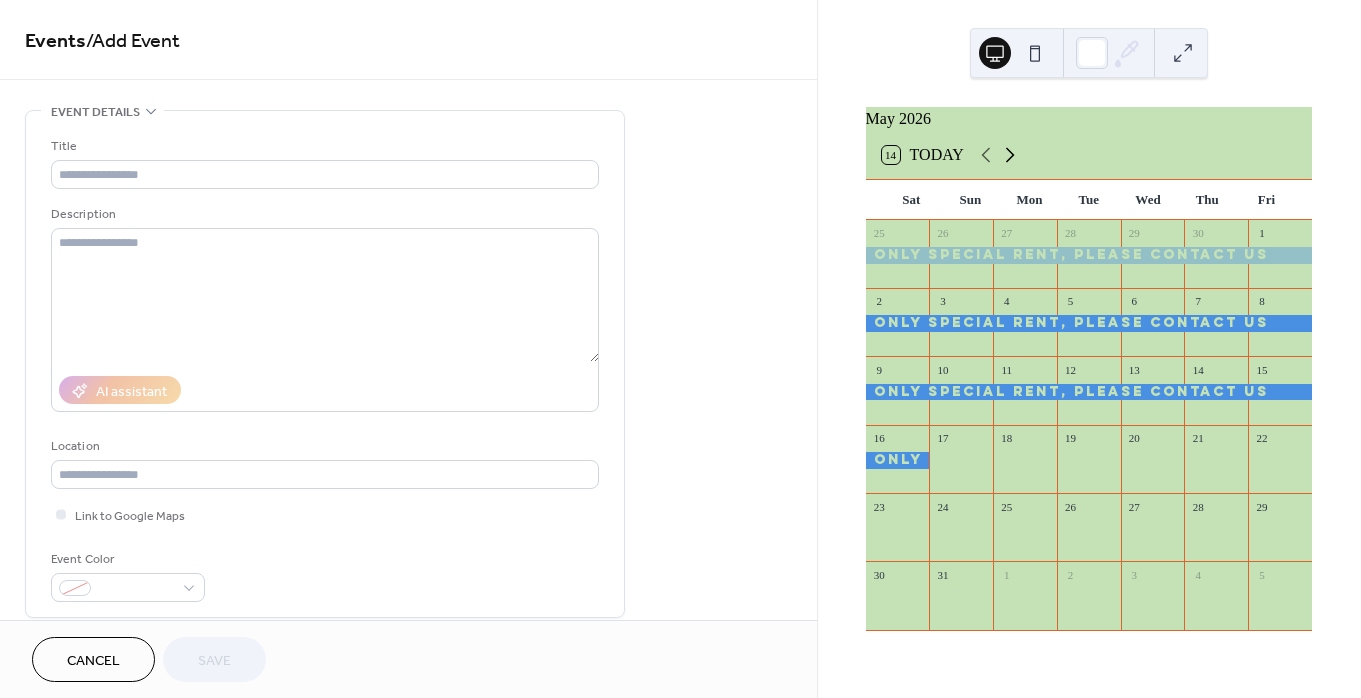 click 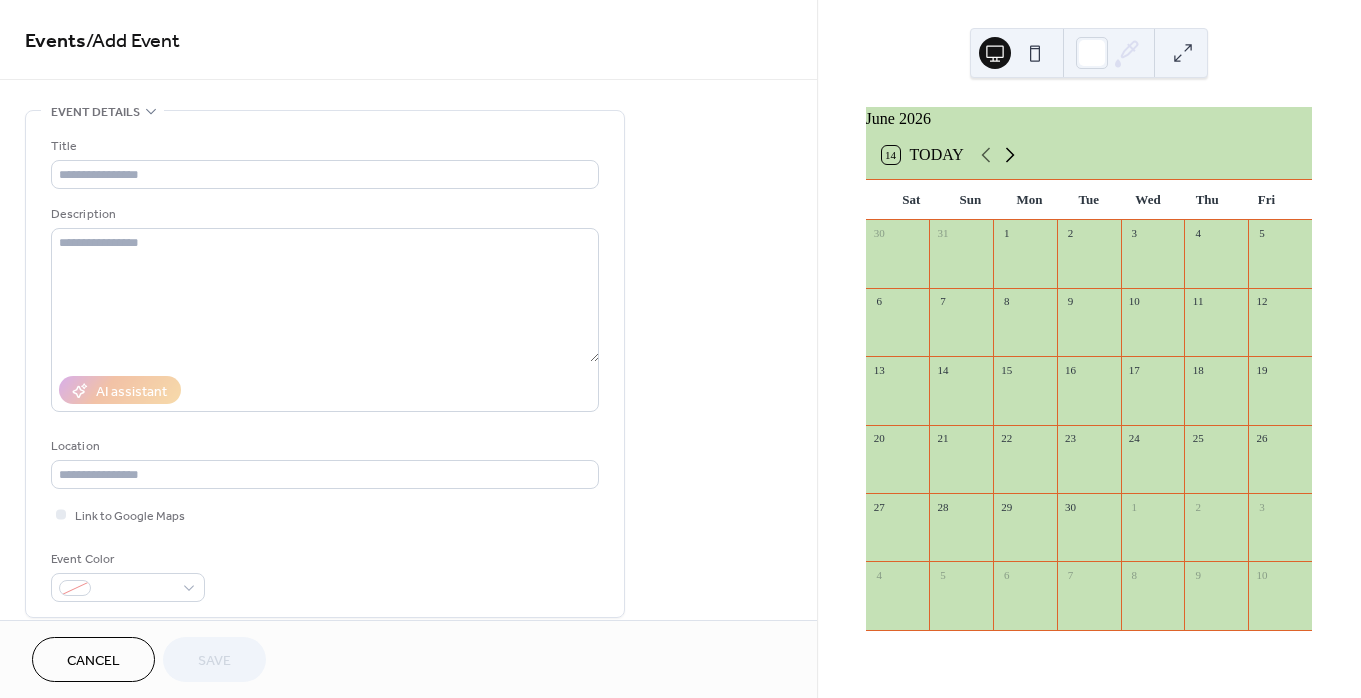click 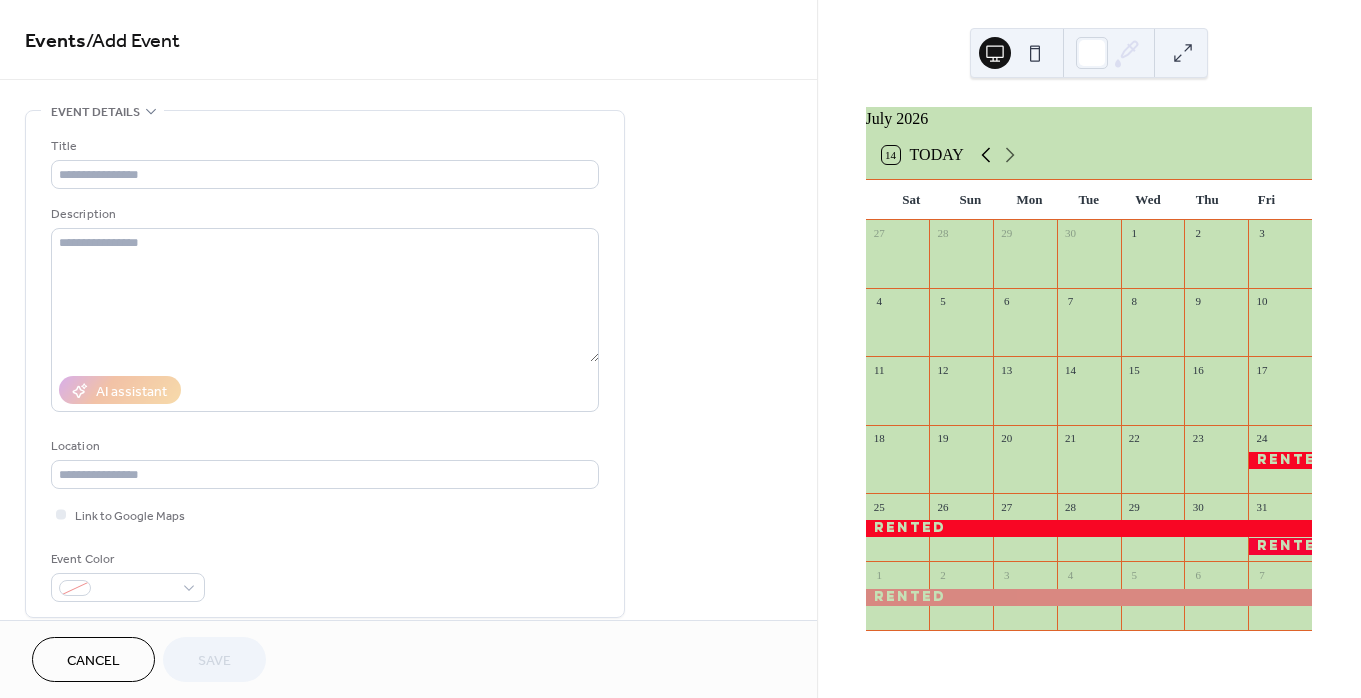 click 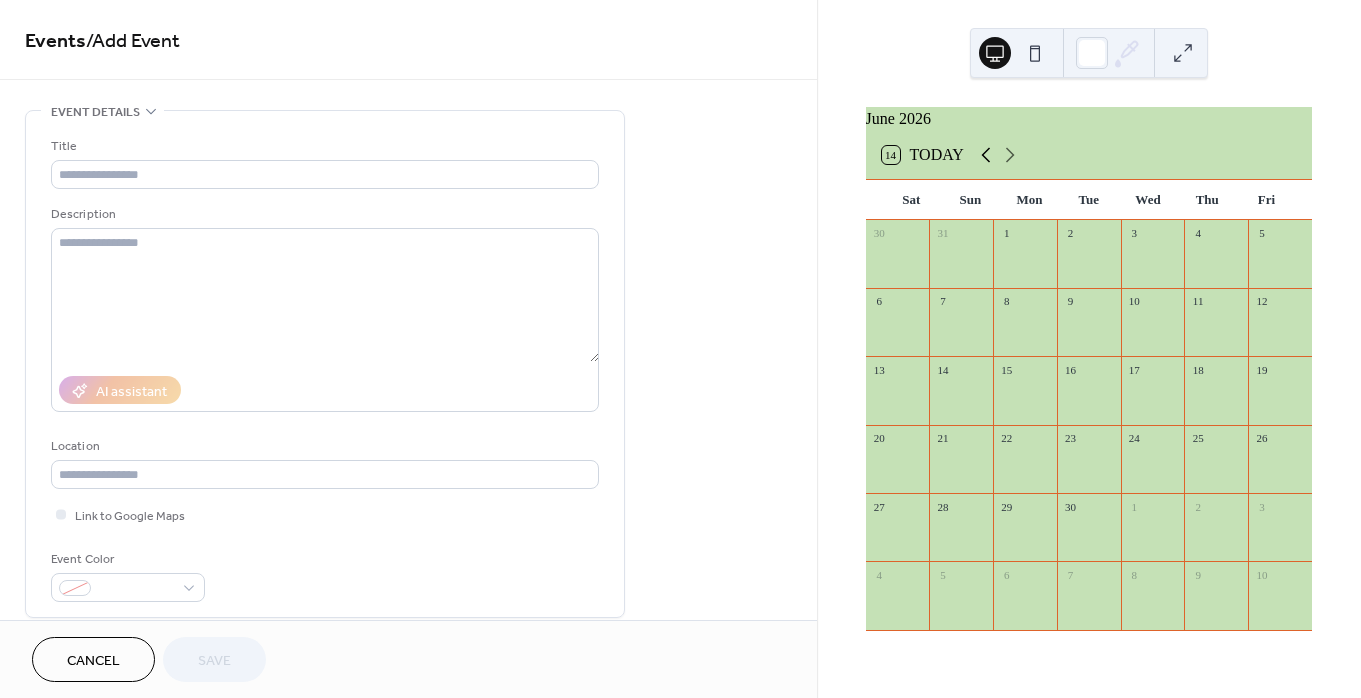 click 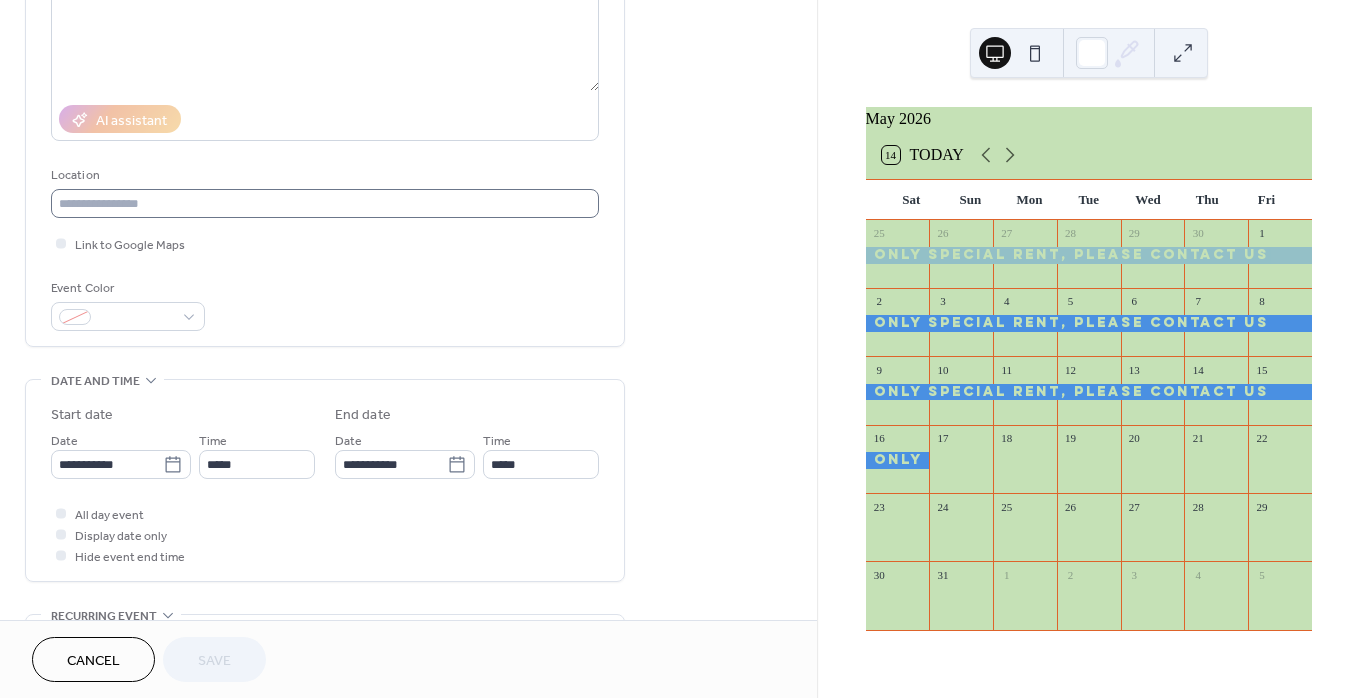 scroll, scrollTop: 288, scrollLeft: 0, axis: vertical 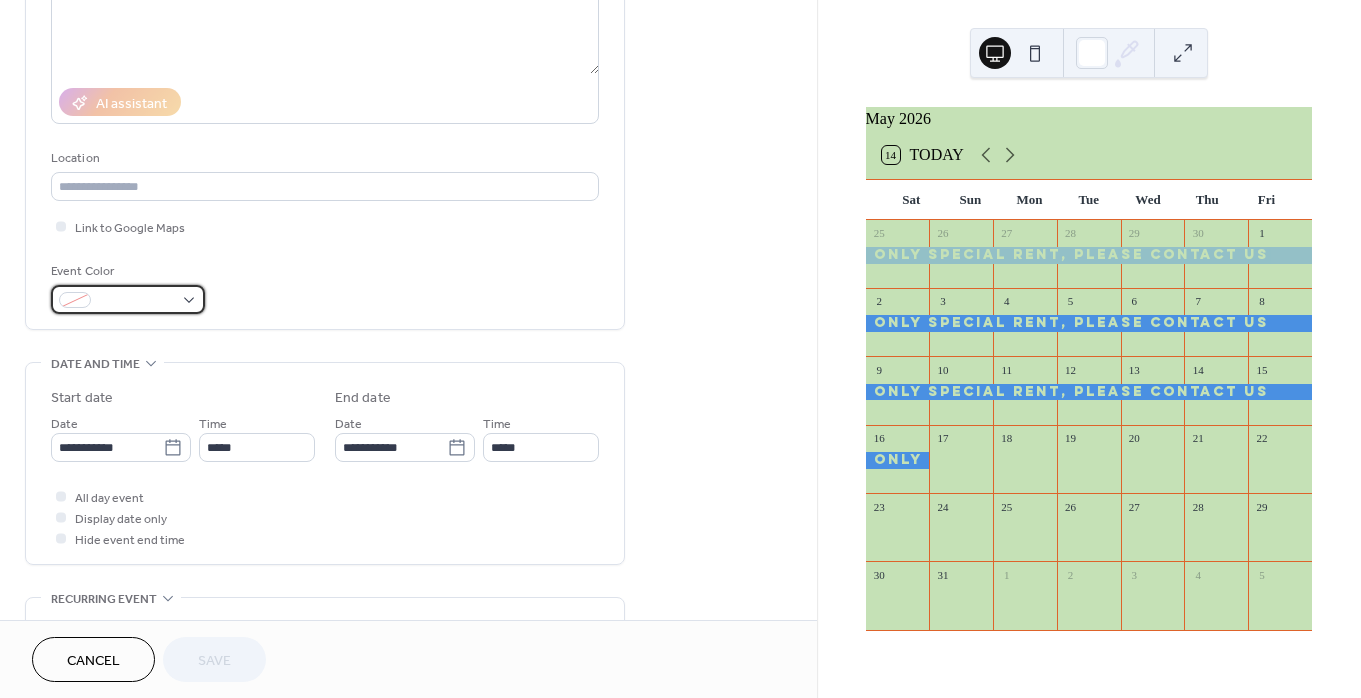 click at bounding box center (128, 299) 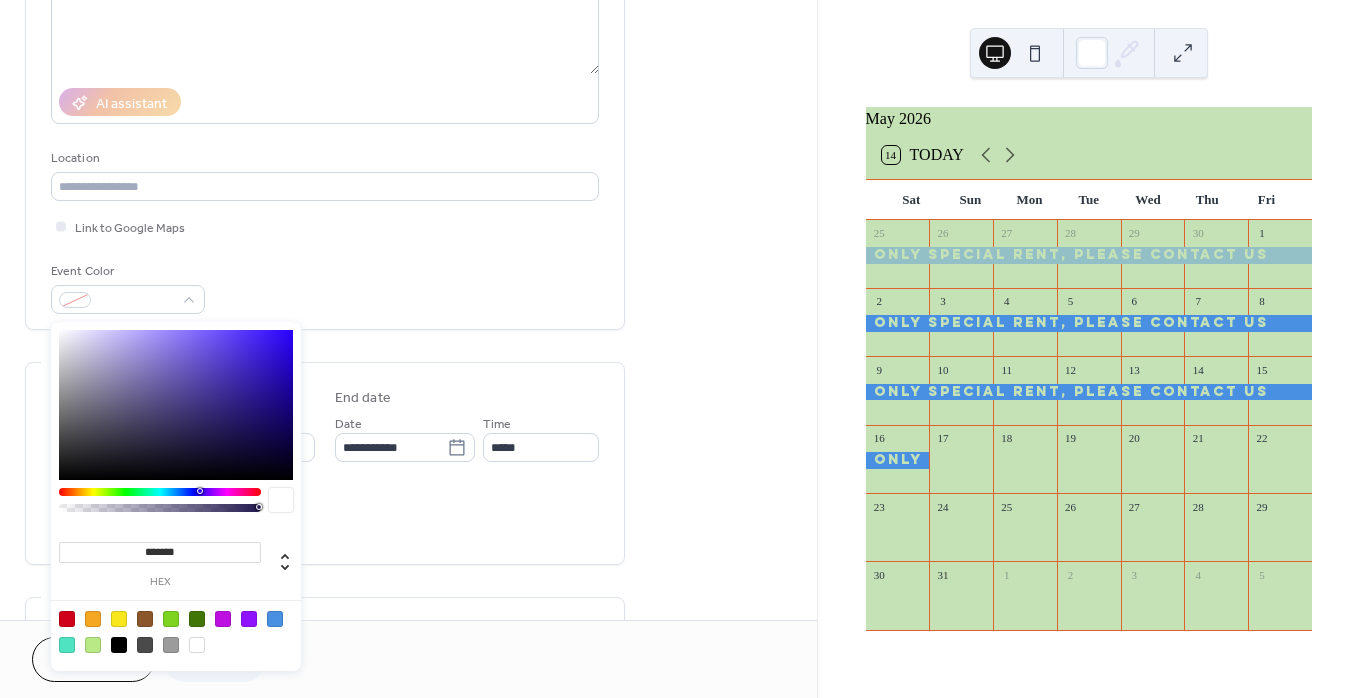 click at bounding box center (67, 619) 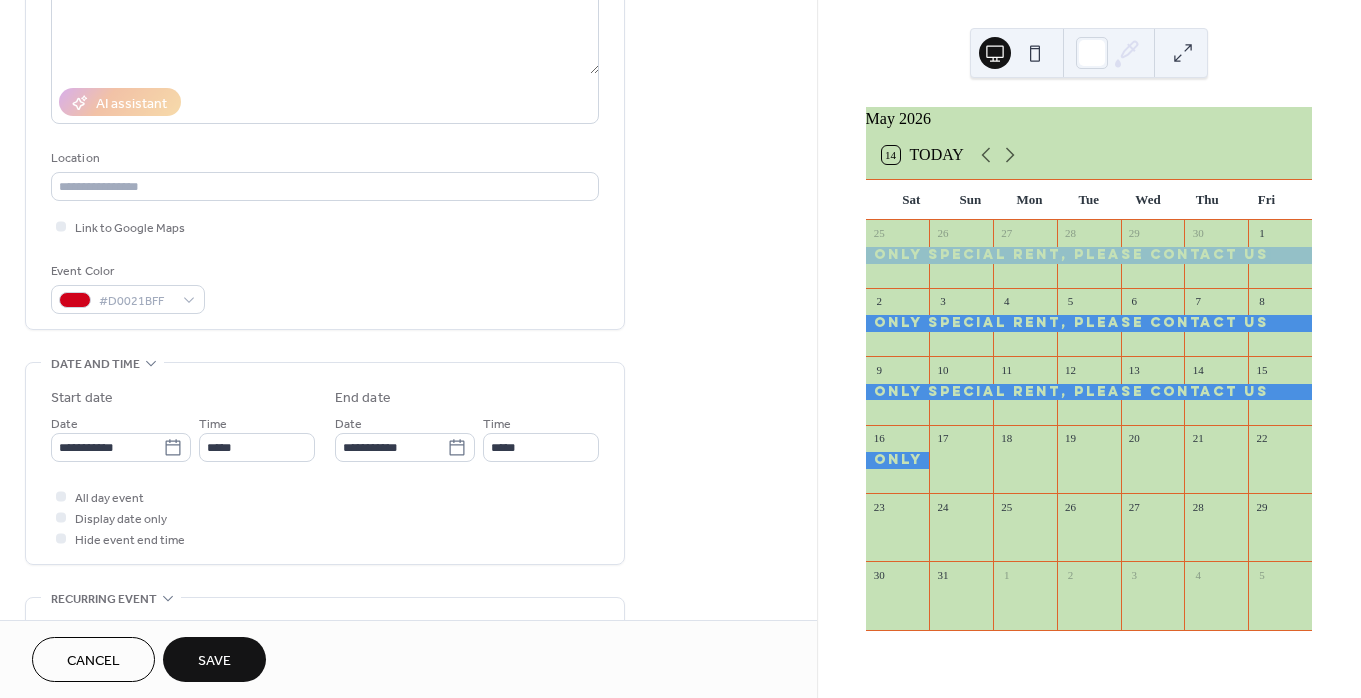 scroll, scrollTop: 0, scrollLeft: 0, axis: both 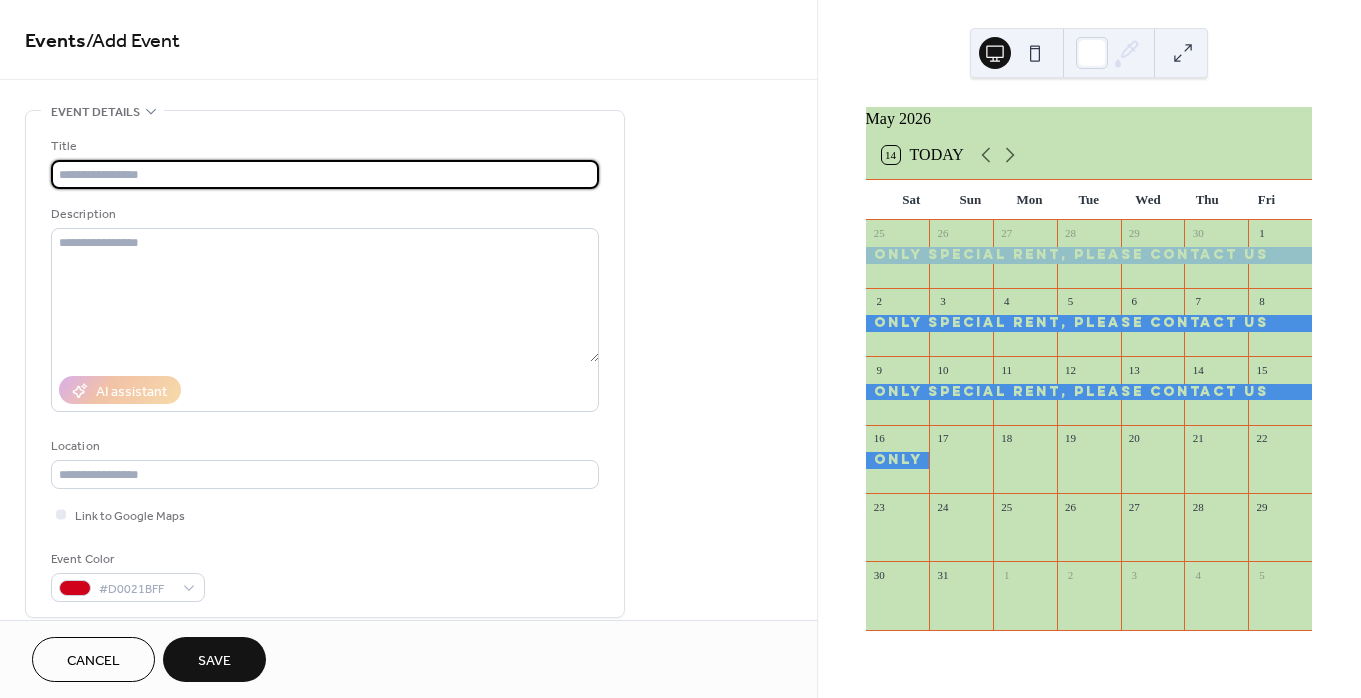 click at bounding box center [325, 174] 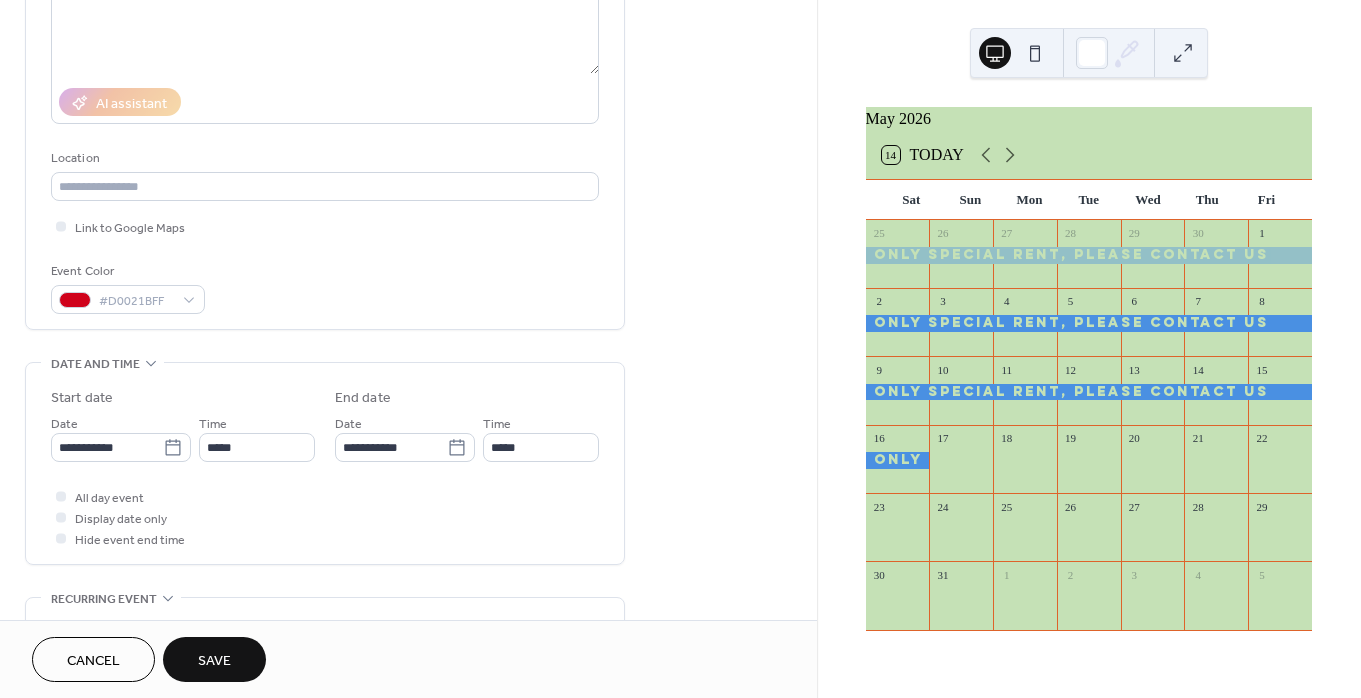 scroll, scrollTop: 300, scrollLeft: 0, axis: vertical 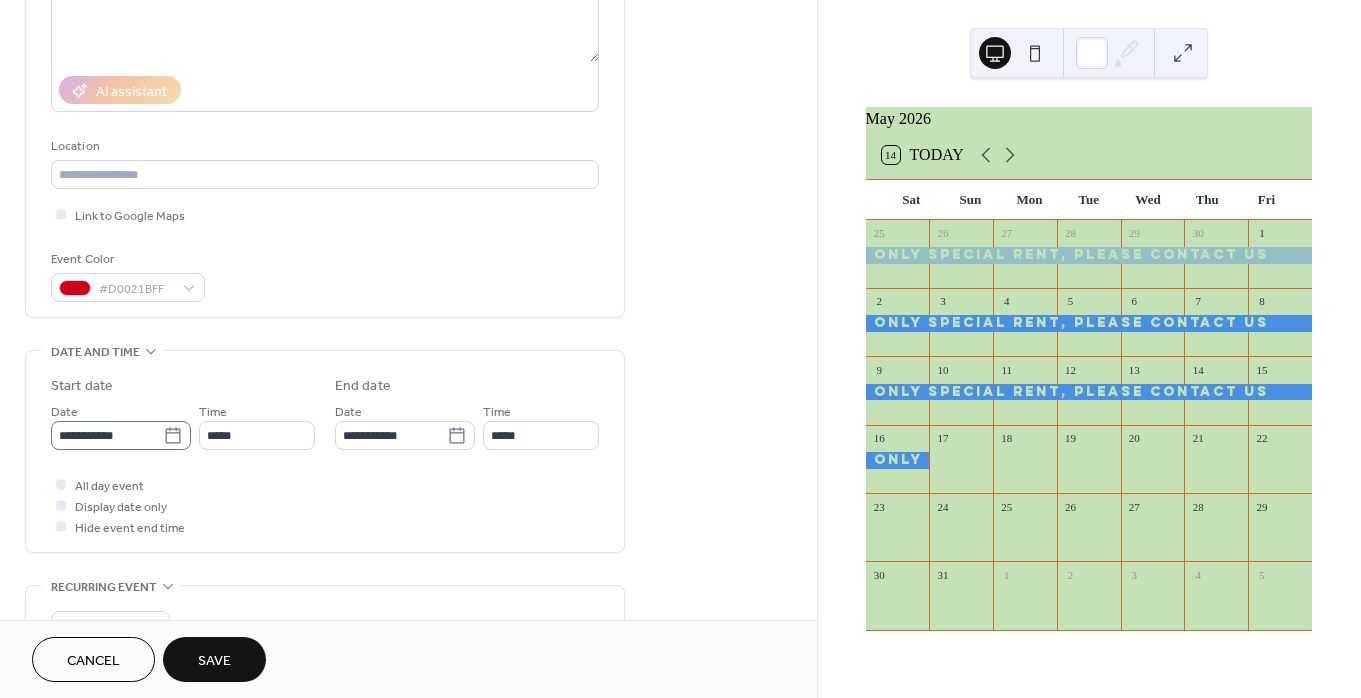 type on "******" 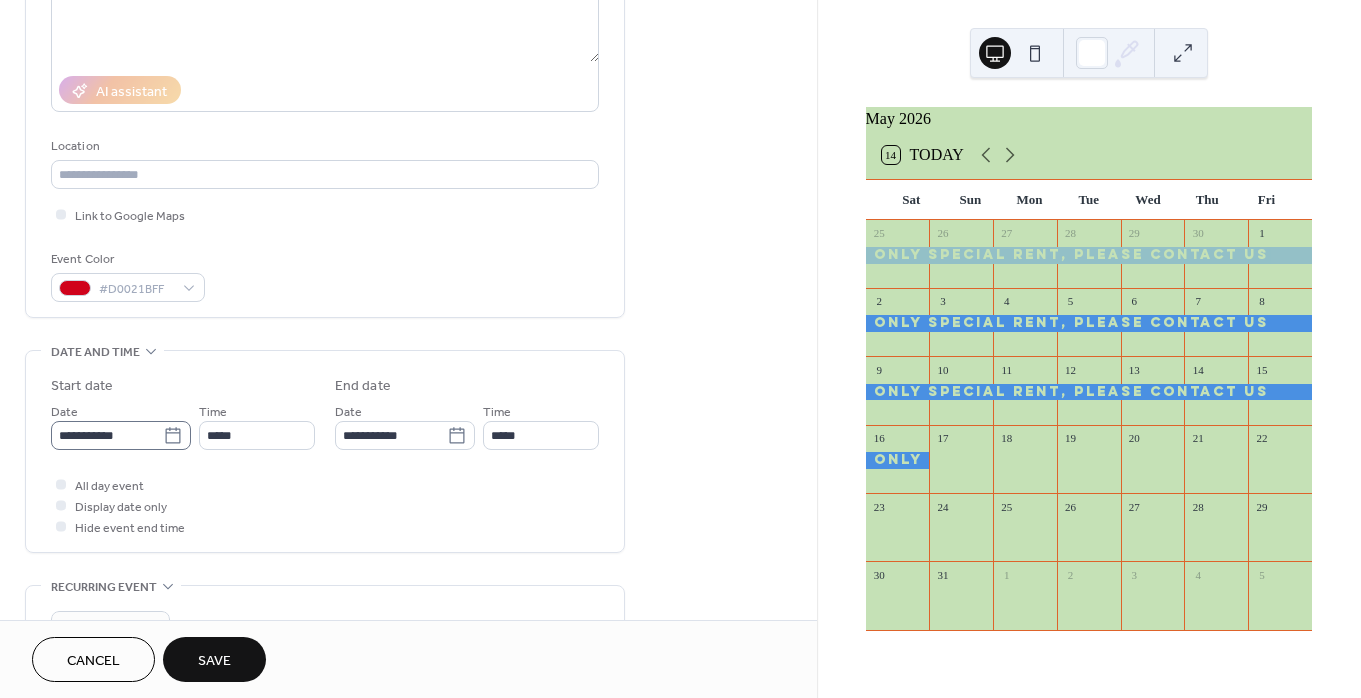 click 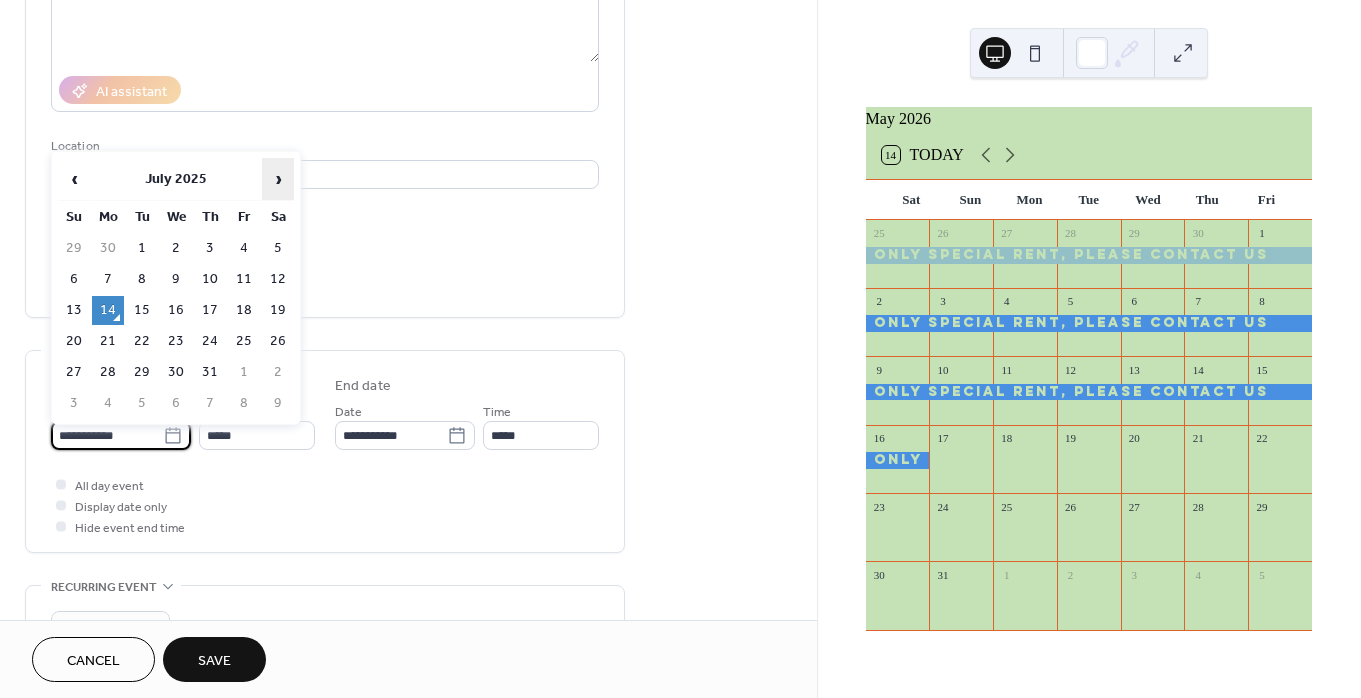 click on "›" at bounding box center (278, 179) 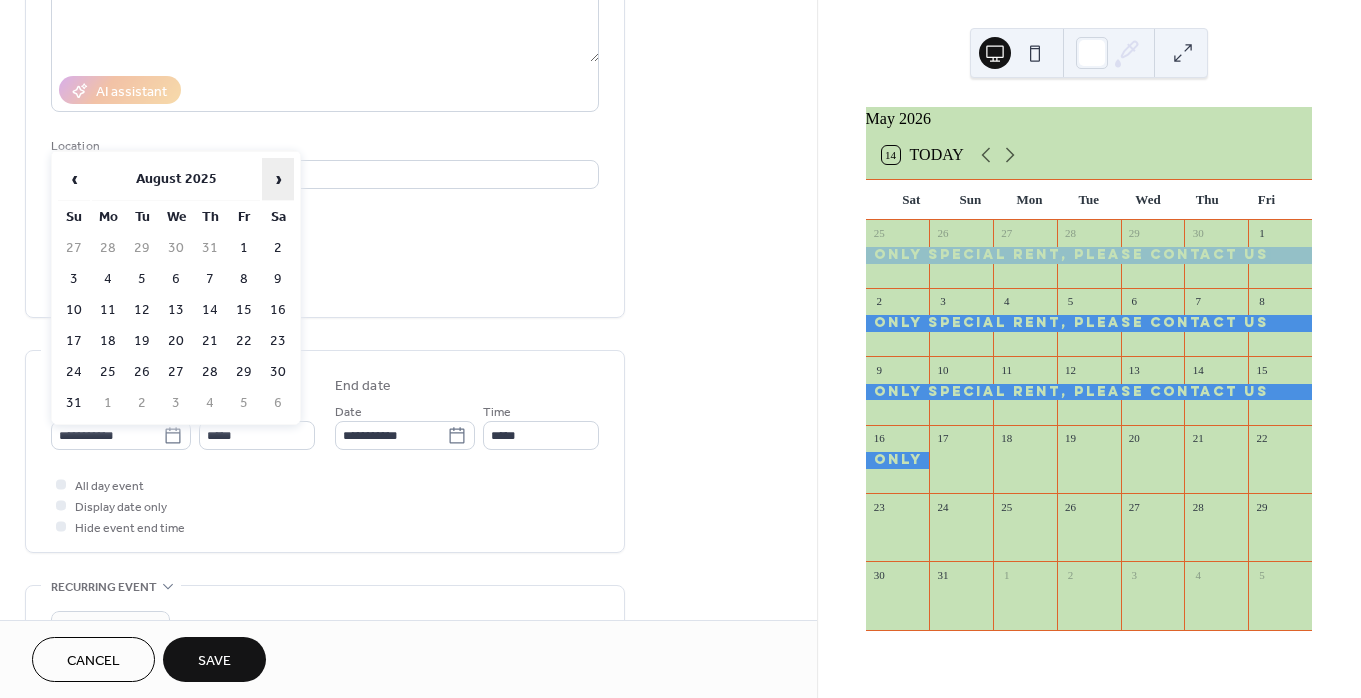 click on "›" at bounding box center (278, 179) 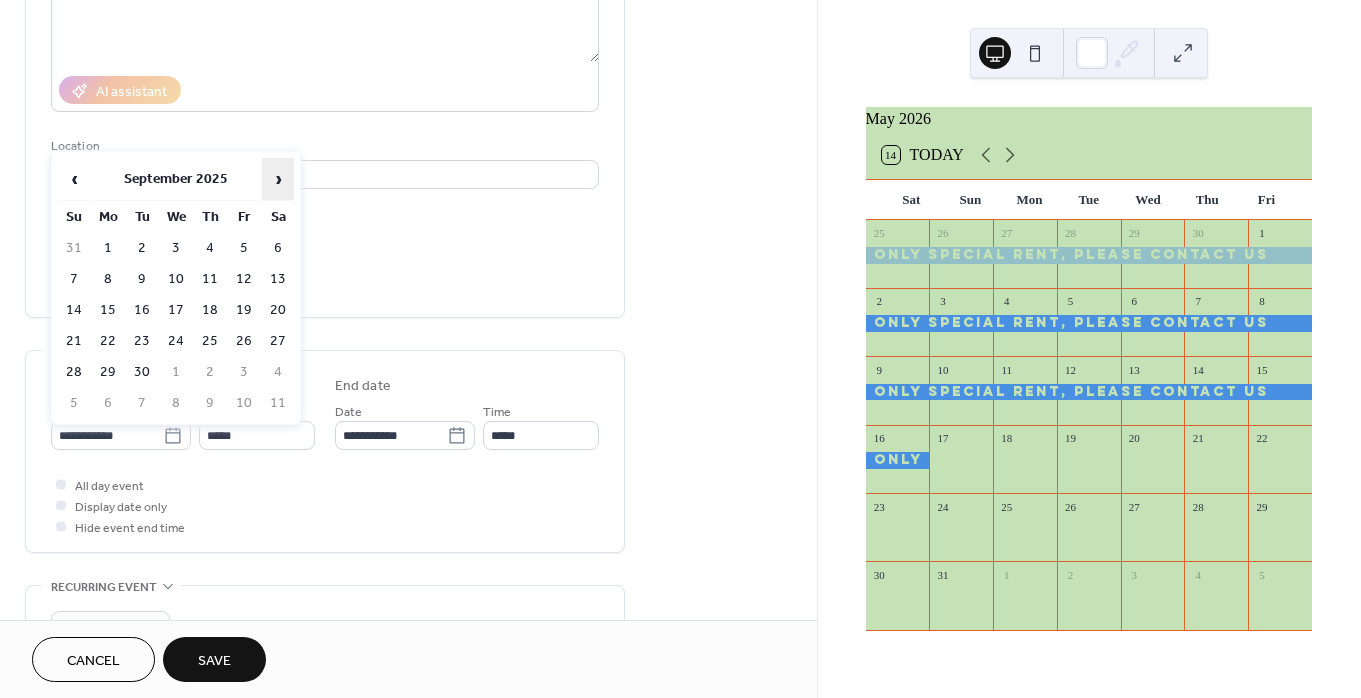 click on "›" at bounding box center [278, 179] 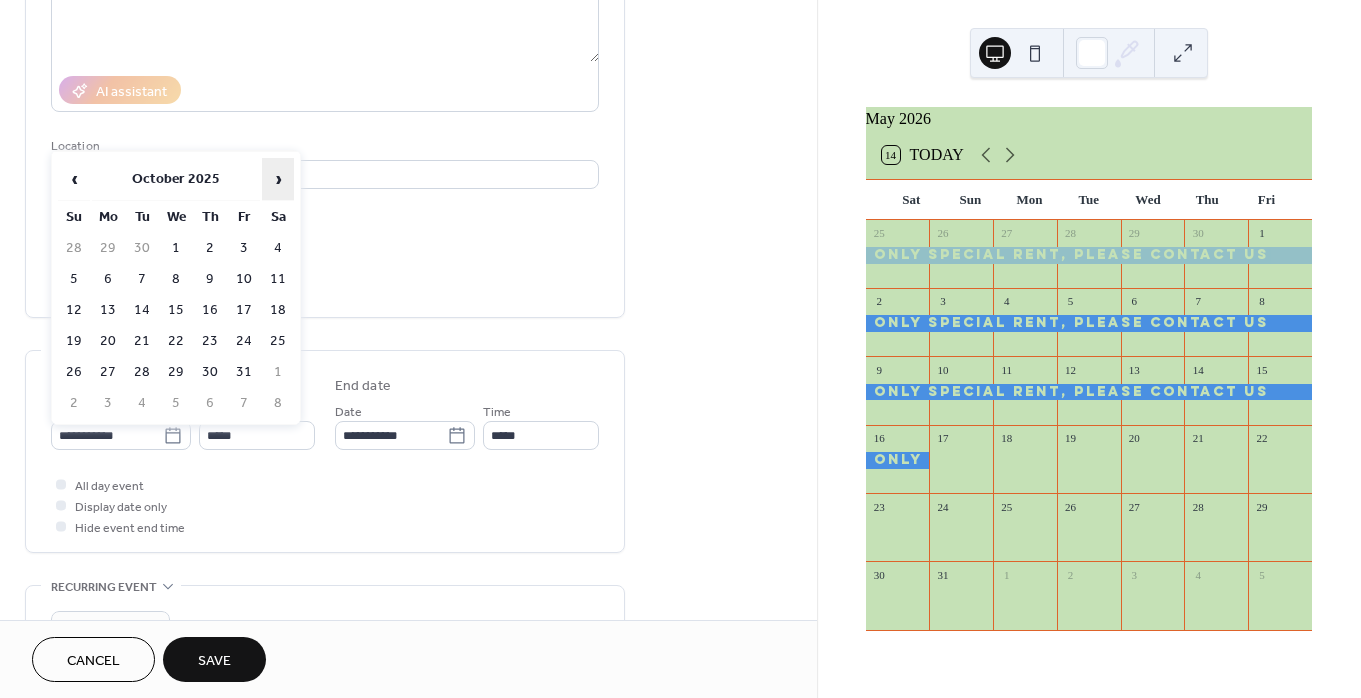 click on "›" at bounding box center (278, 179) 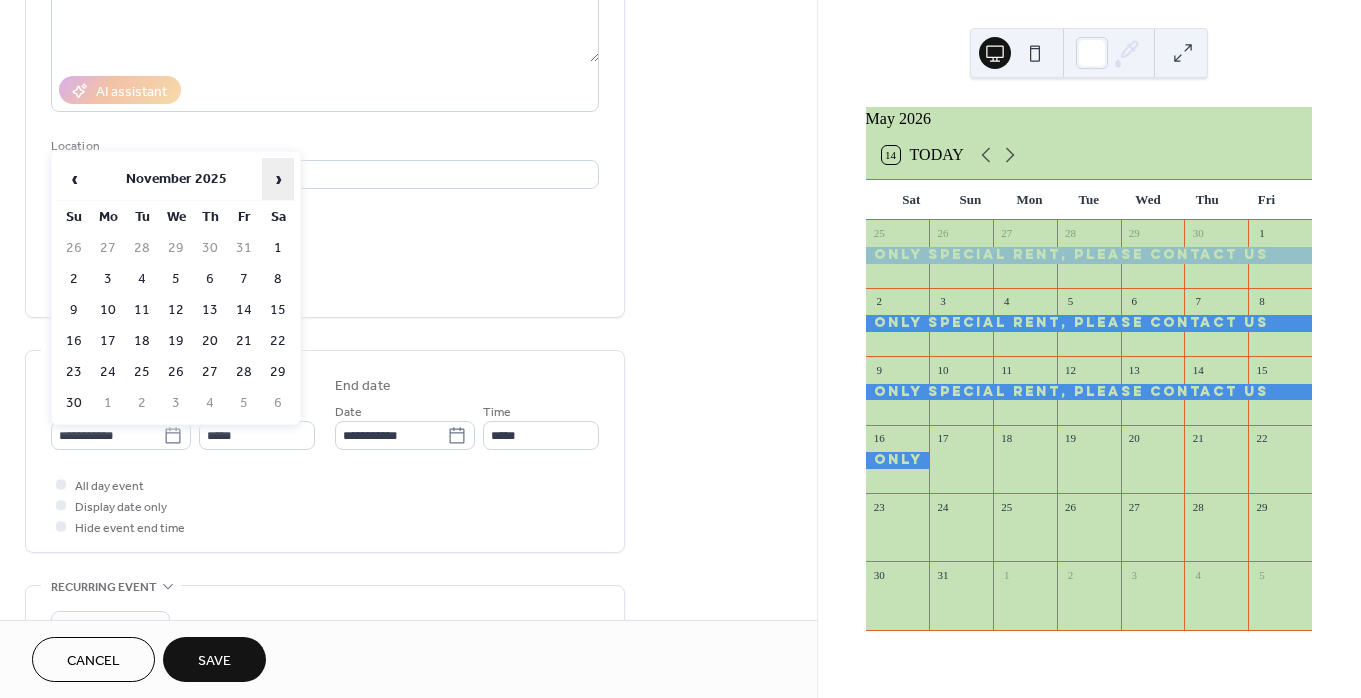 click on "›" at bounding box center [278, 179] 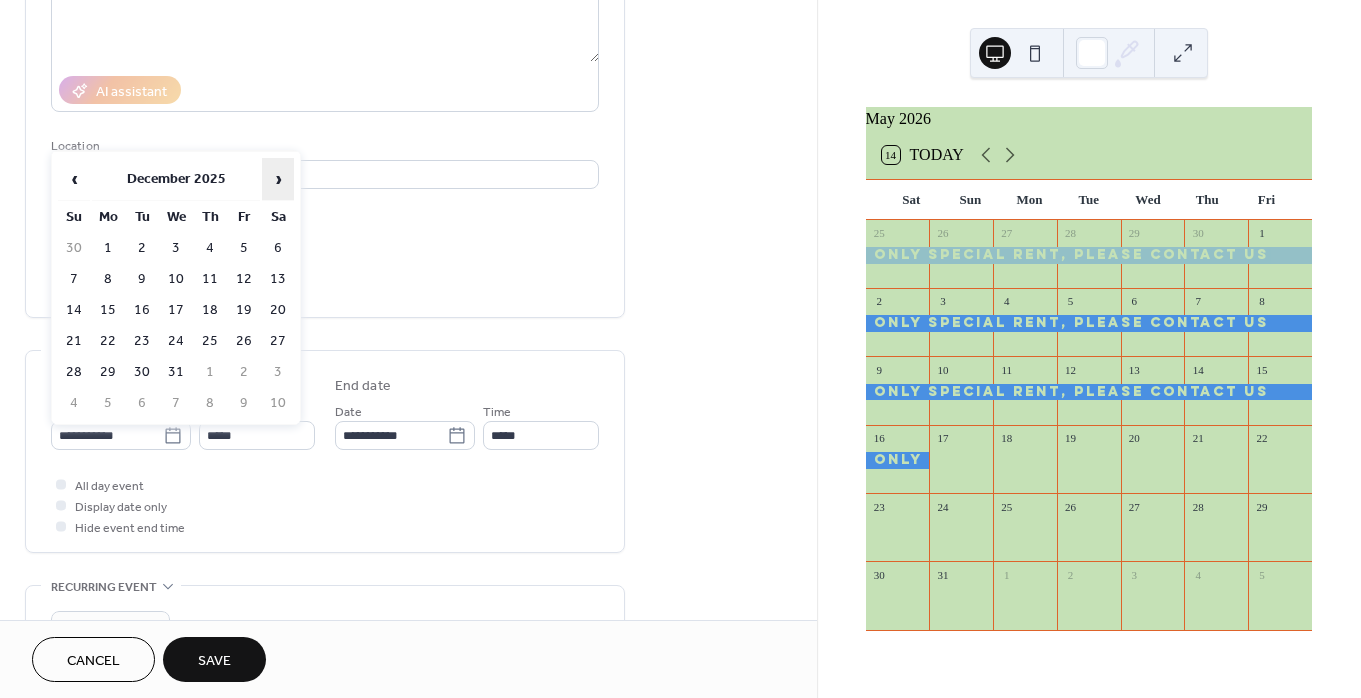 click on "›" at bounding box center [278, 179] 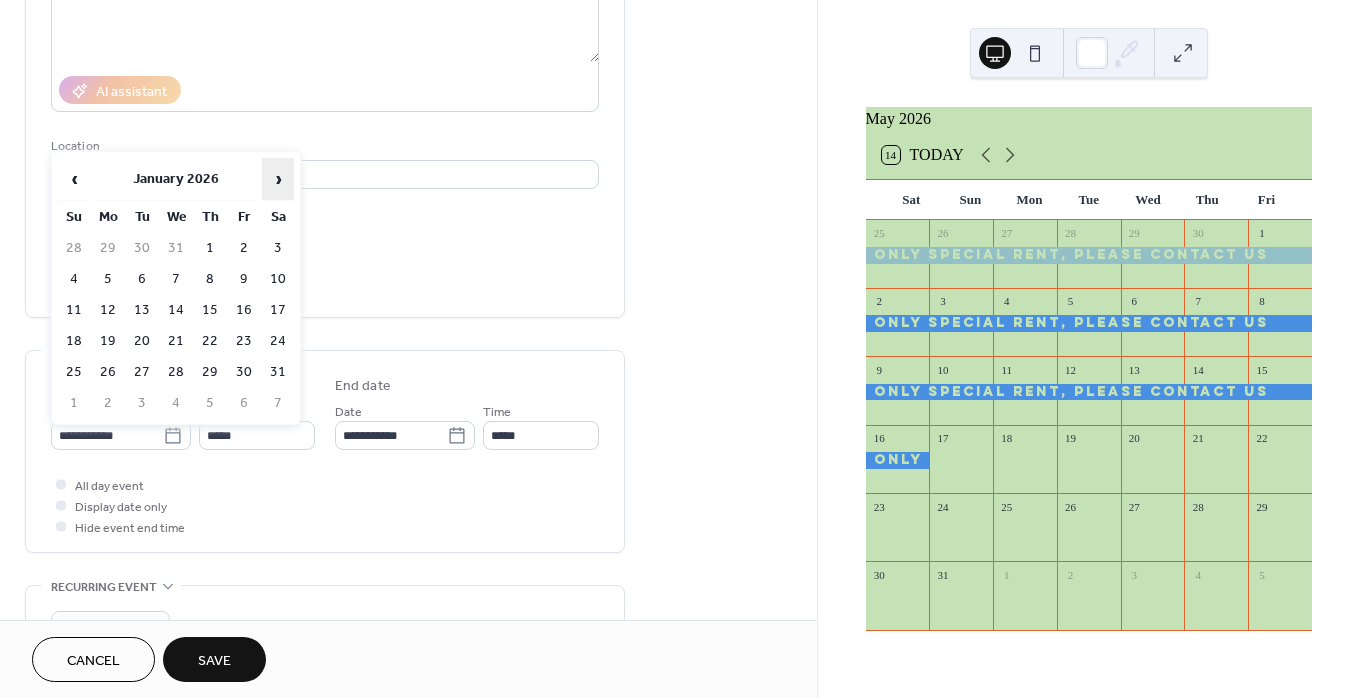 click on "›" at bounding box center (278, 179) 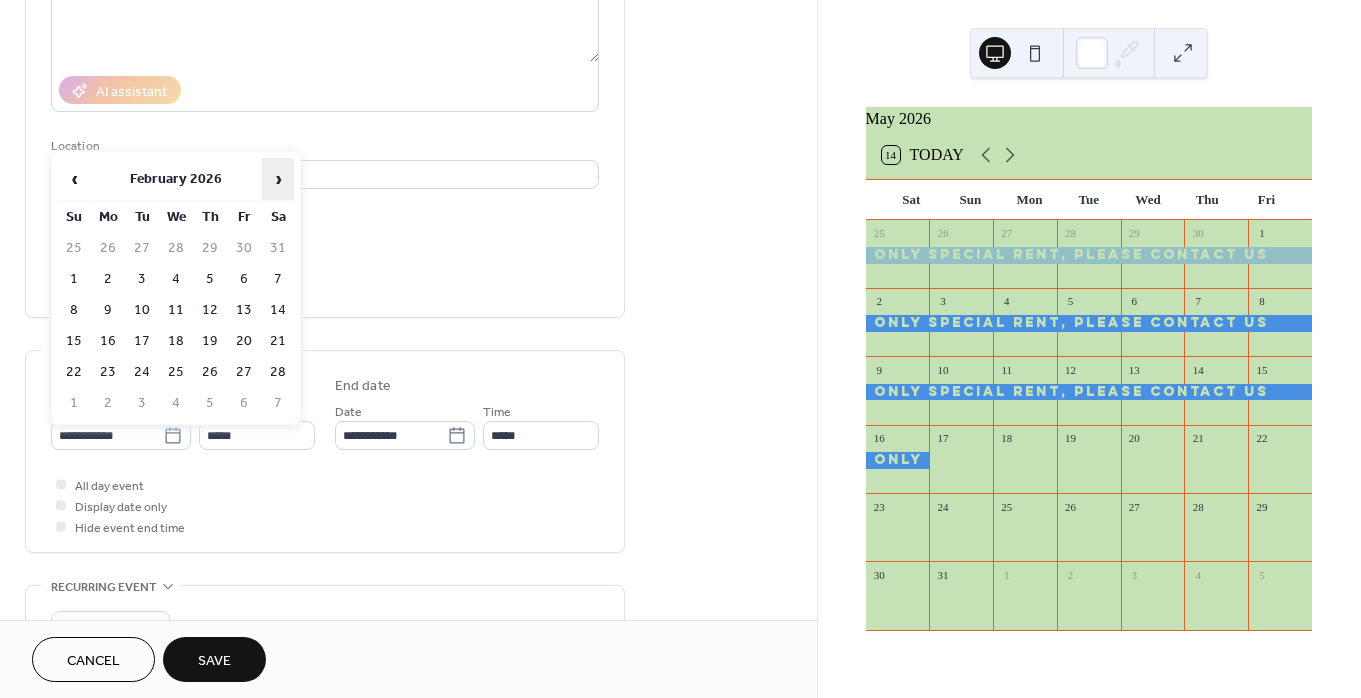 click on "›" at bounding box center [278, 179] 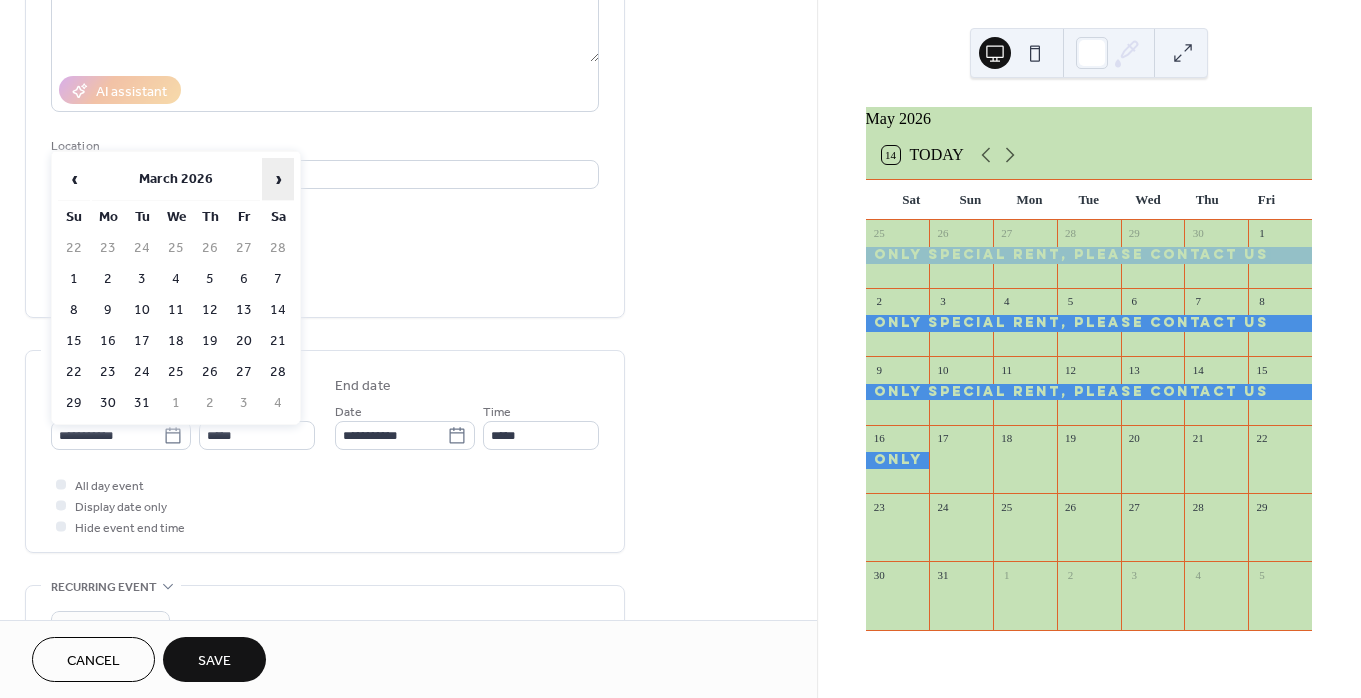 click on "›" at bounding box center (278, 179) 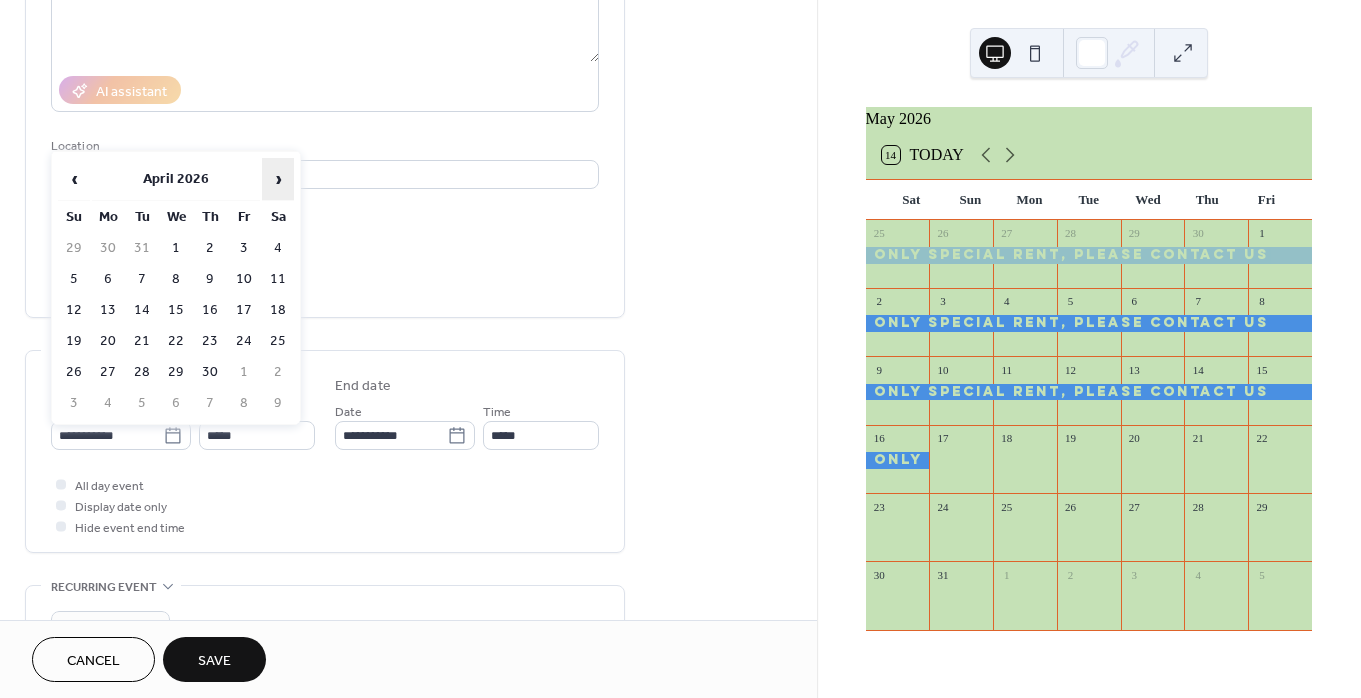 click on "›" at bounding box center (278, 179) 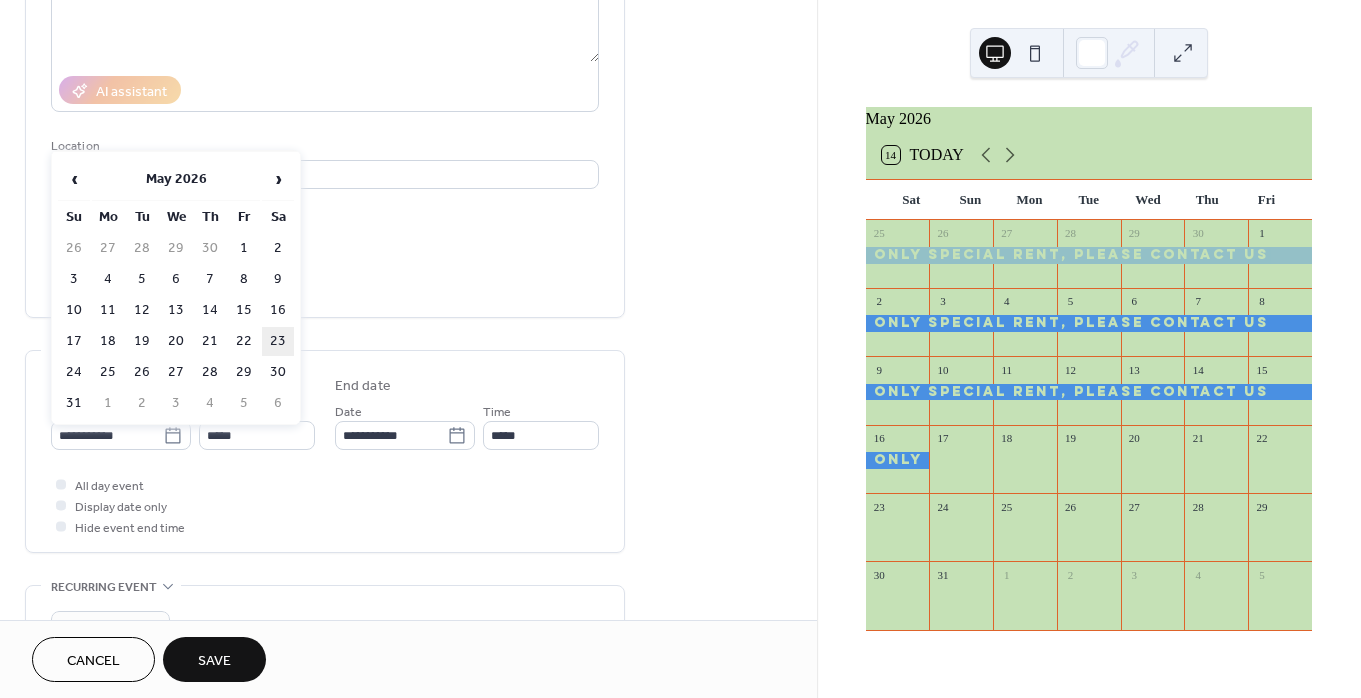 click on "23" at bounding box center (278, 341) 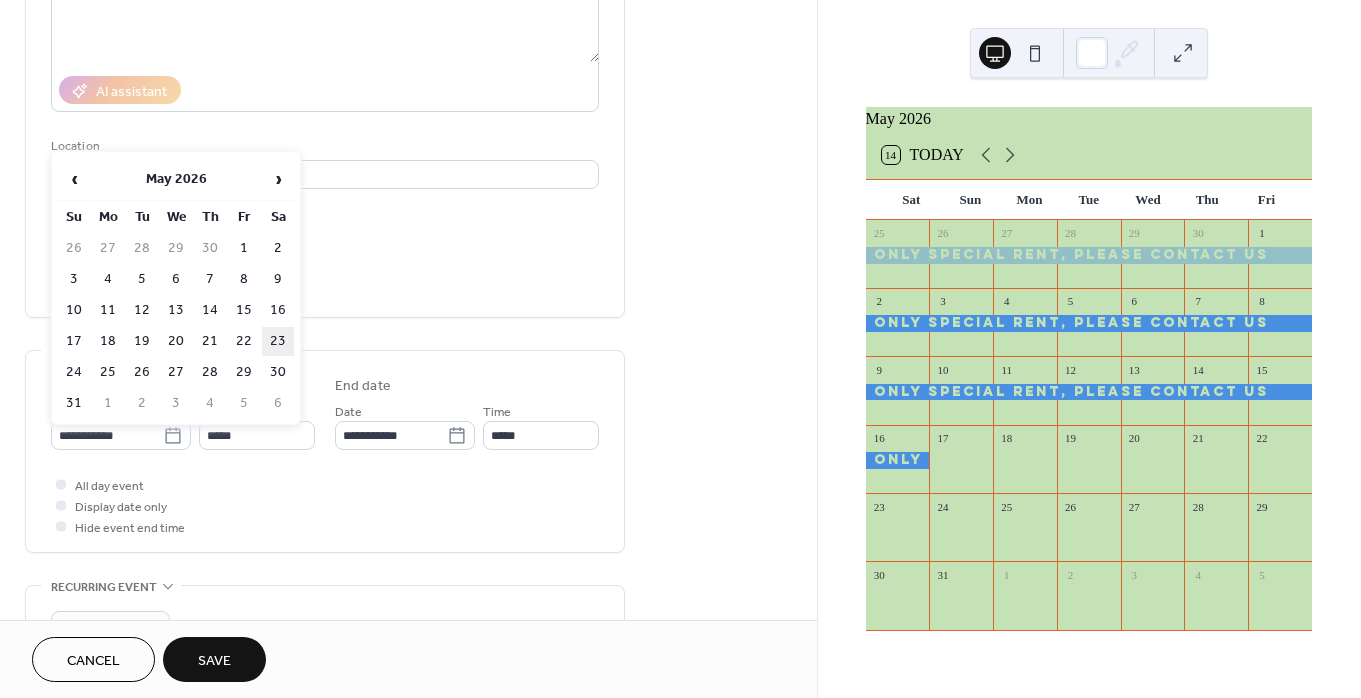 type on "**********" 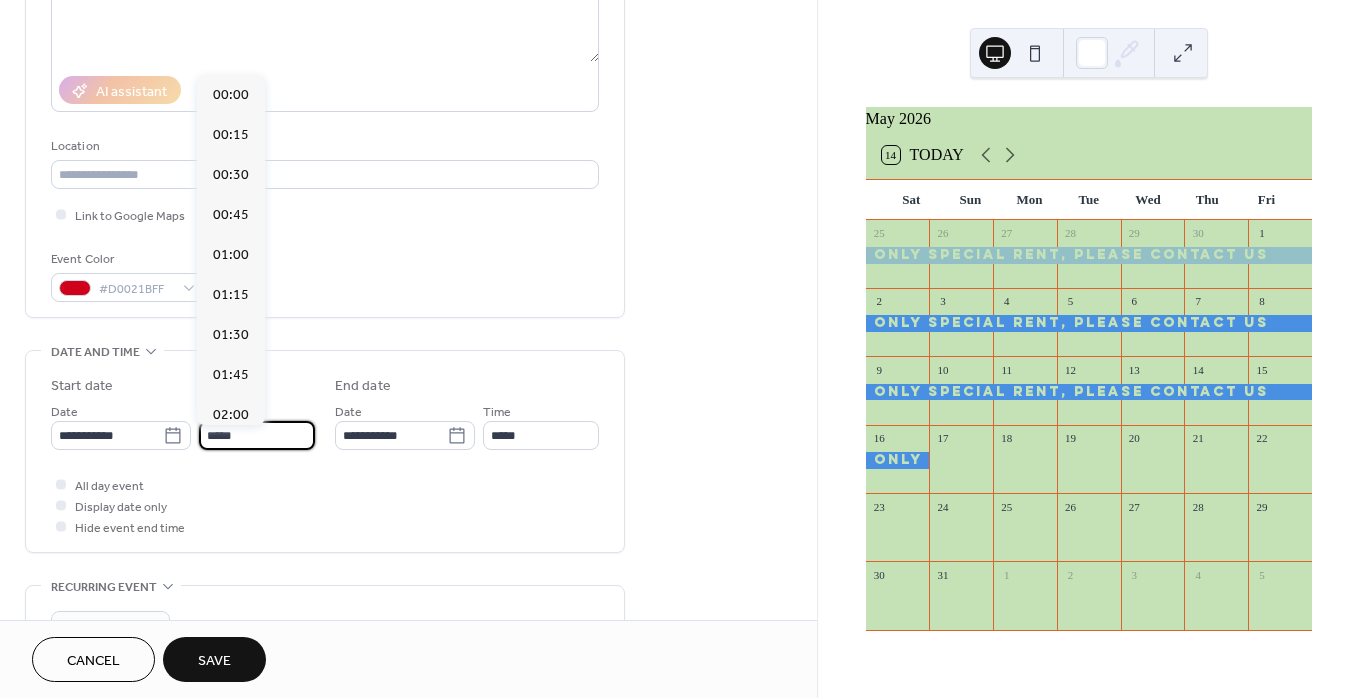 click on "*****" at bounding box center (257, 435) 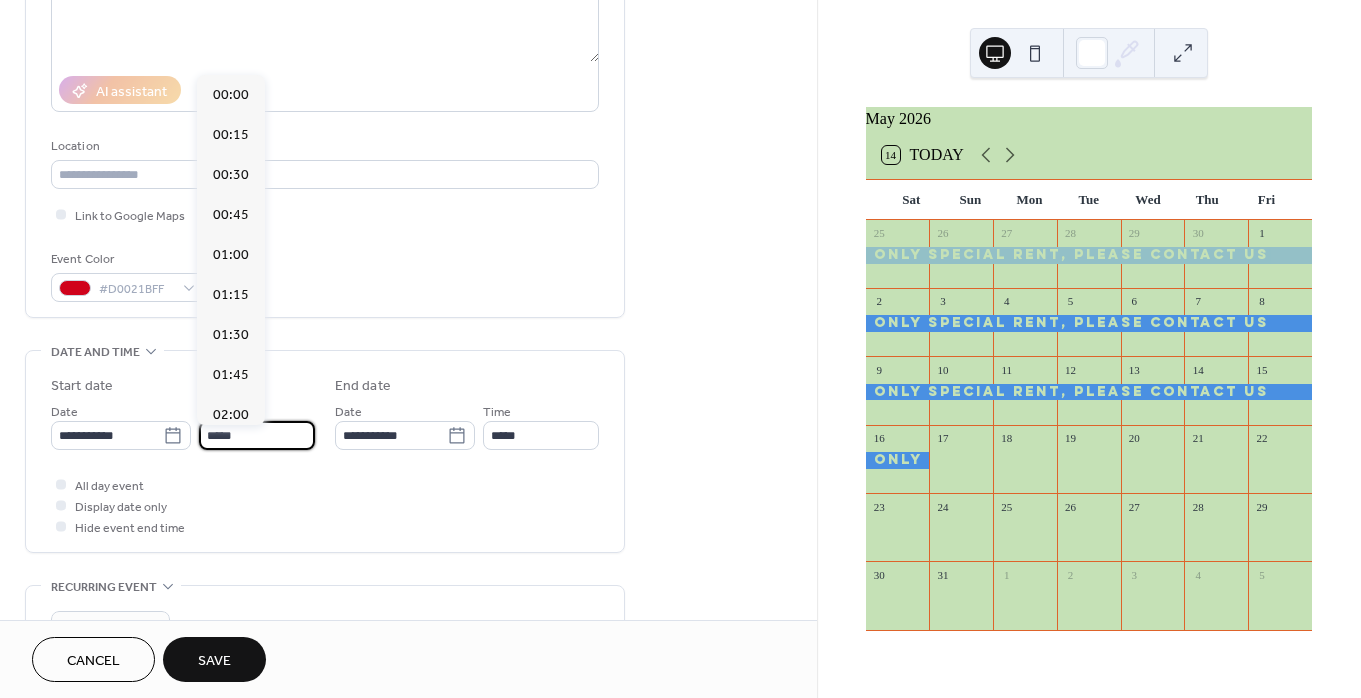 scroll, scrollTop: 1920, scrollLeft: 0, axis: vertical 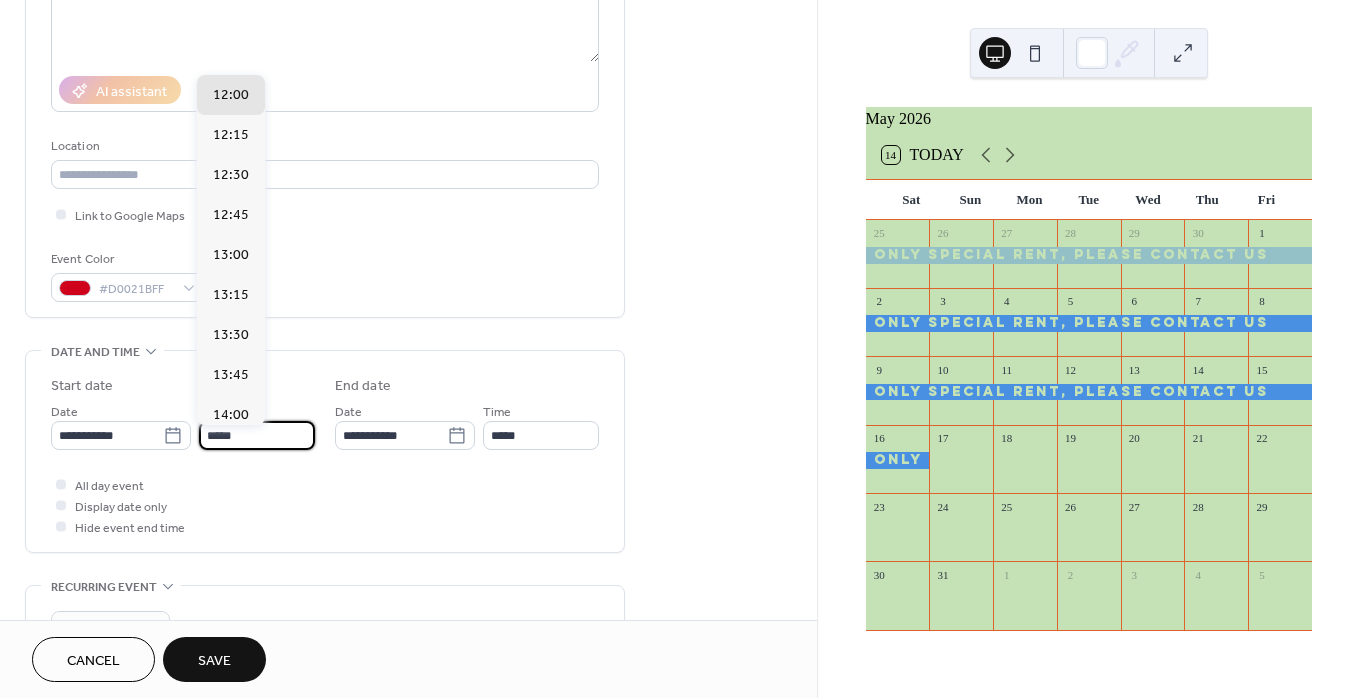 click on "**********" at bounding box center [325, 451] 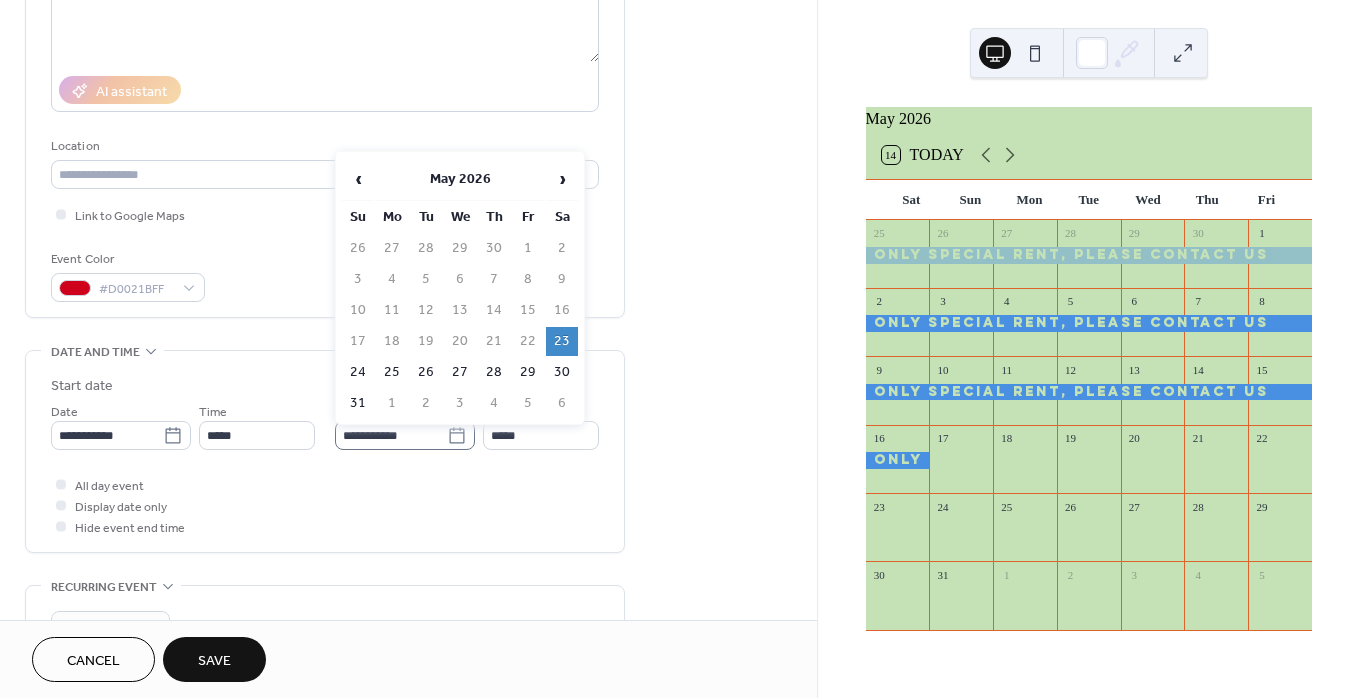 click 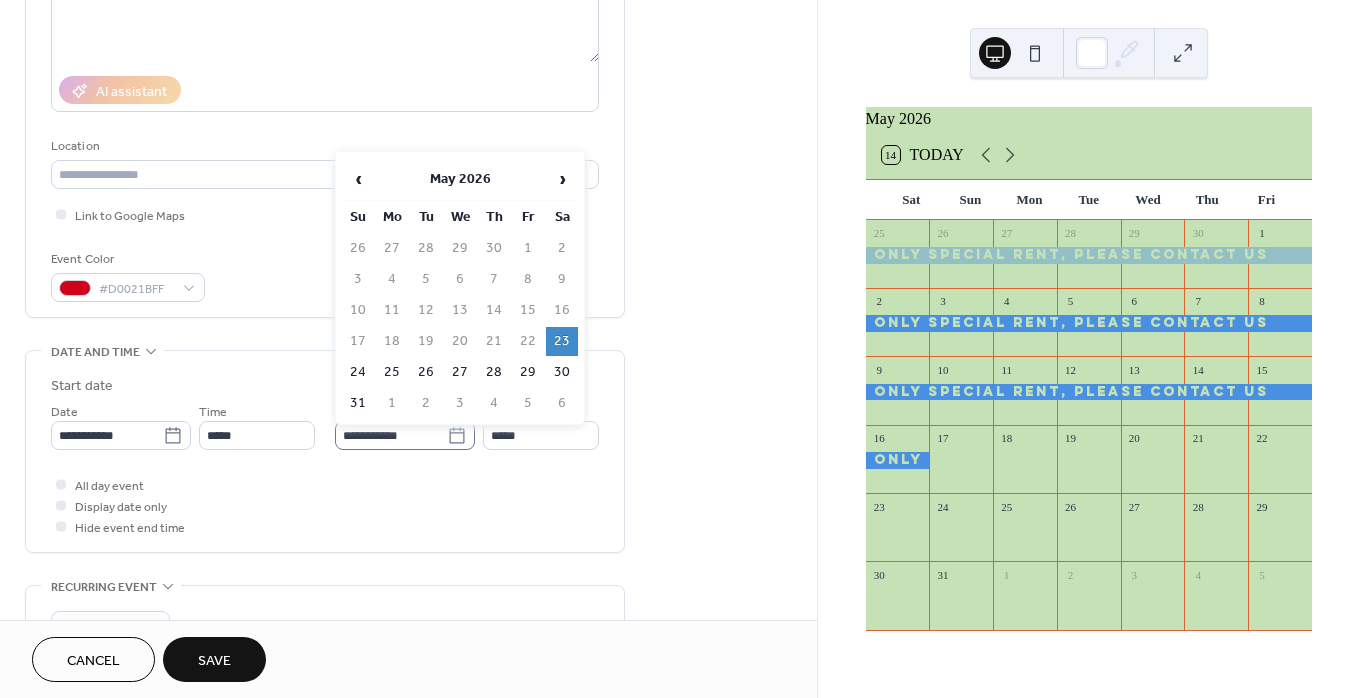 click on "**********" at bounding box center (391, 435) 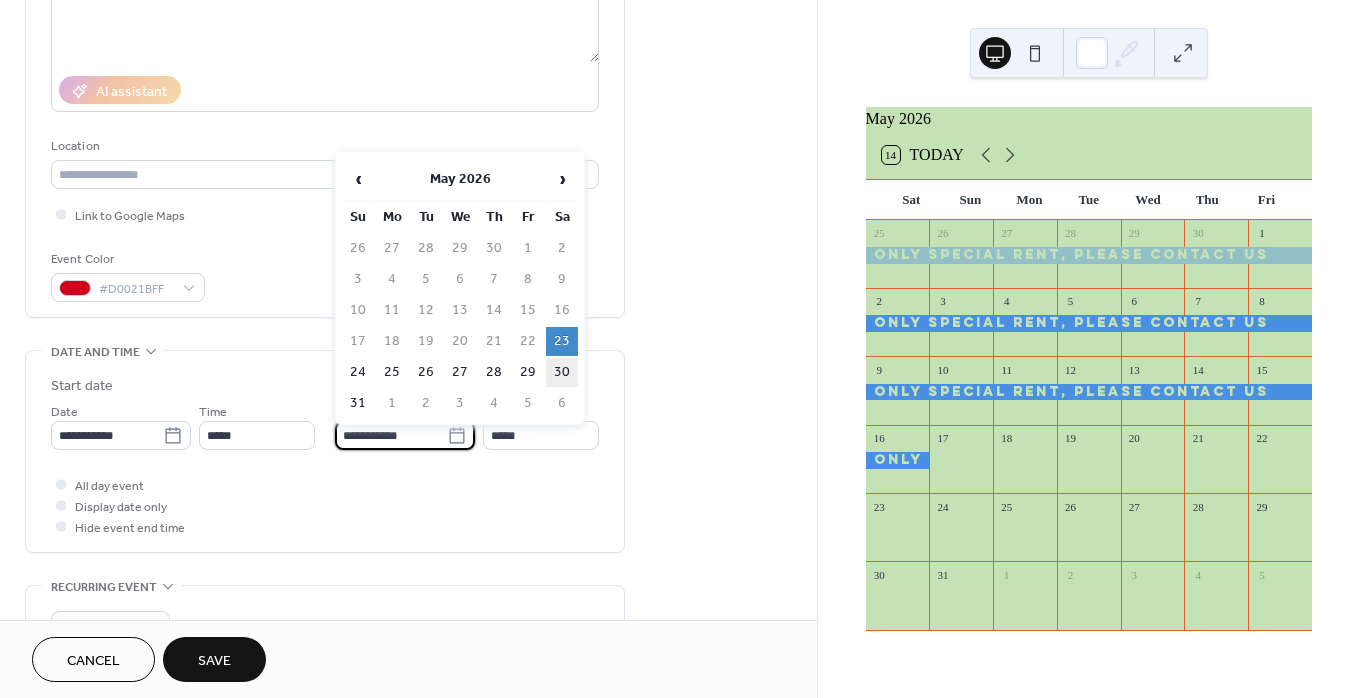 click on "30" at bounding box center (562, 372) 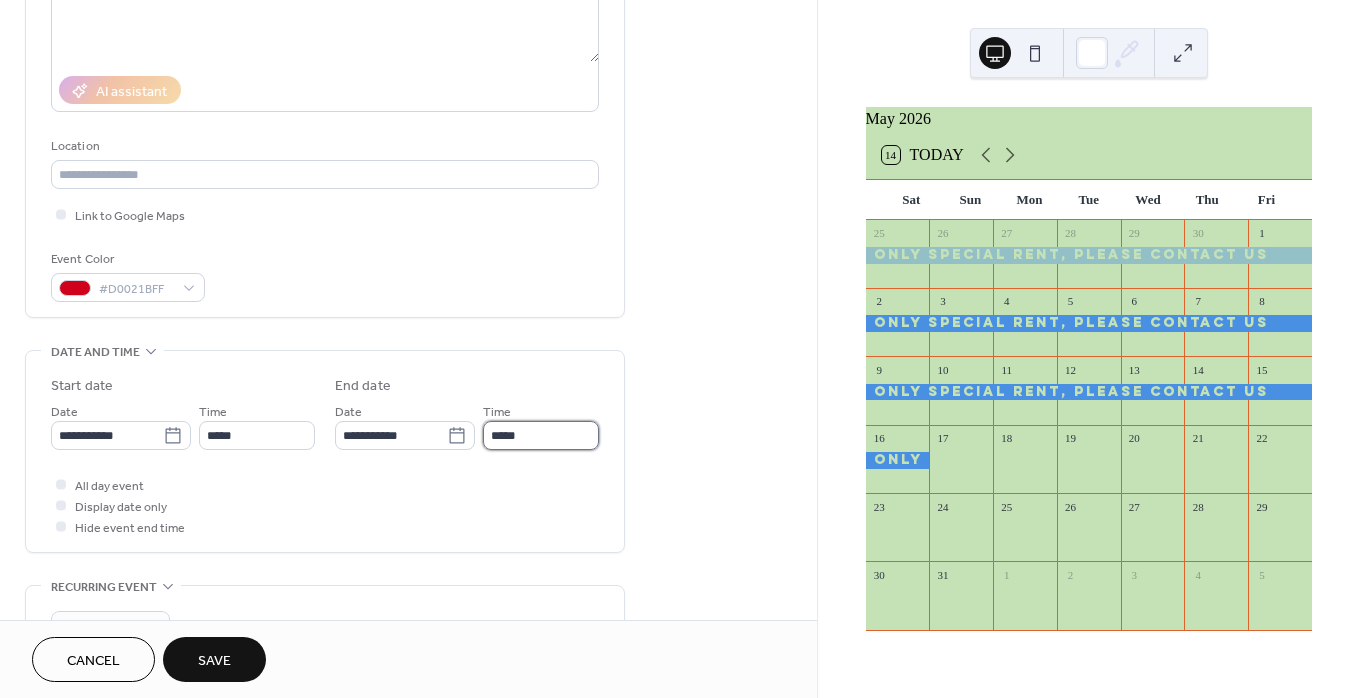 click on "*****" at bounding box center [541, 435] 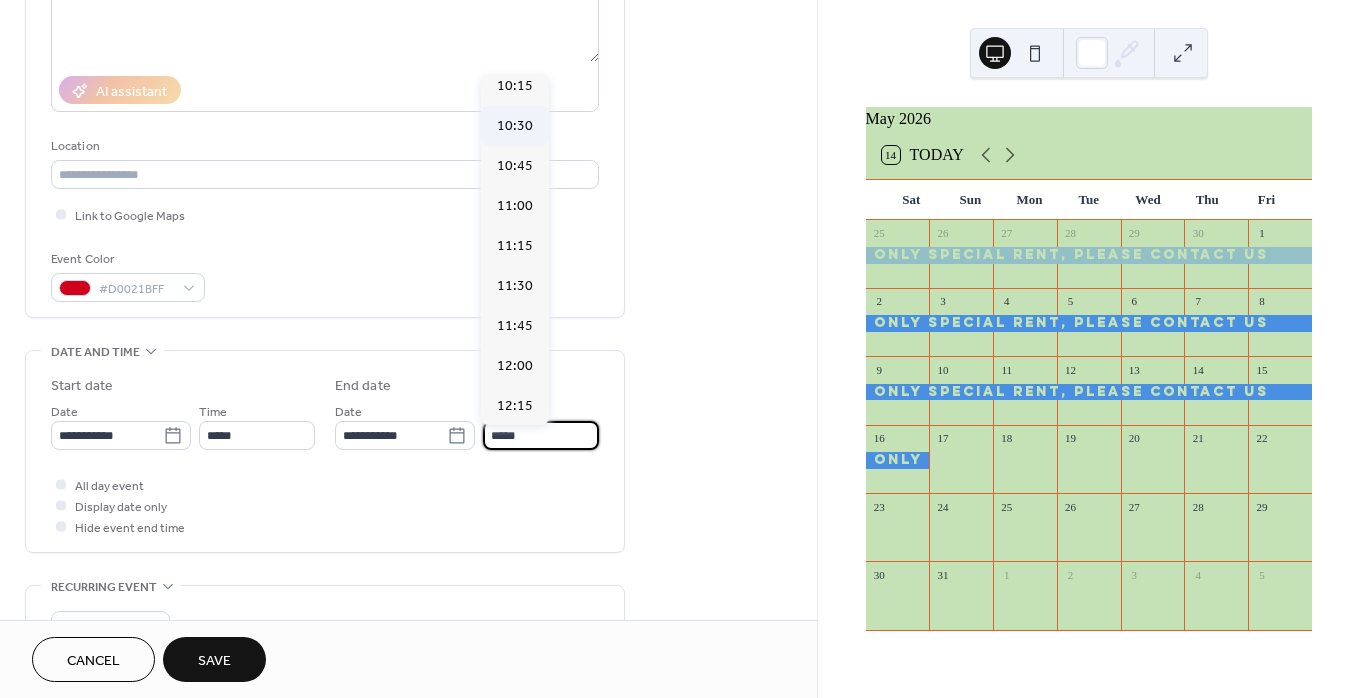 scroll, scrollTop: 1595, scrollLeft: 0, axis: vertical 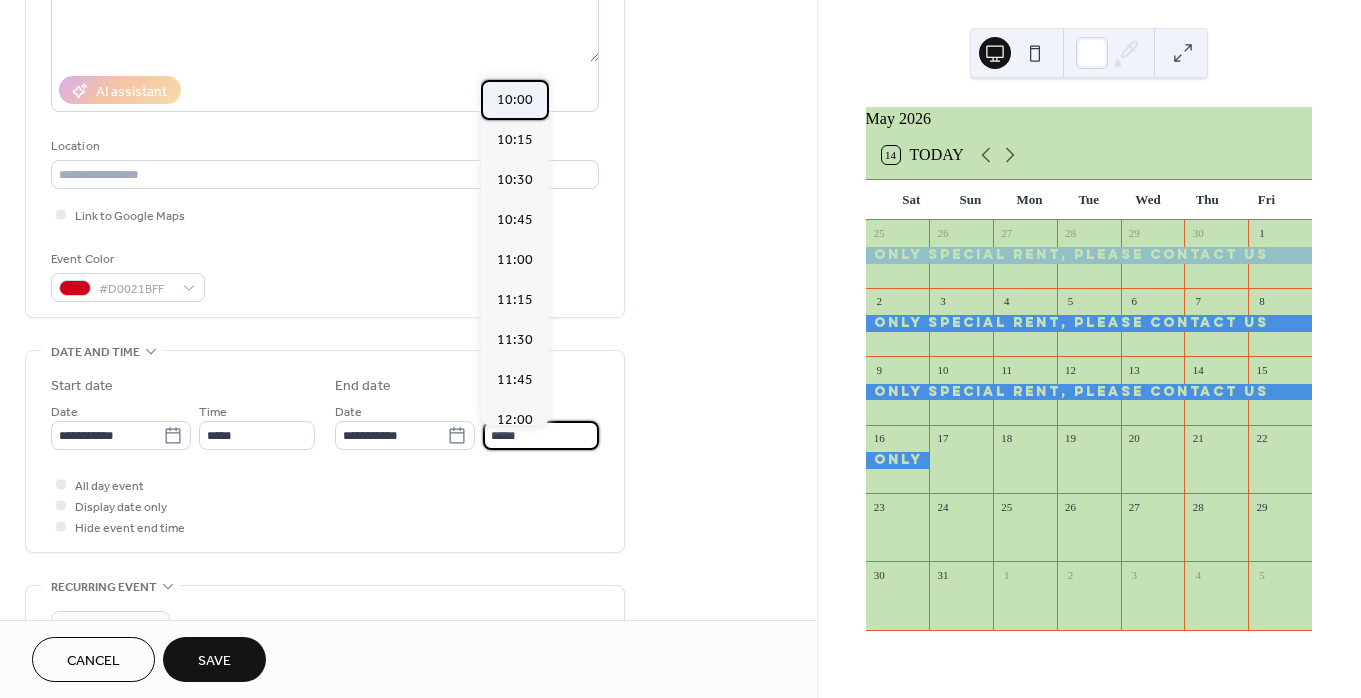 click on "10:00" at bounding box center (515, 100) 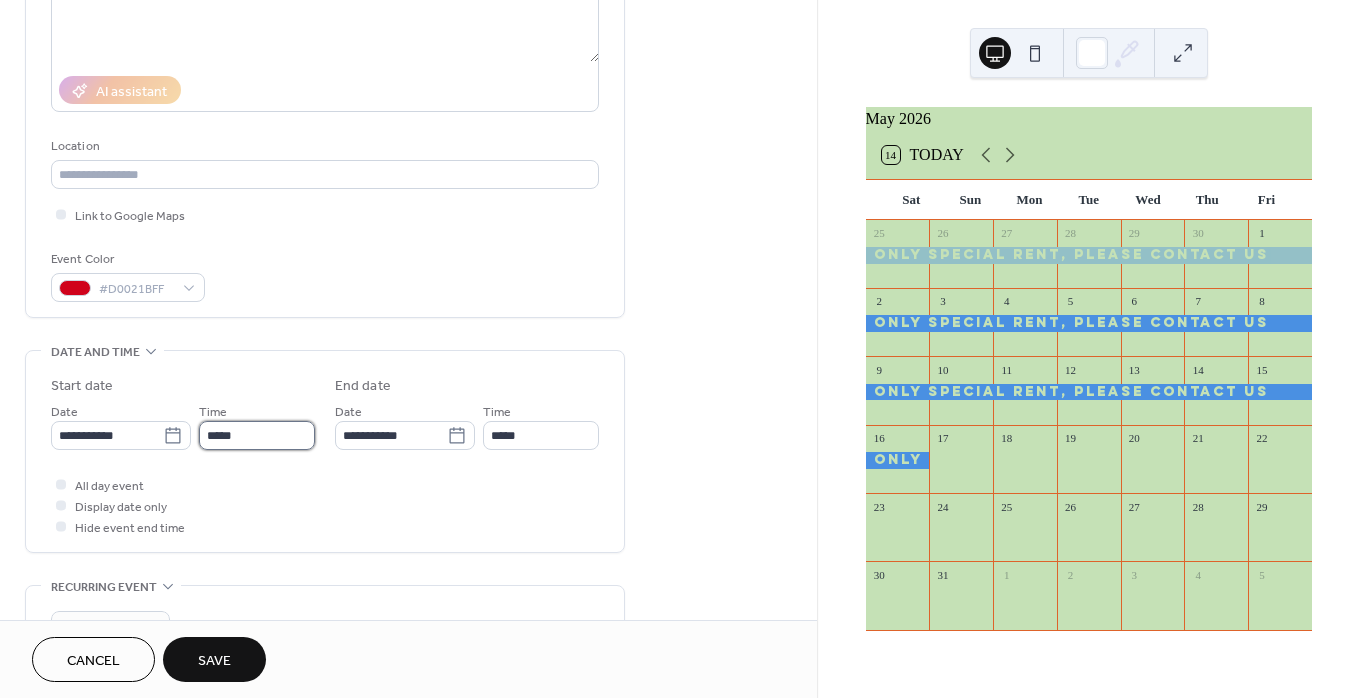 click on "*****" at bounding box center [257, 435] 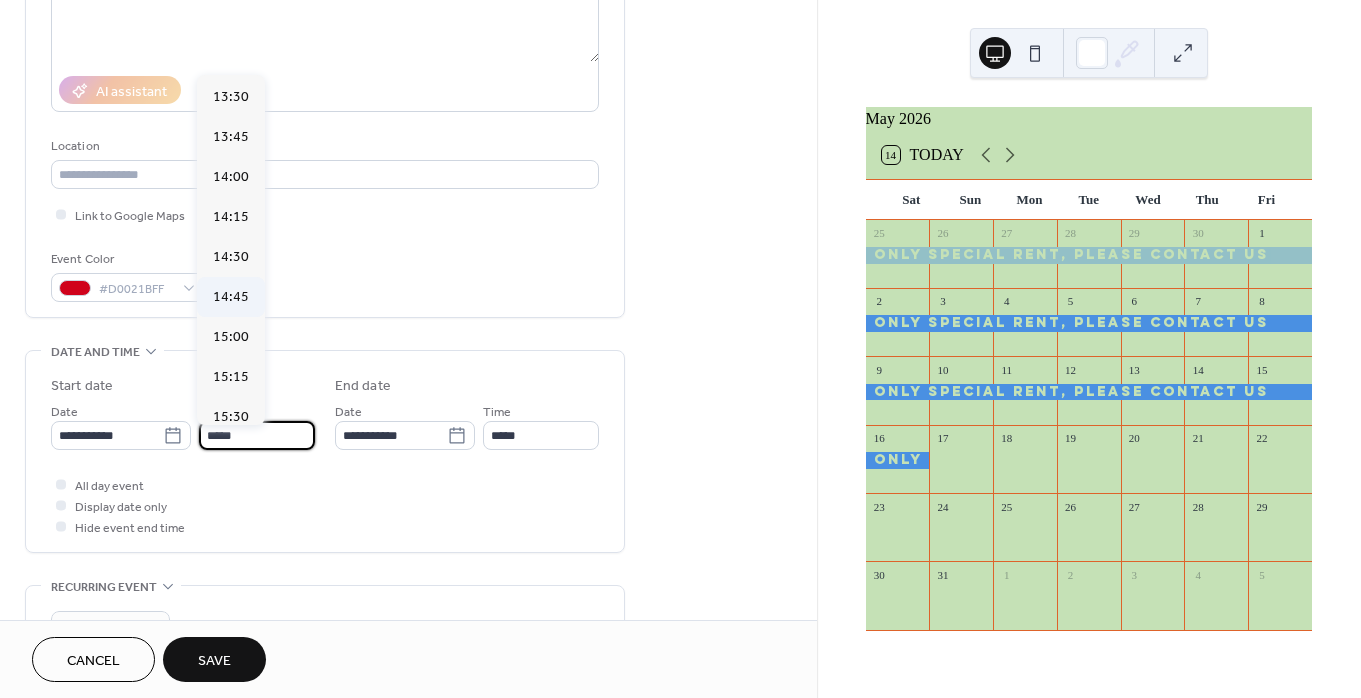 scroll, scrollTop: 2163, scrollLeft: 0, axis: vertical 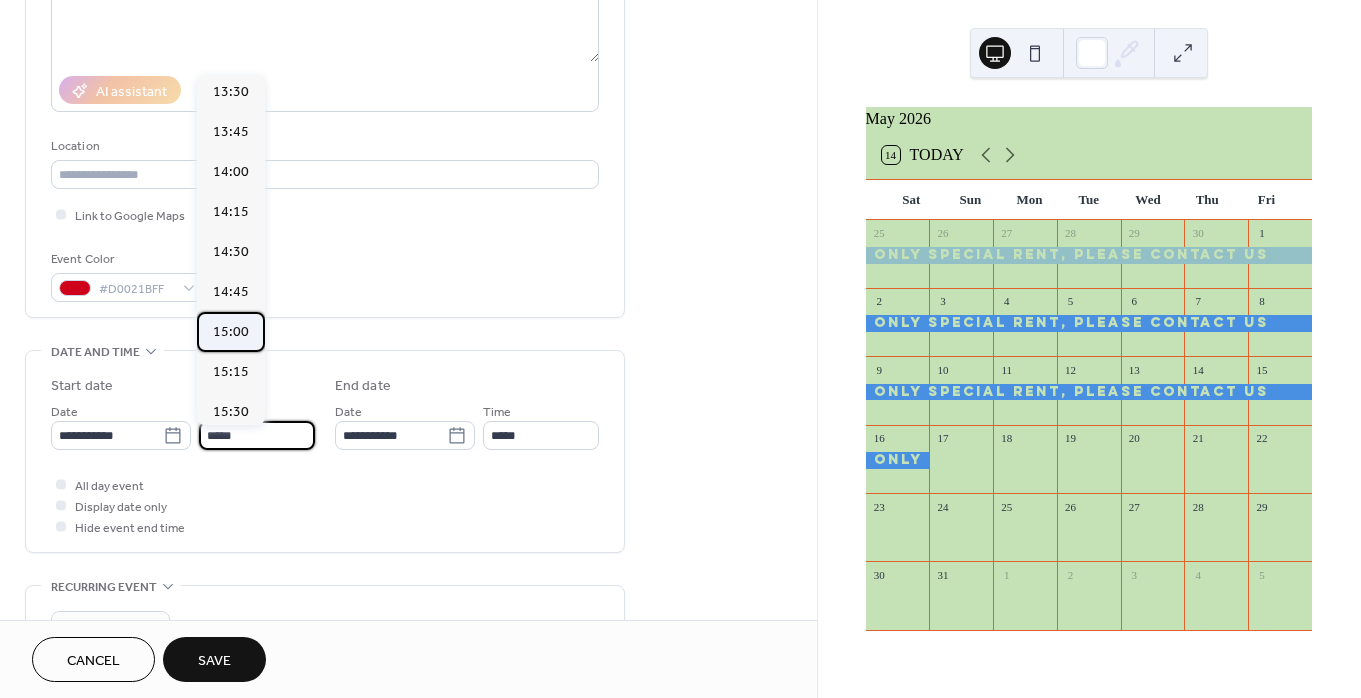 click on "15:00" at bounding box center [231, 332] 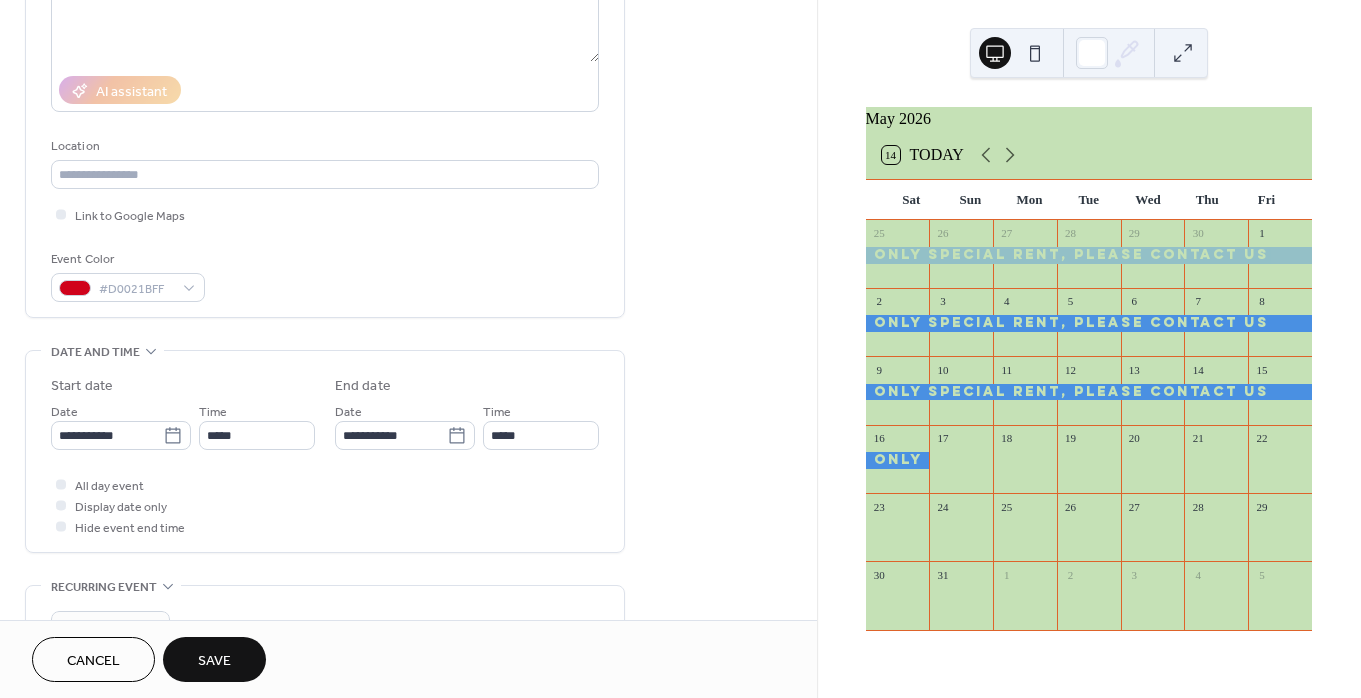 type on "*****" 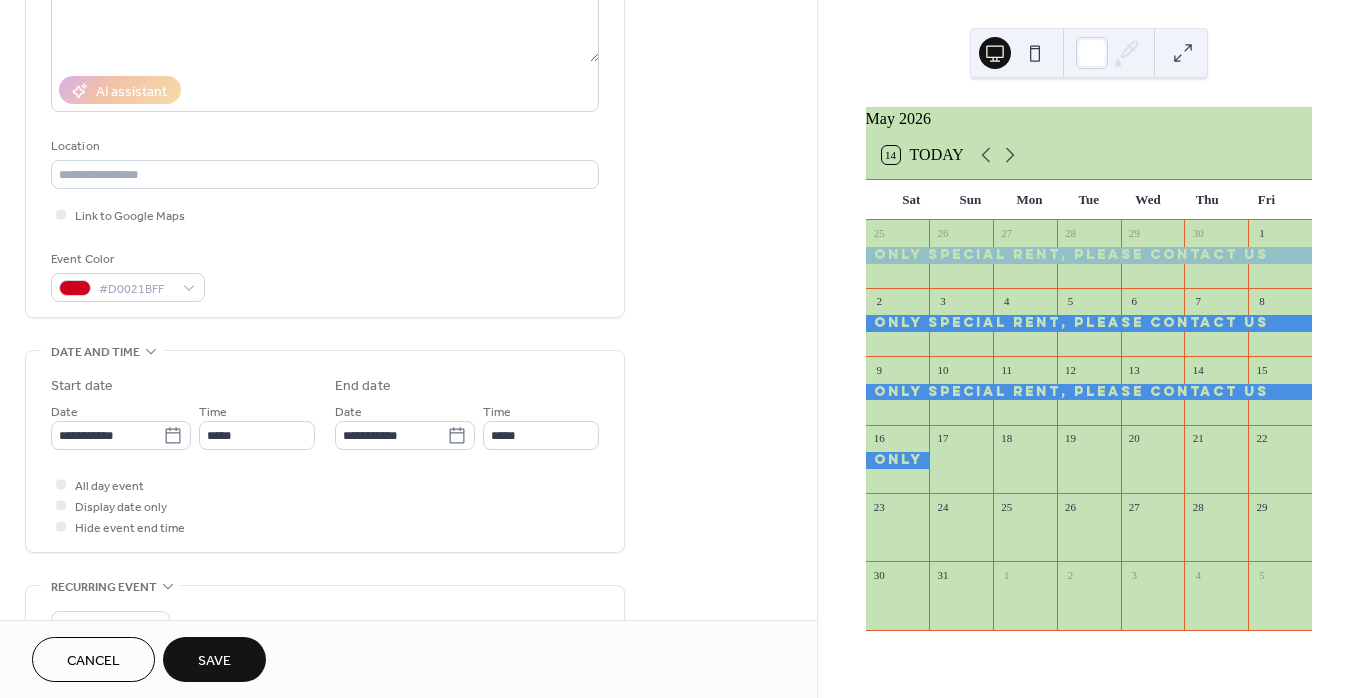 type on "*****" 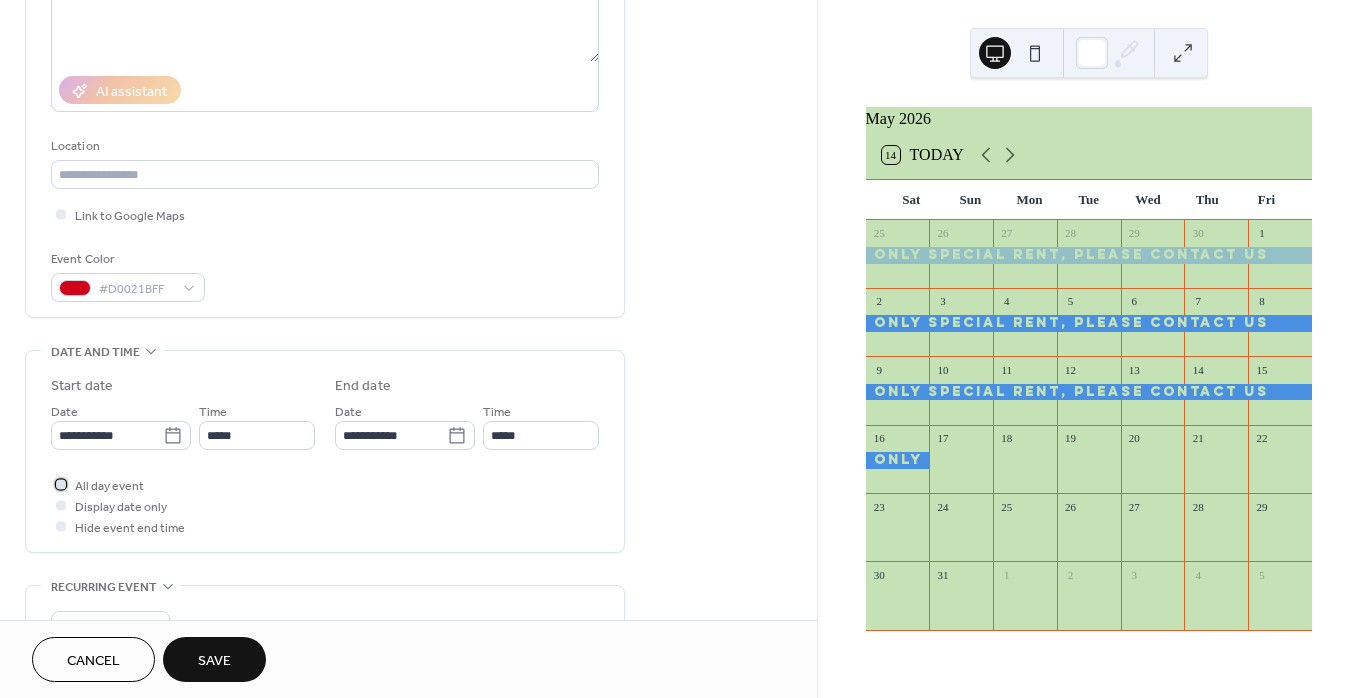 click at bounding box center [61, 484] 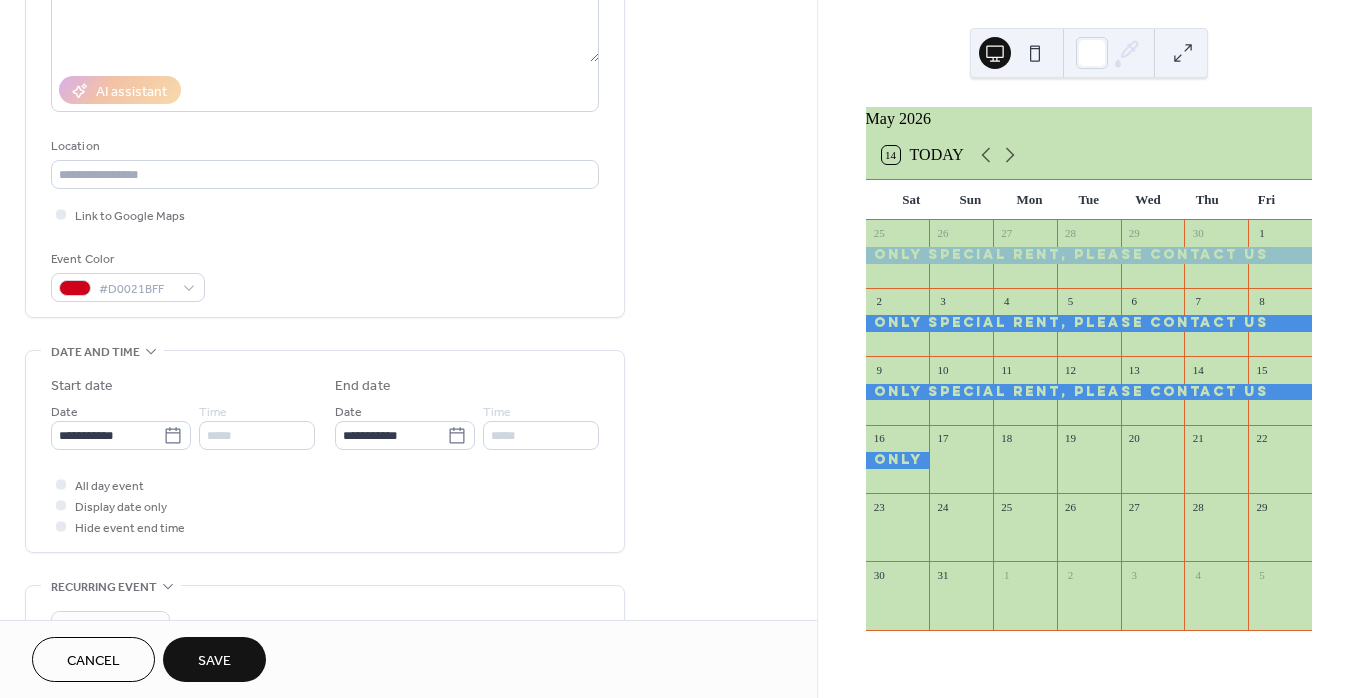 click on "Save" at bounding box center (214, 661) 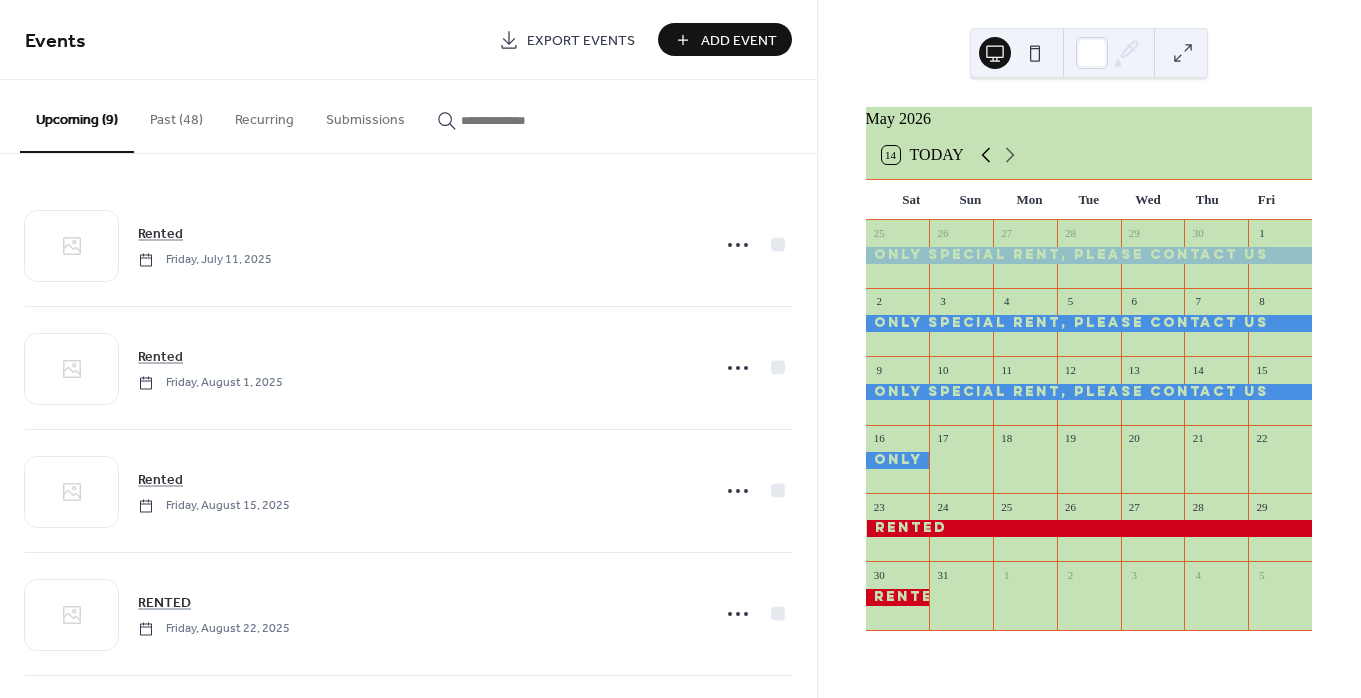 click 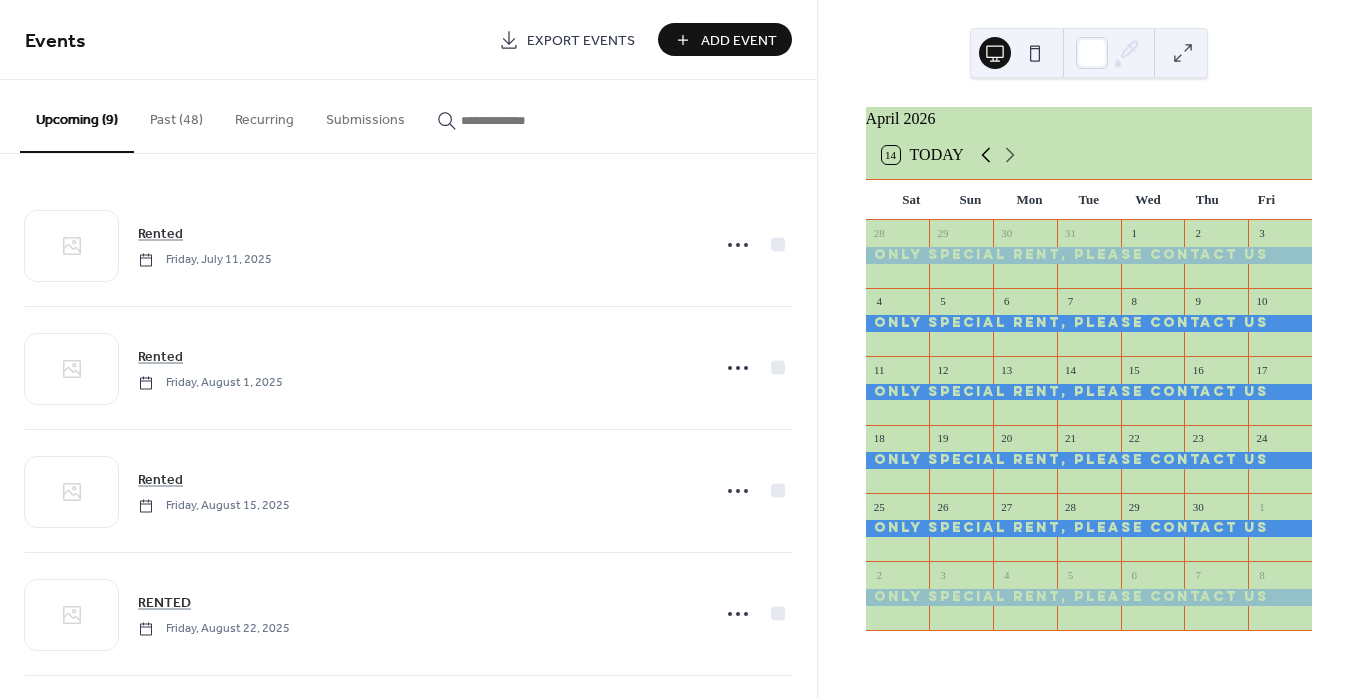 click 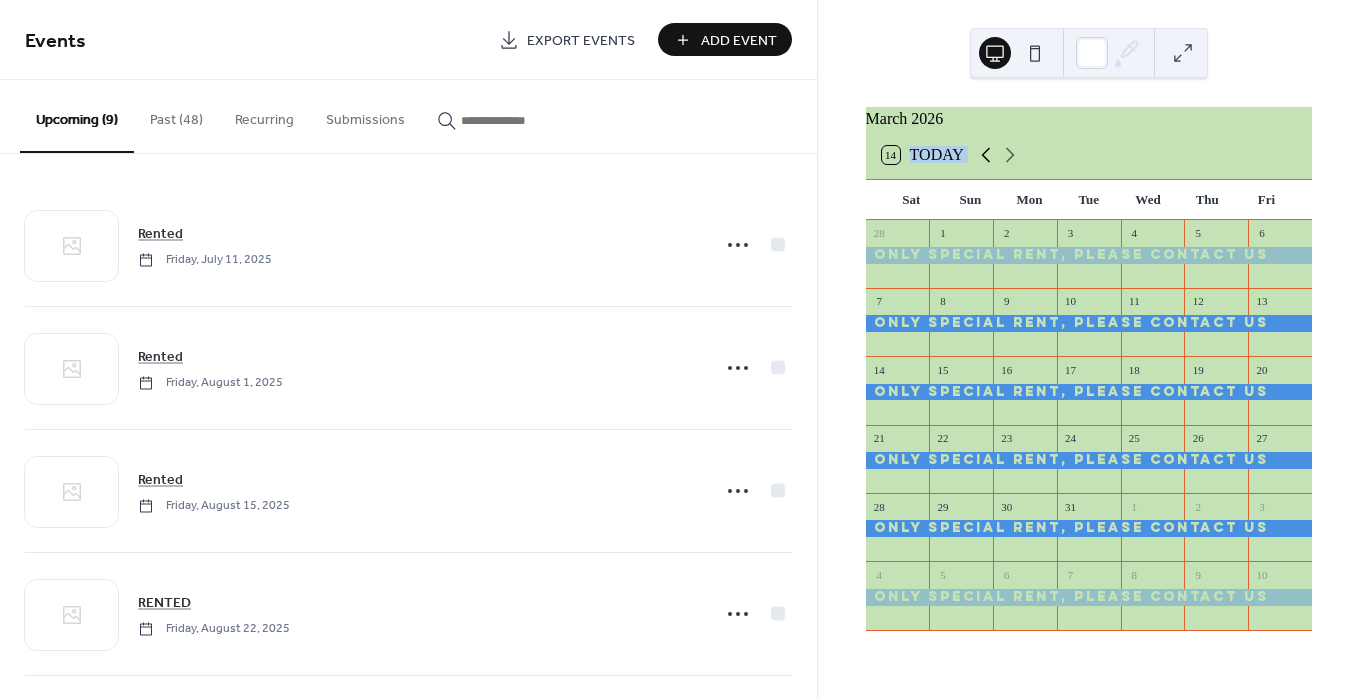 click 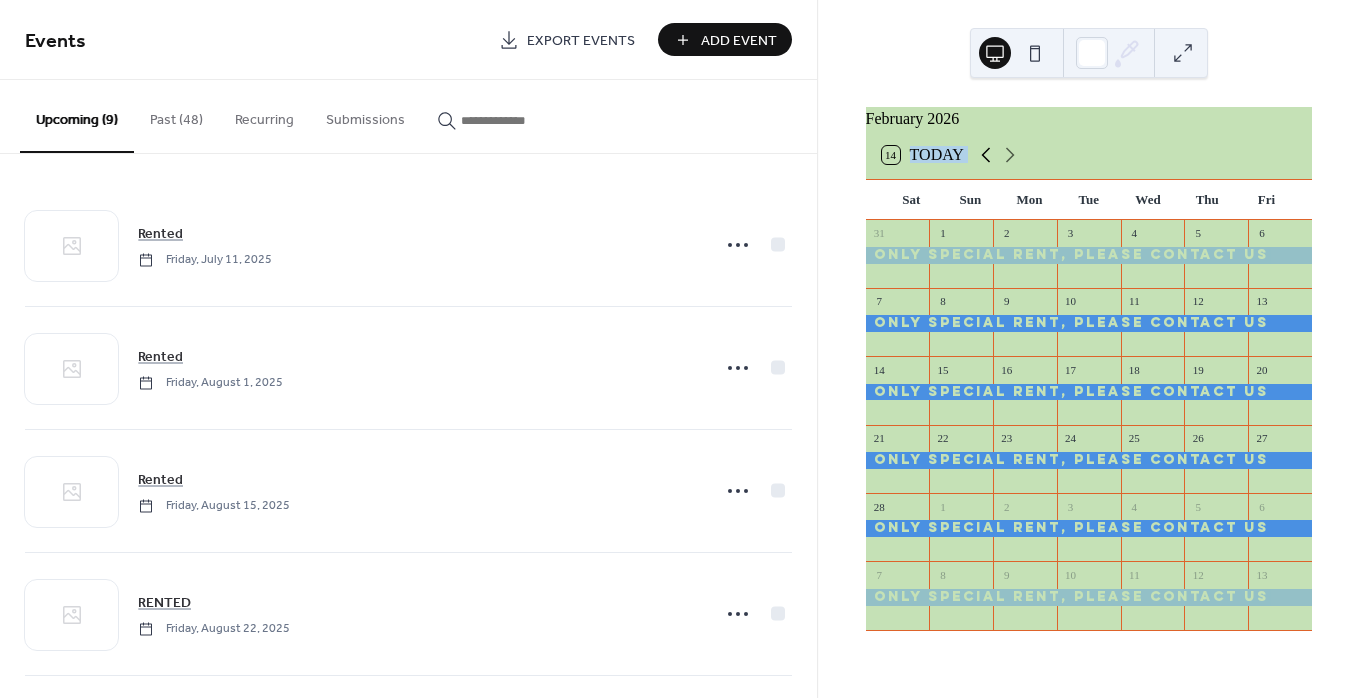 click 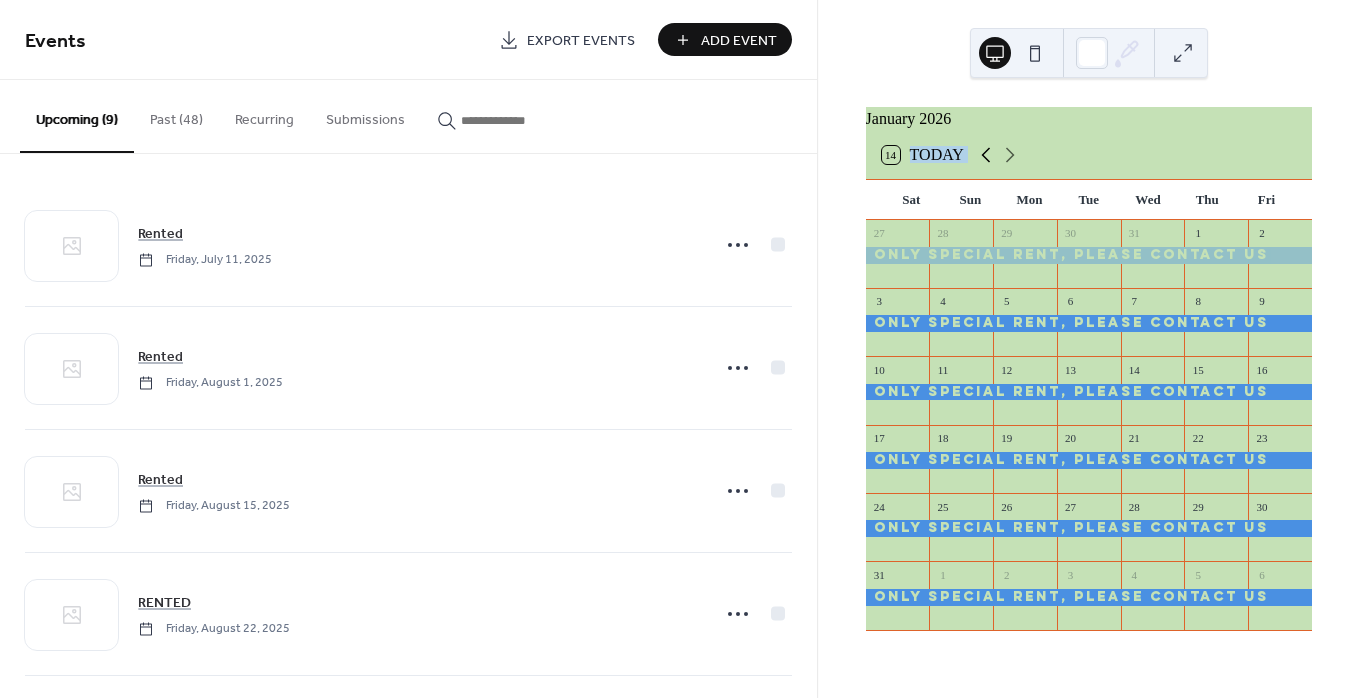 click 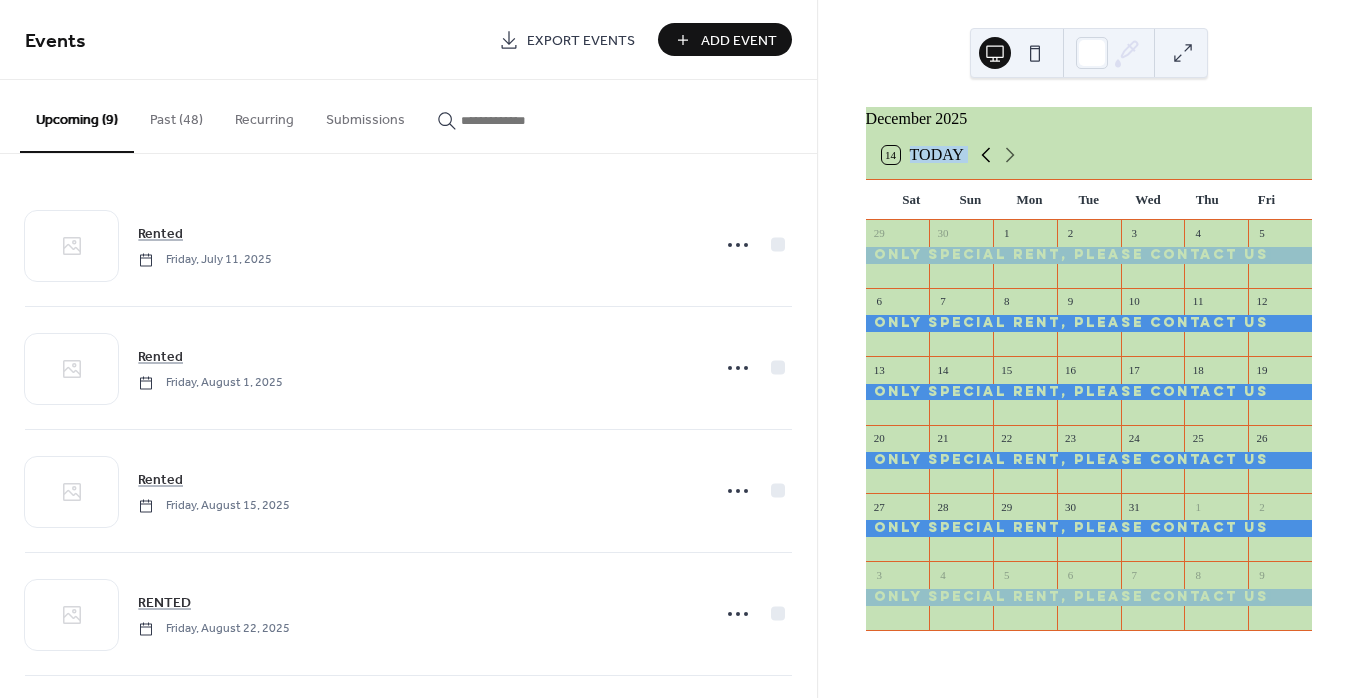 click 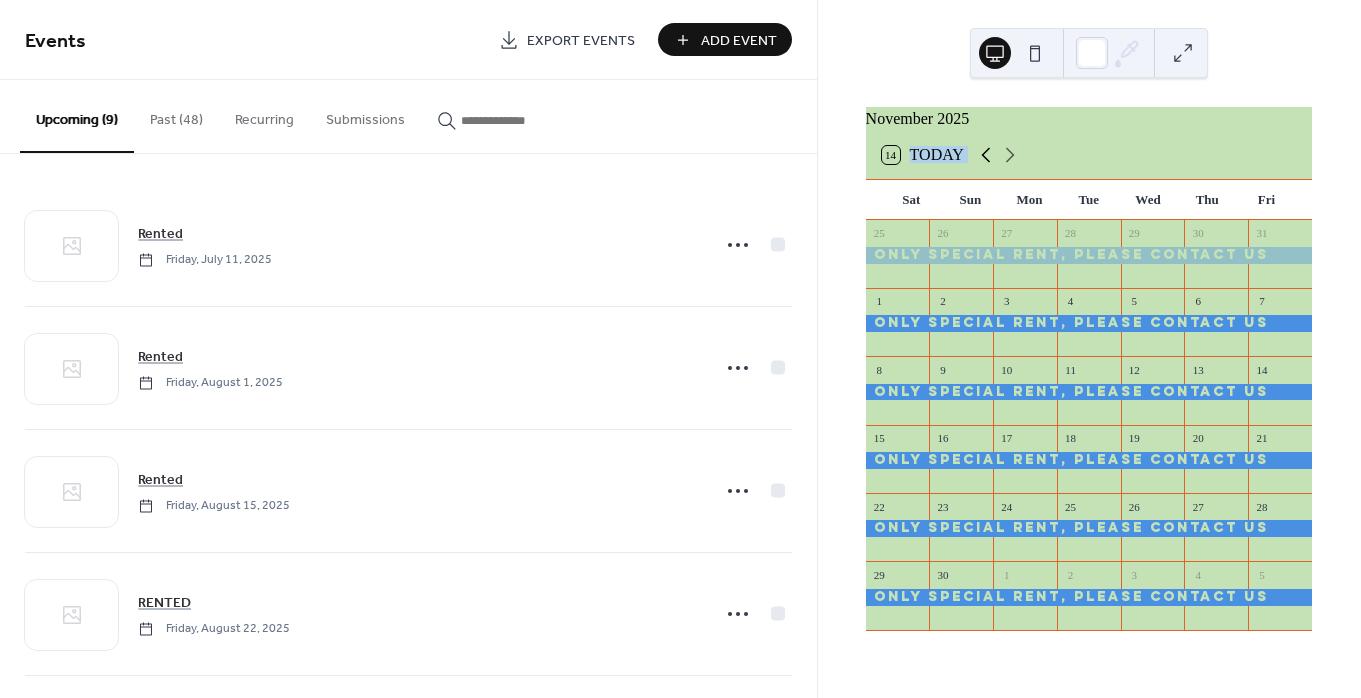 click 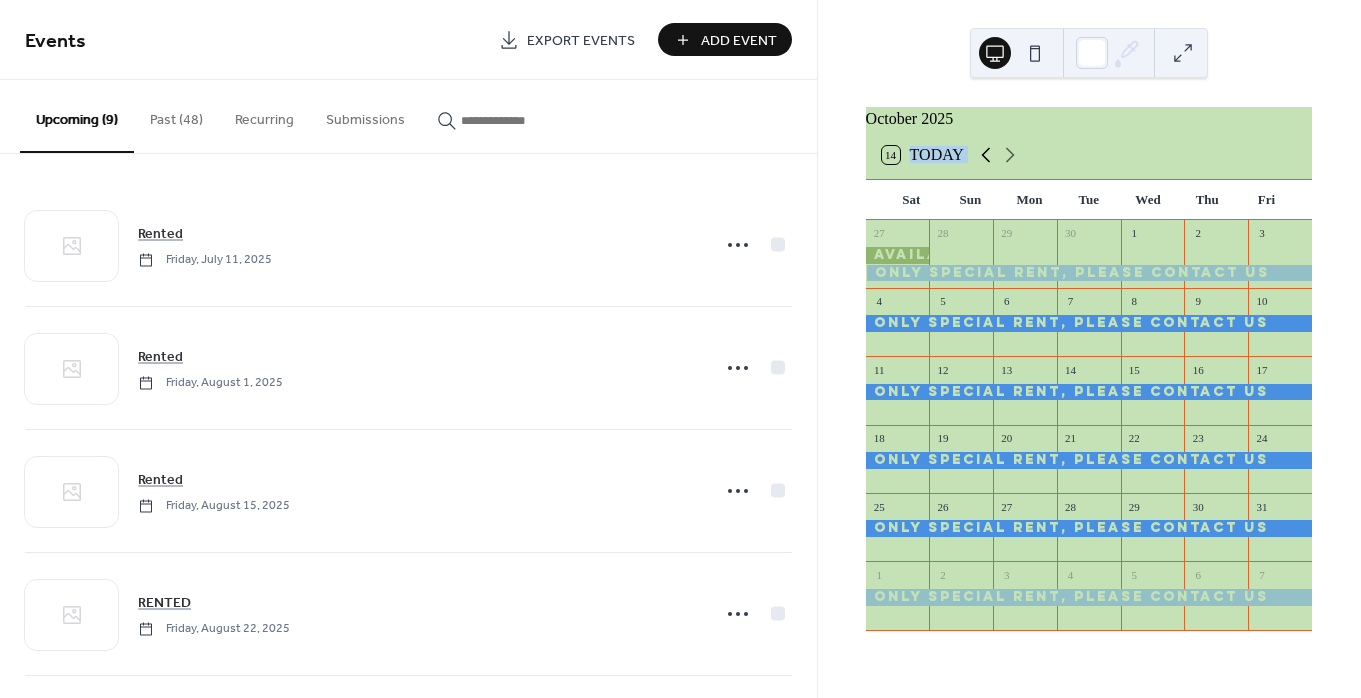 click 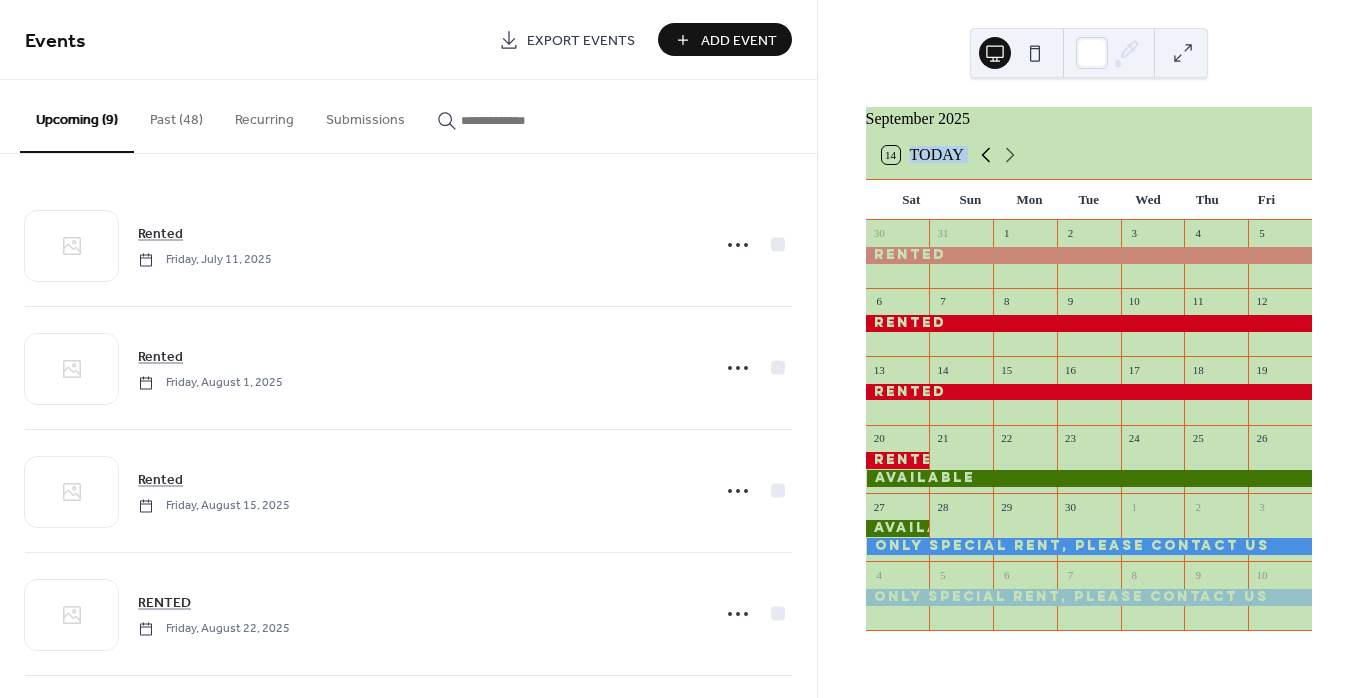 click 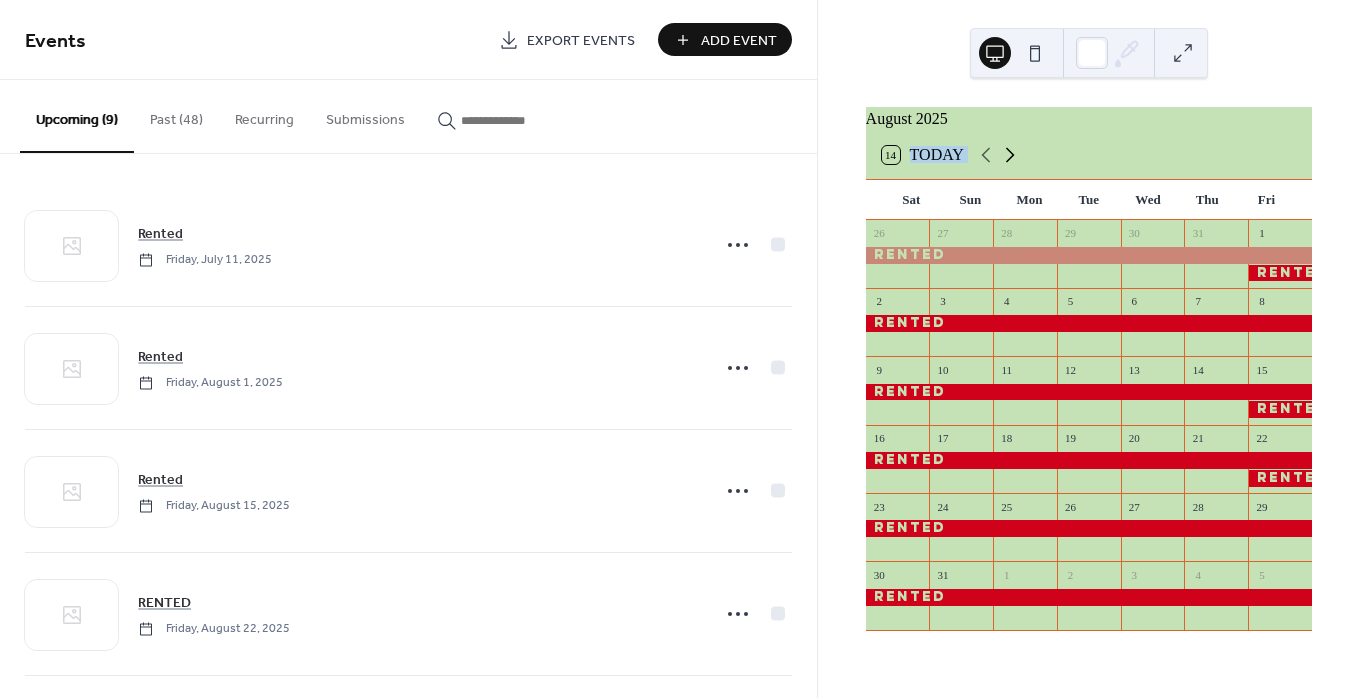 click 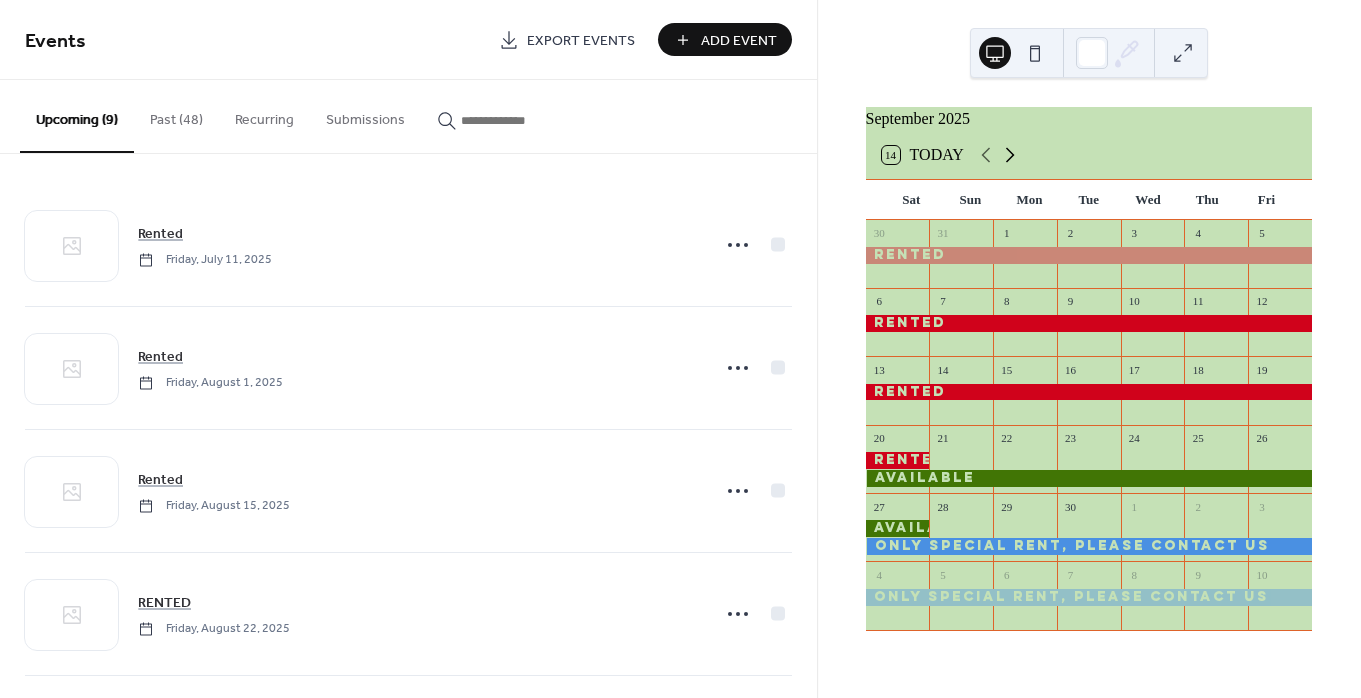 click 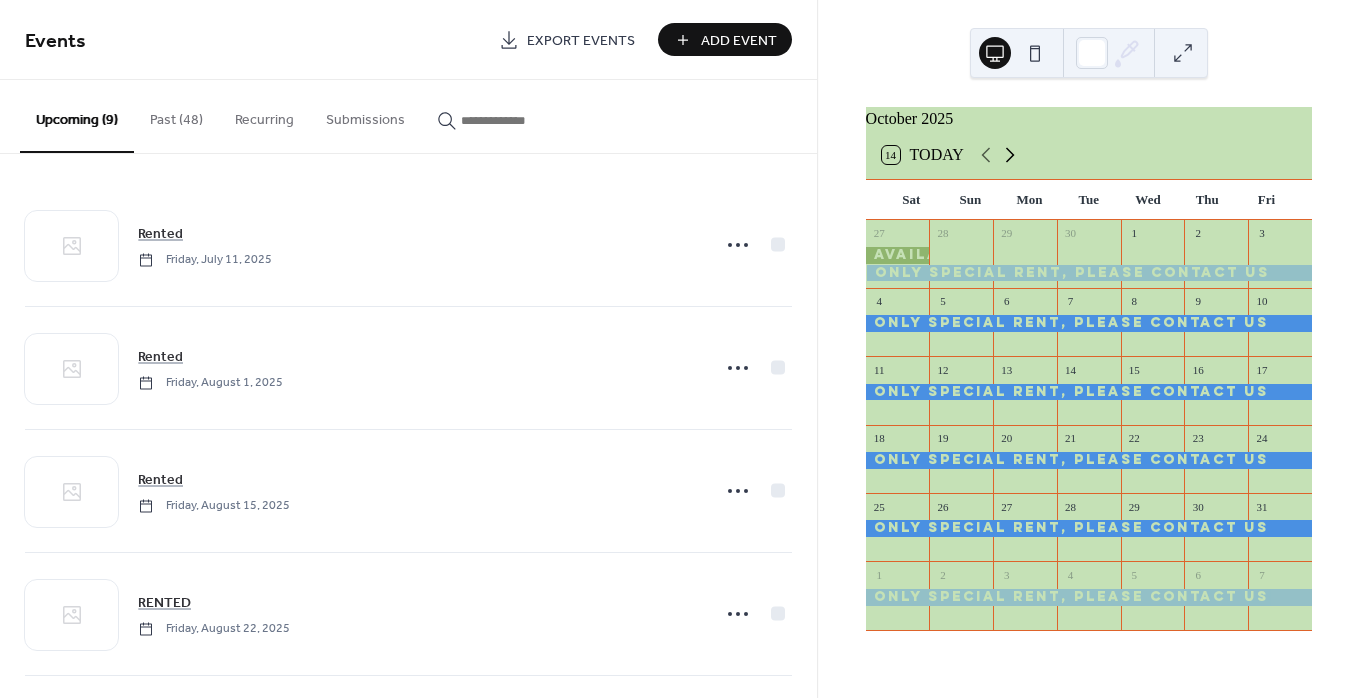 click 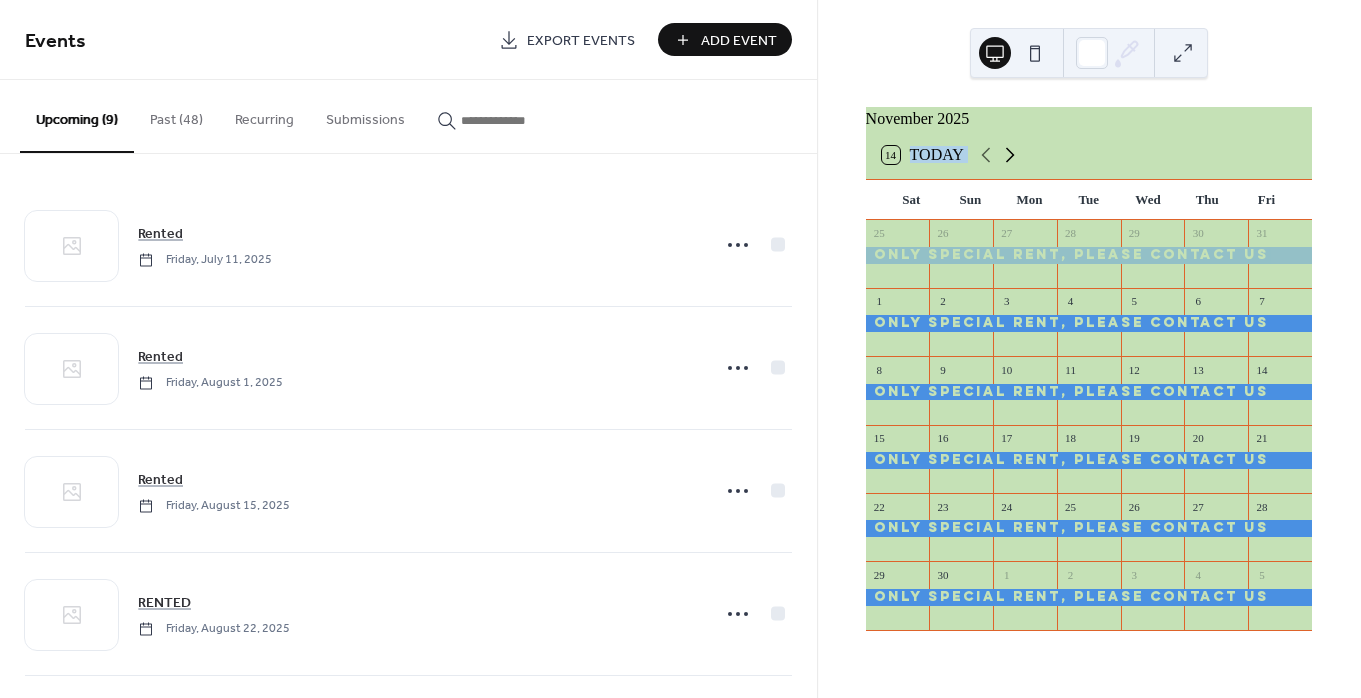 click 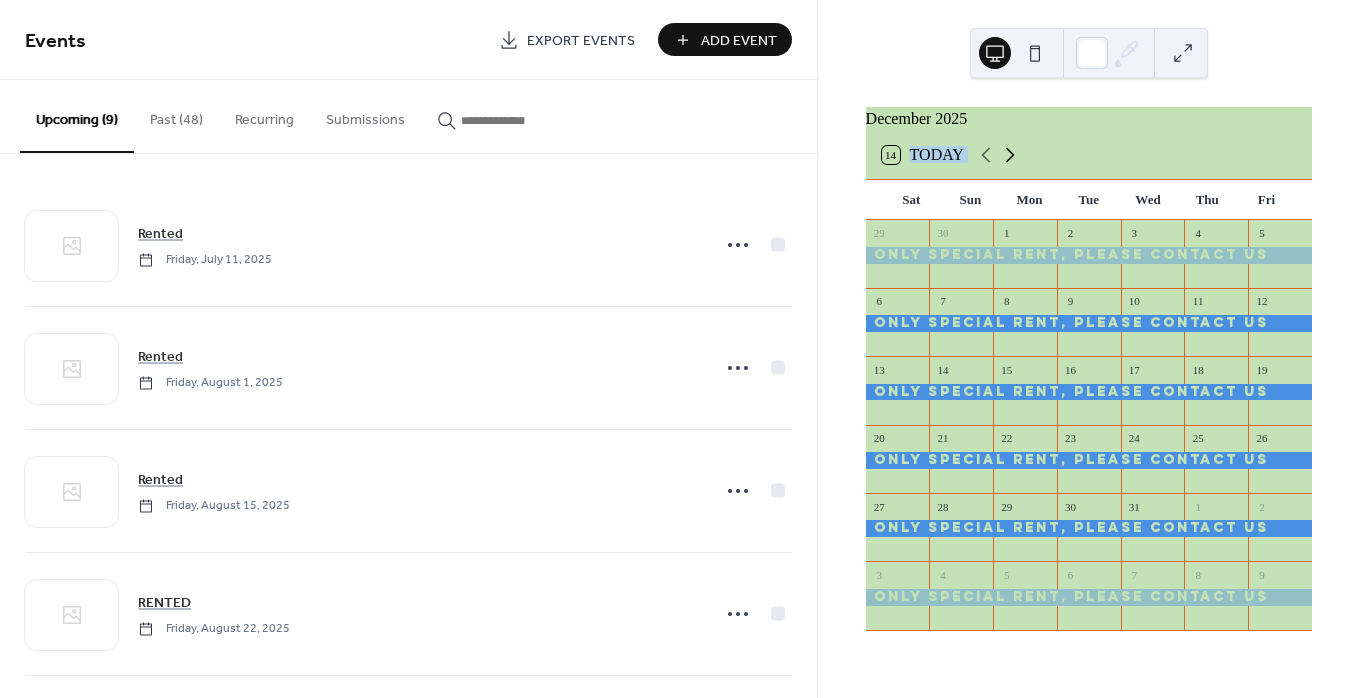 click 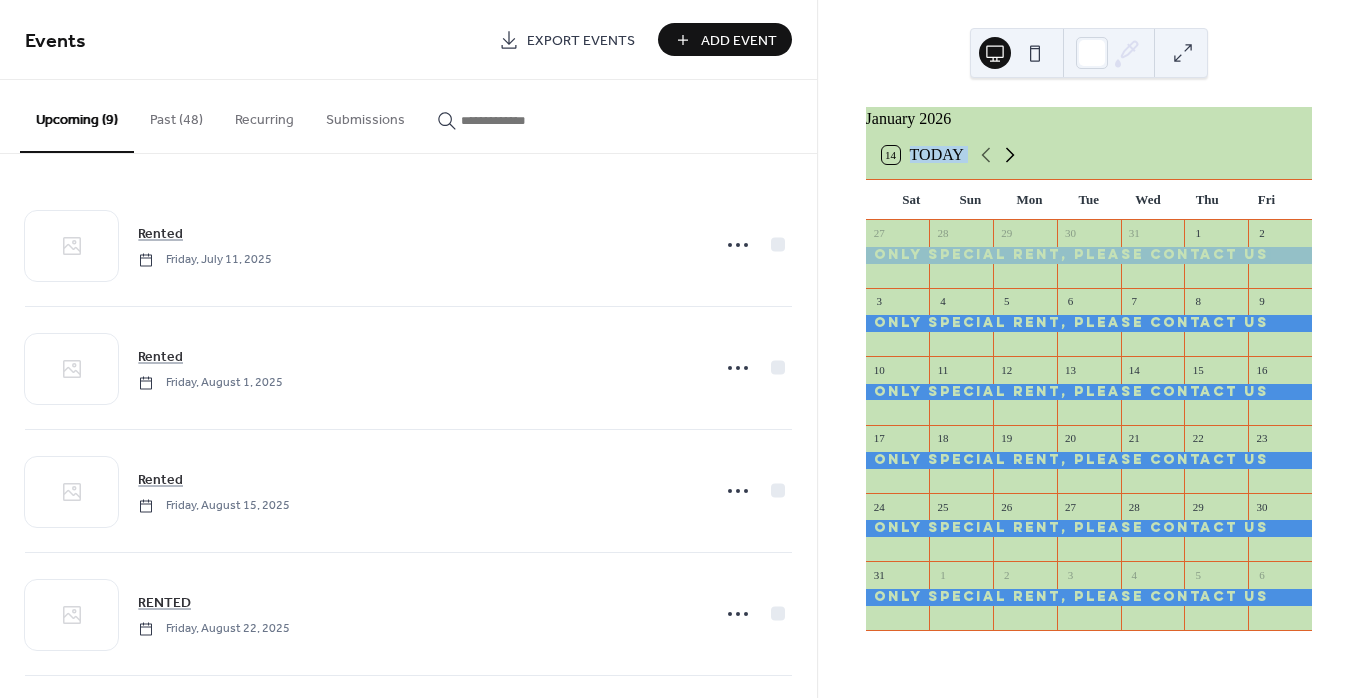 click 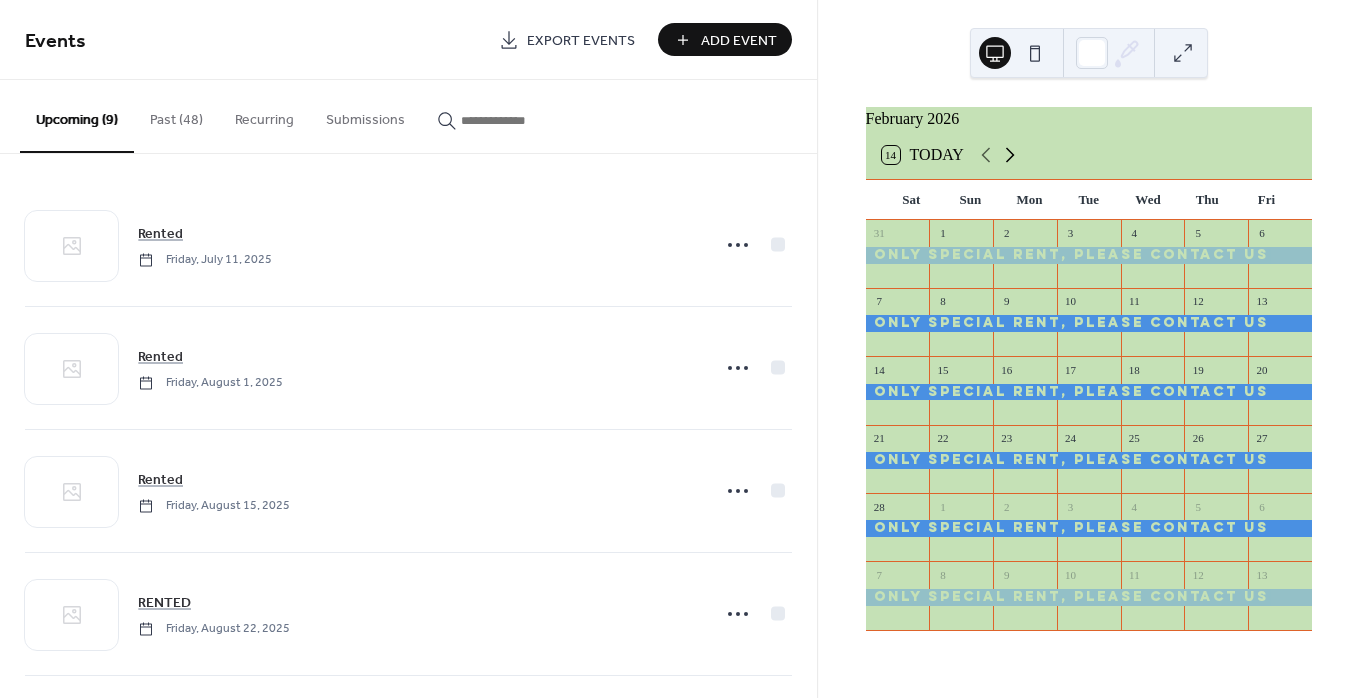 click 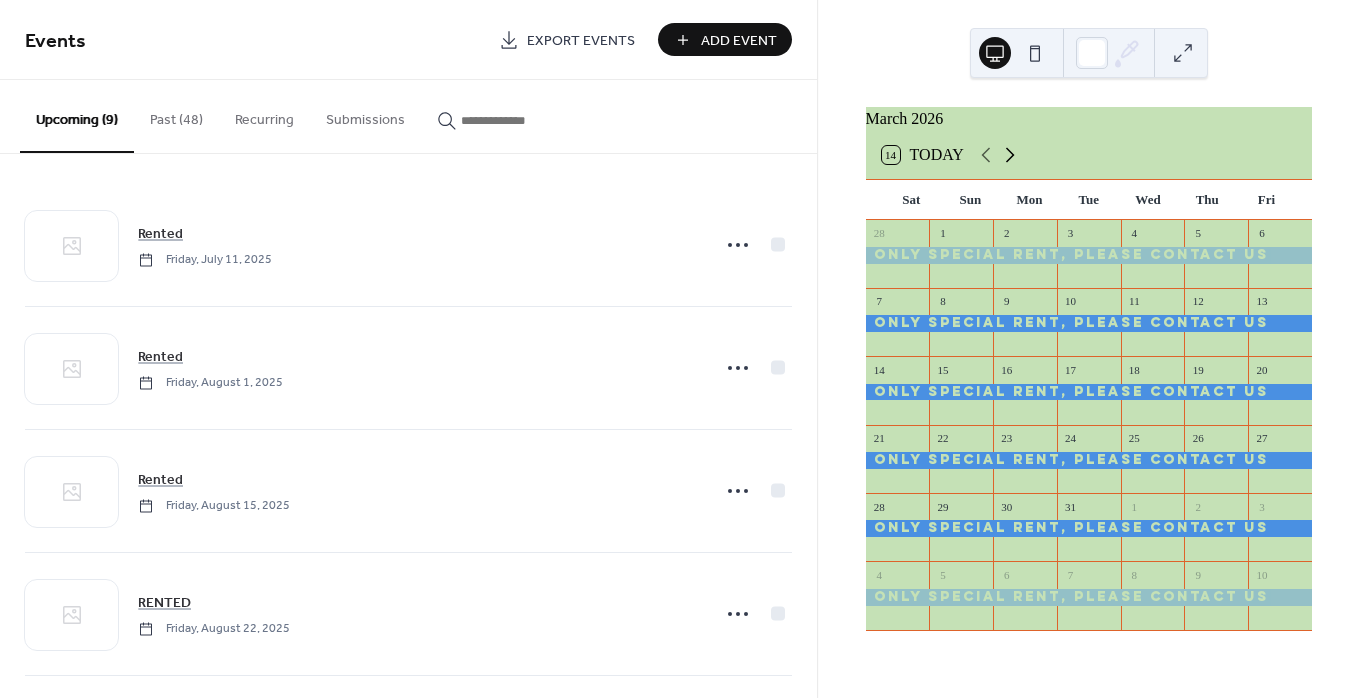 click 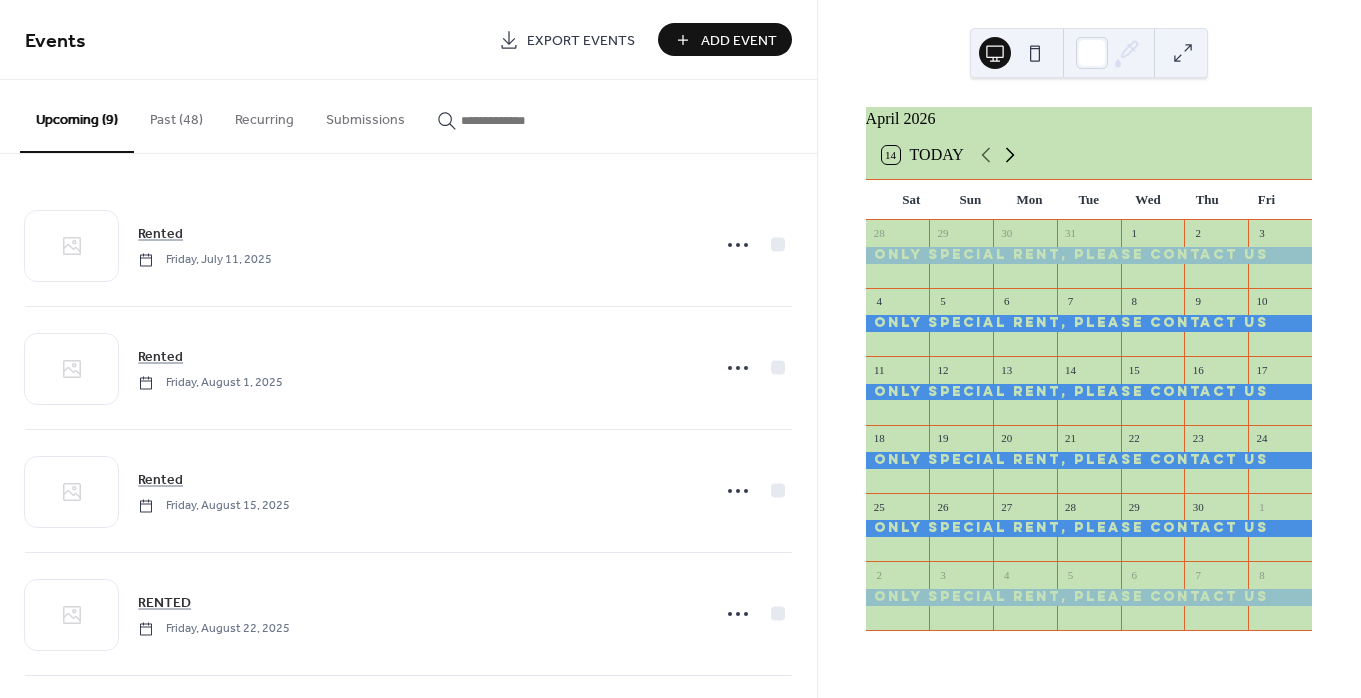click 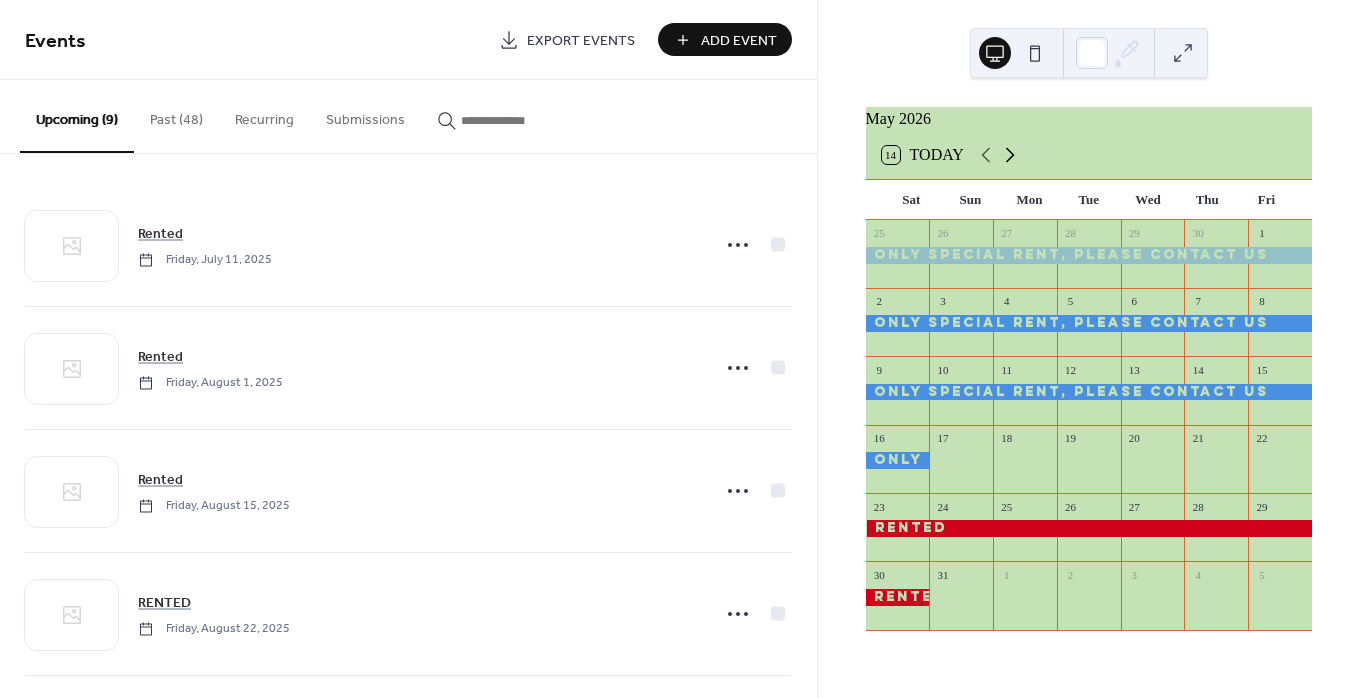 click 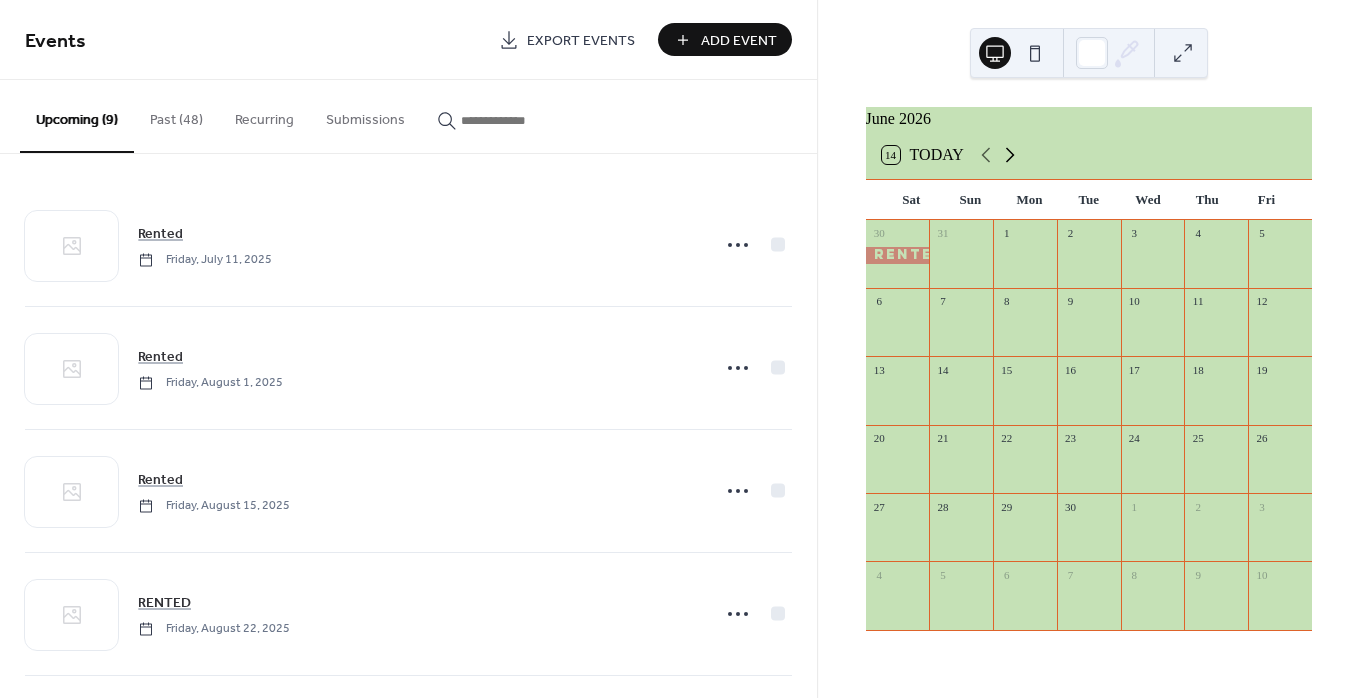 click 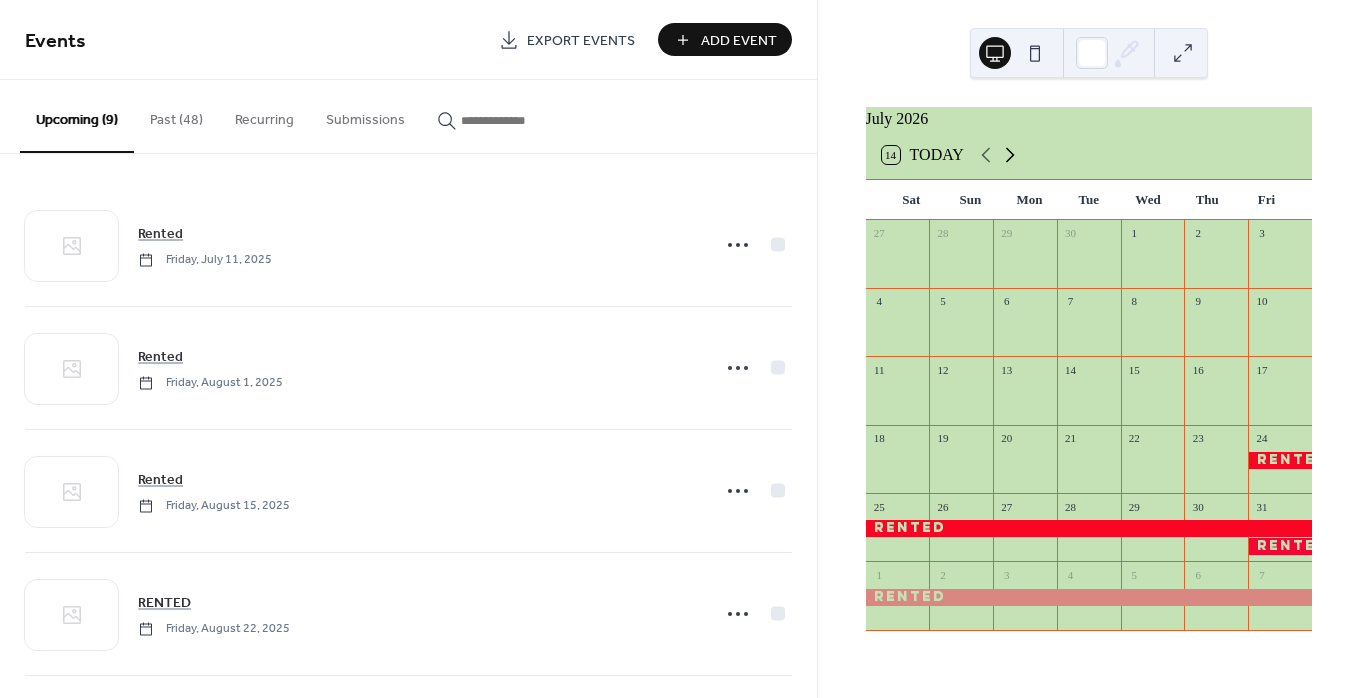click 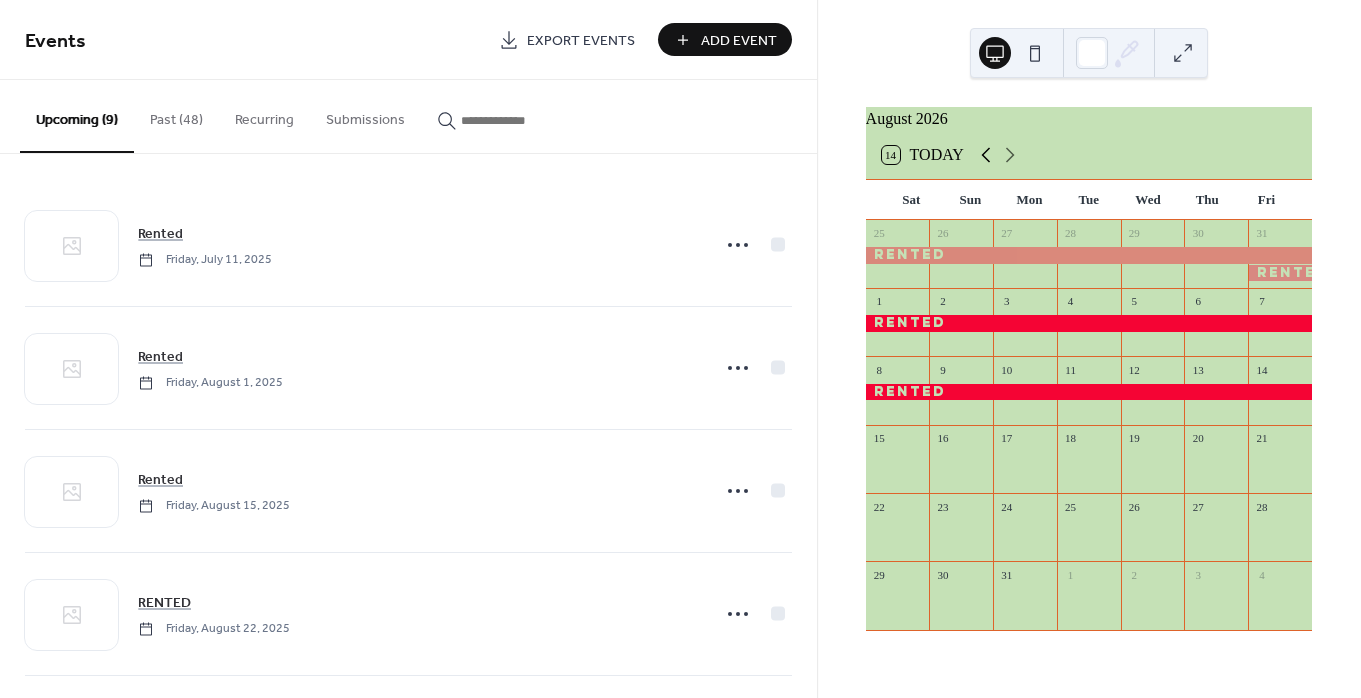 click 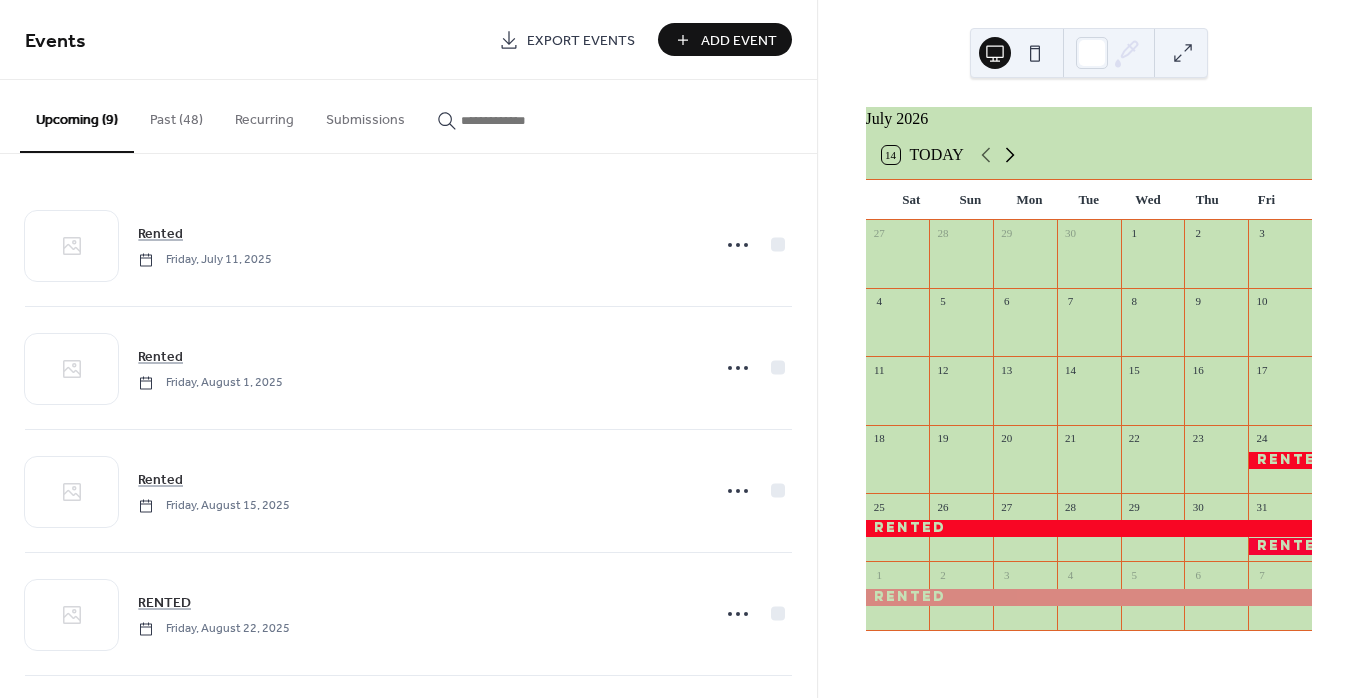 click 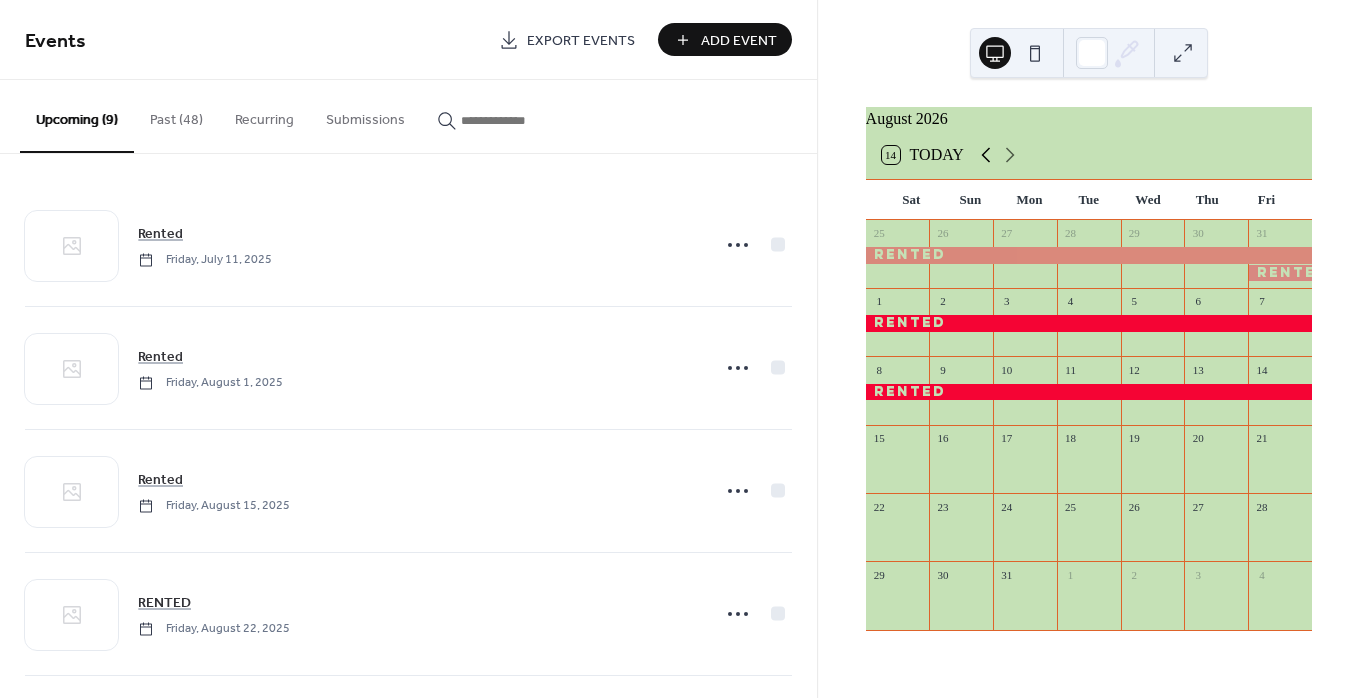 click 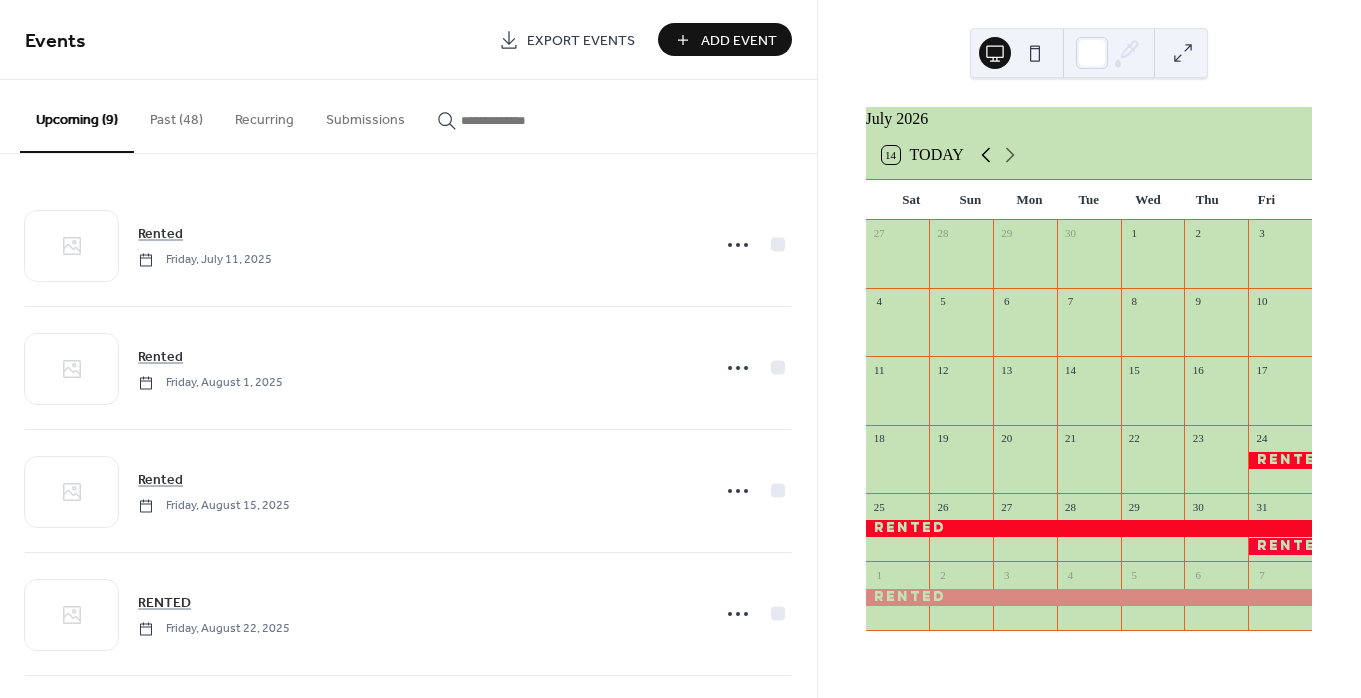 click 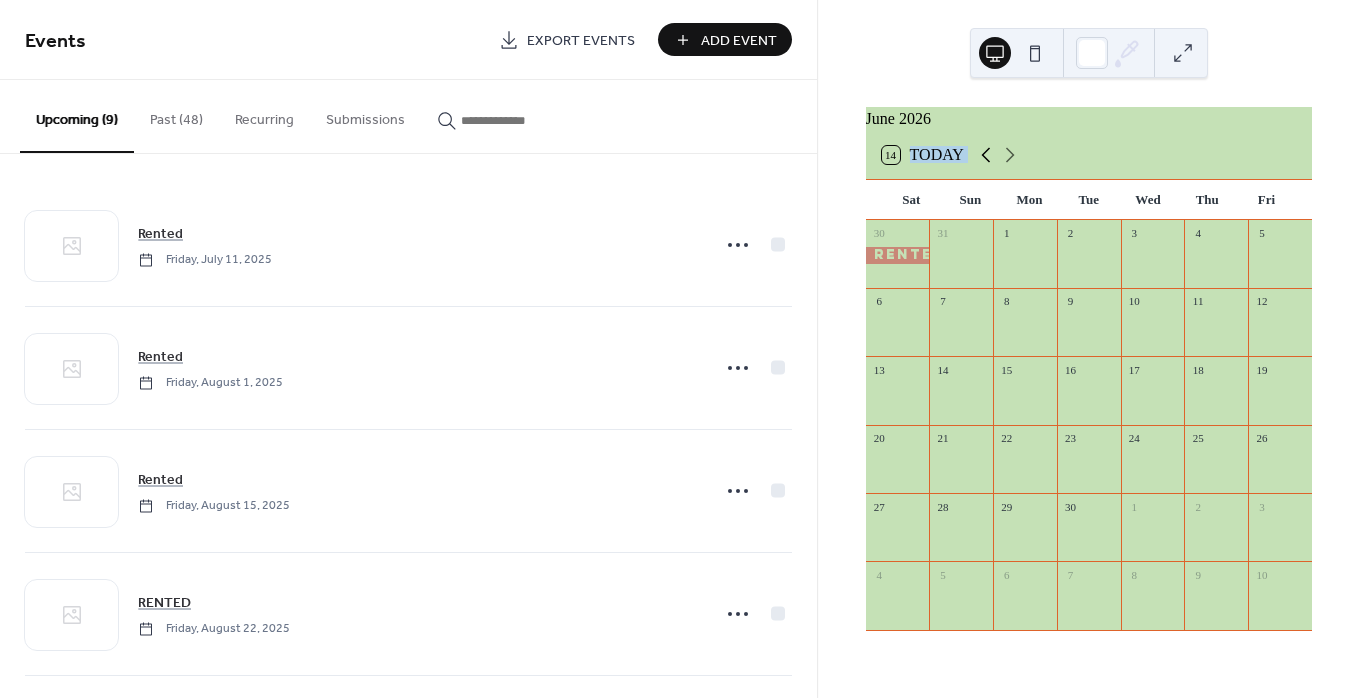 click 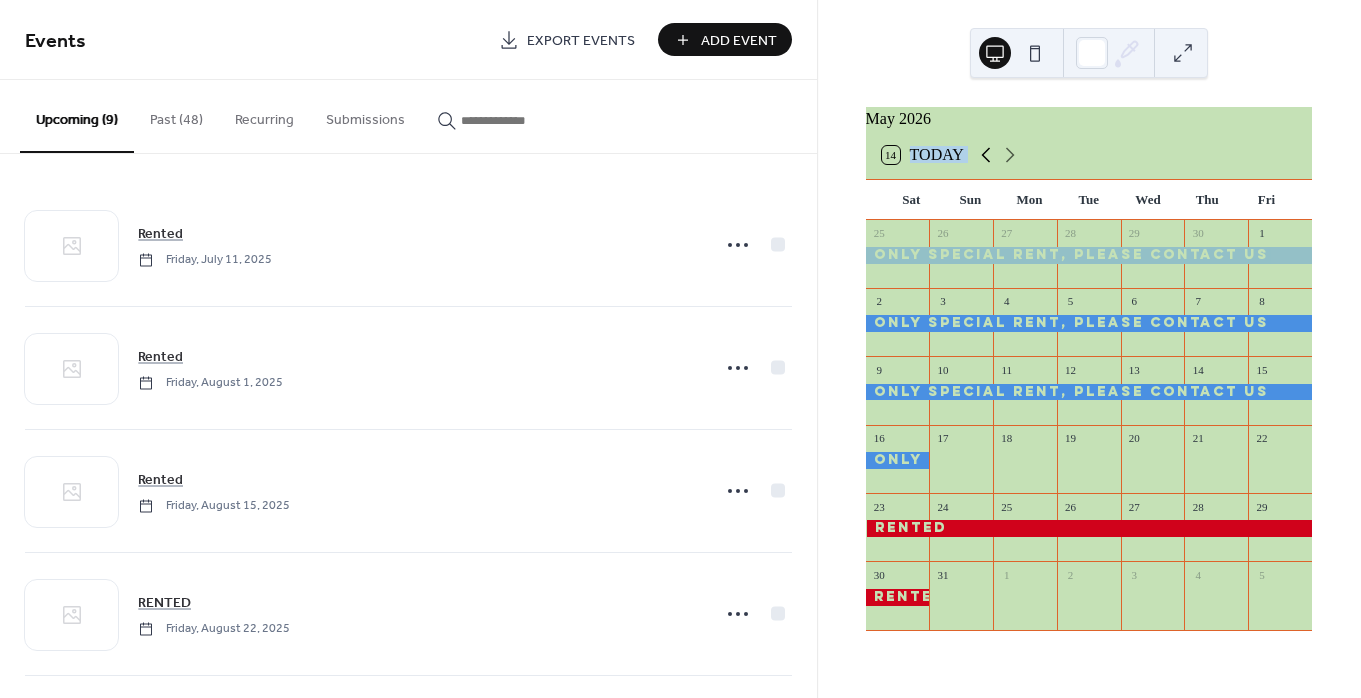 click 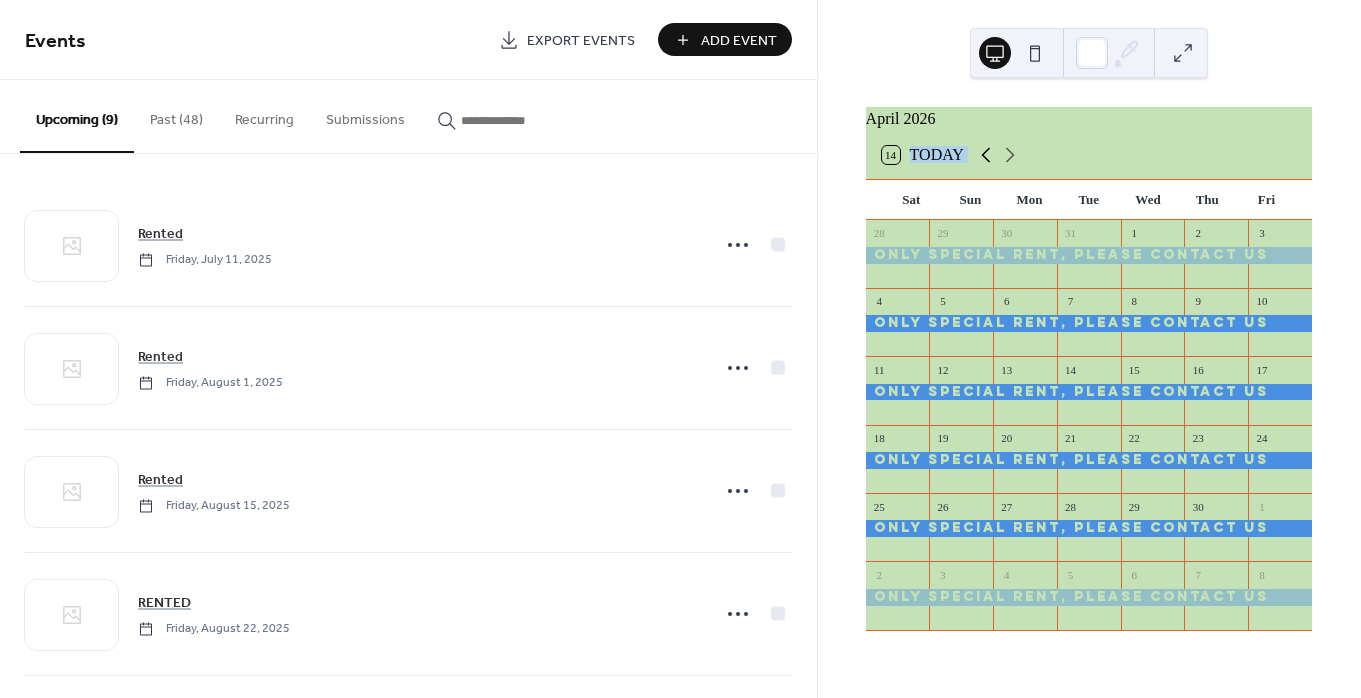 click 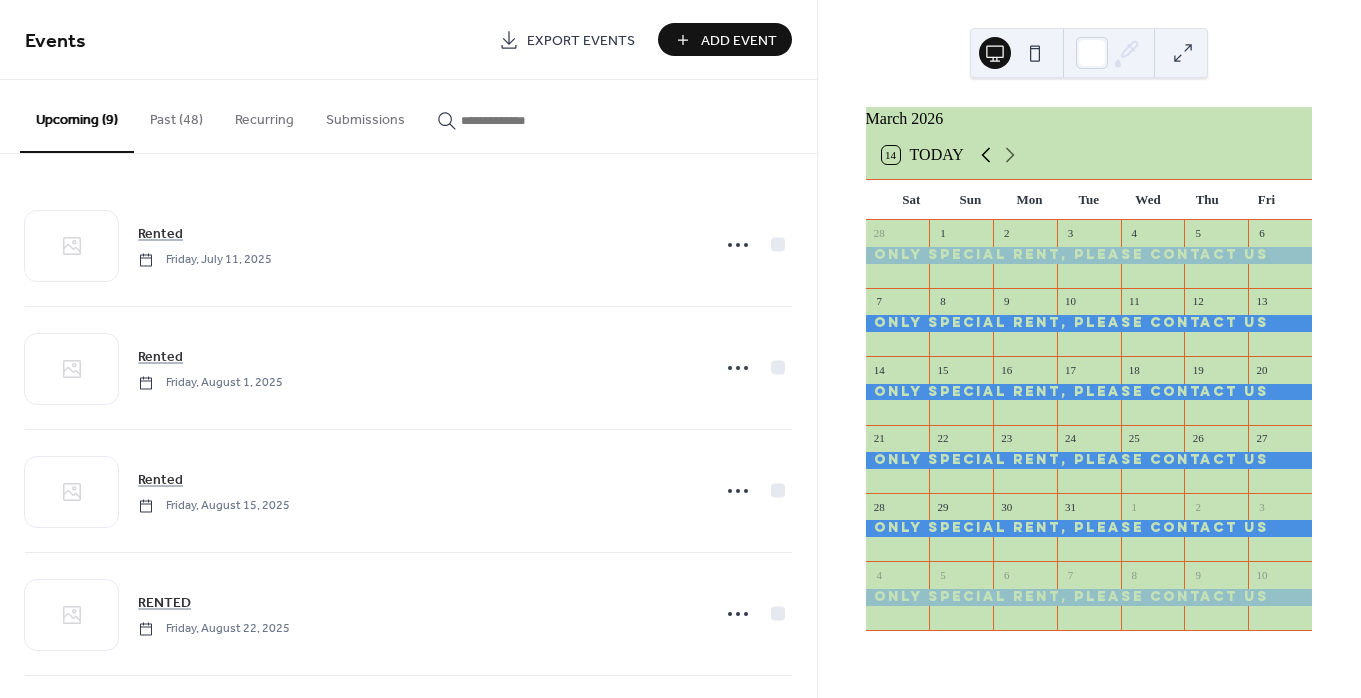 click 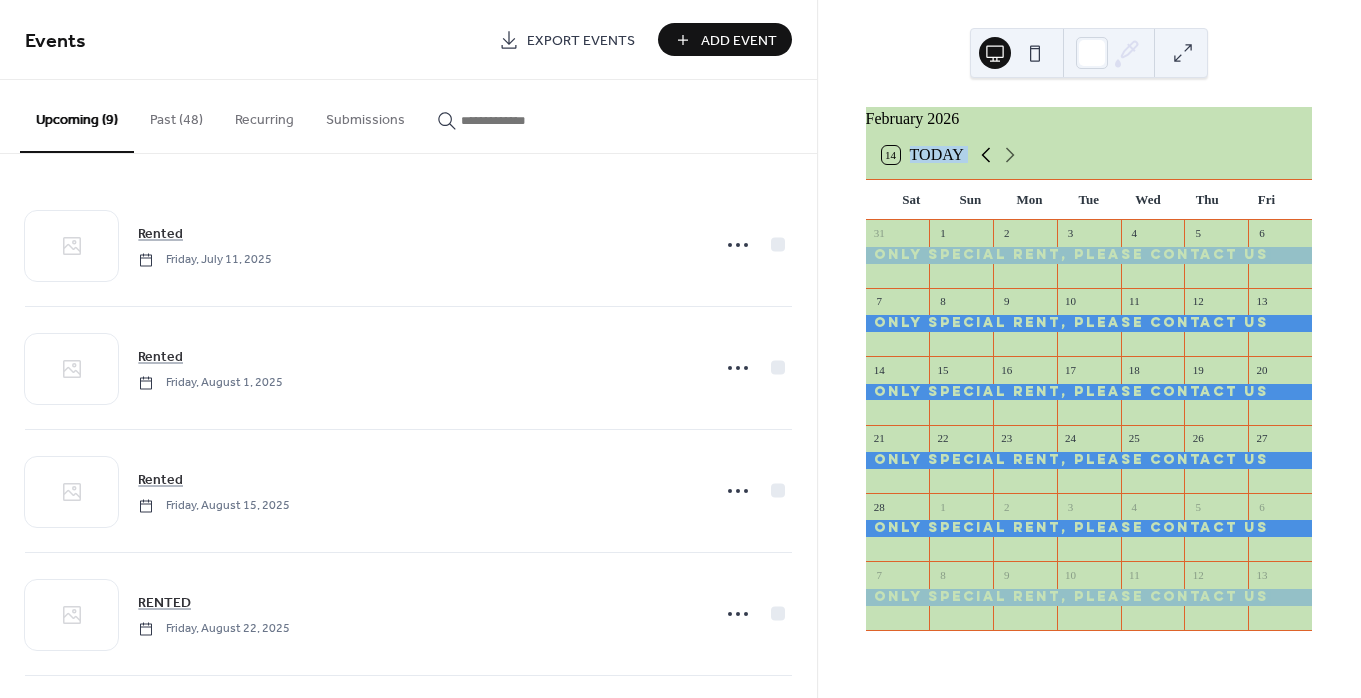 click 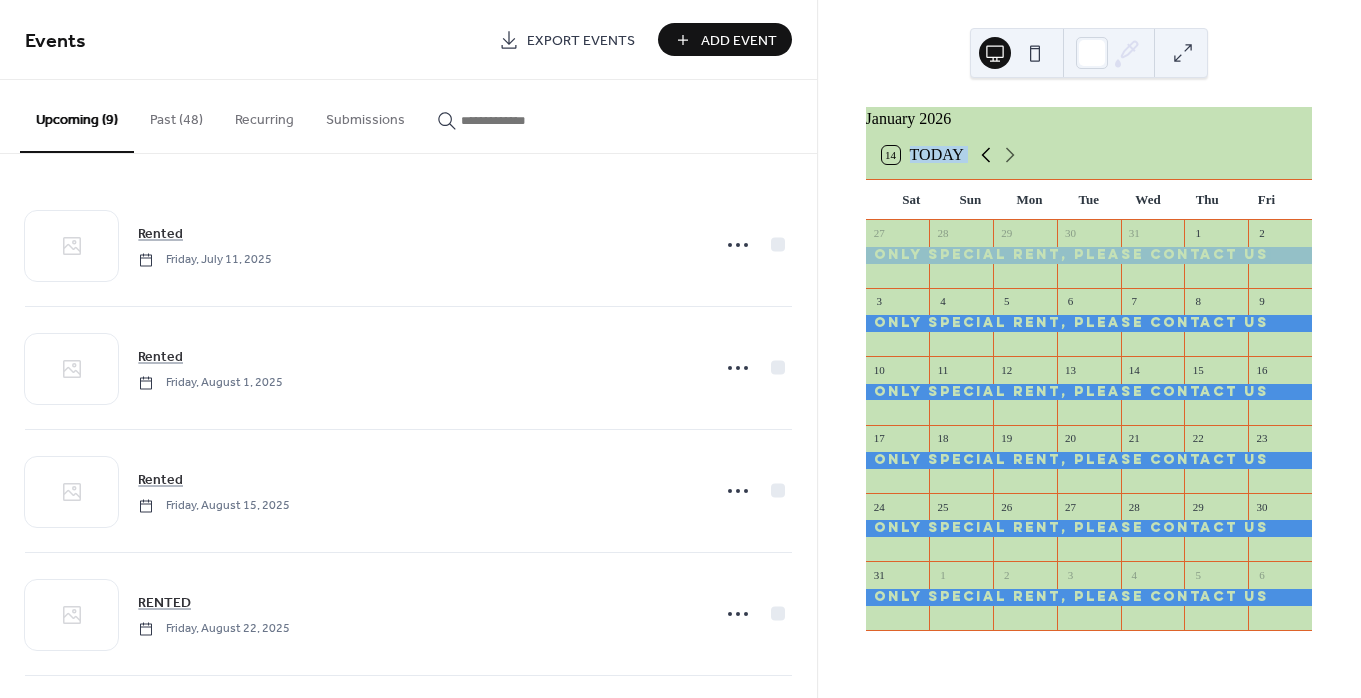 click 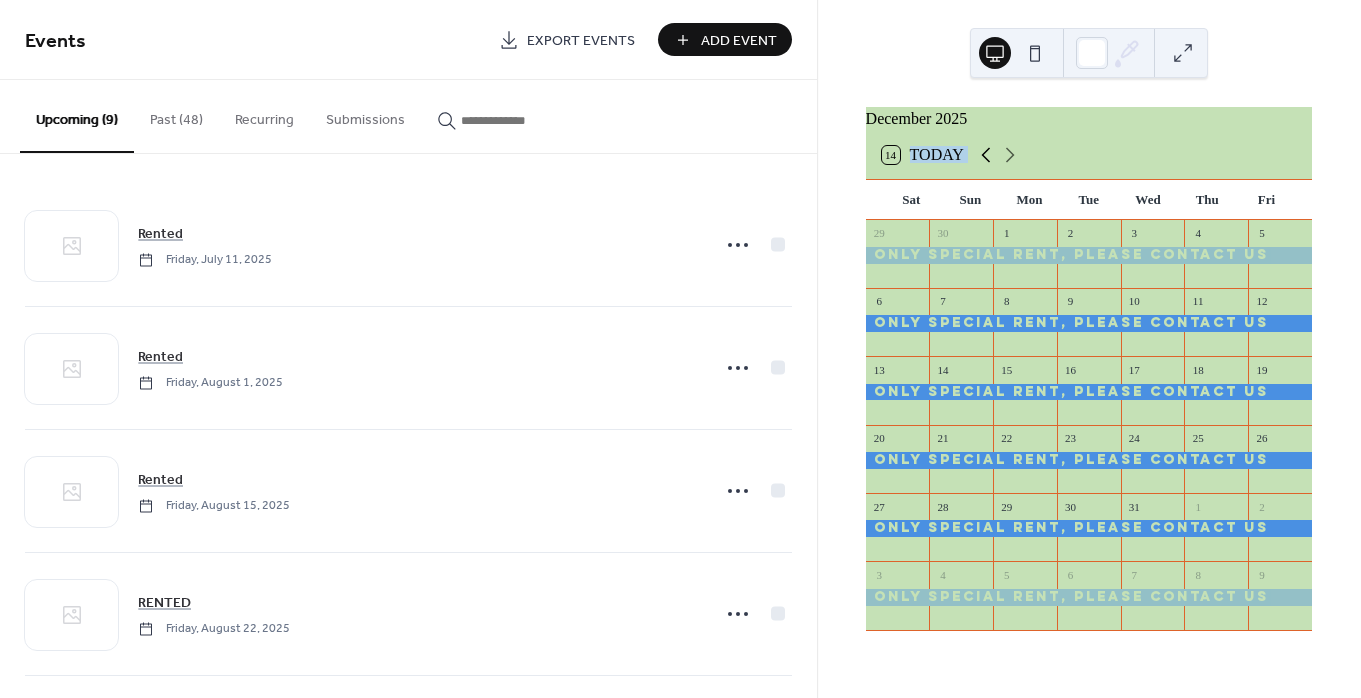 click 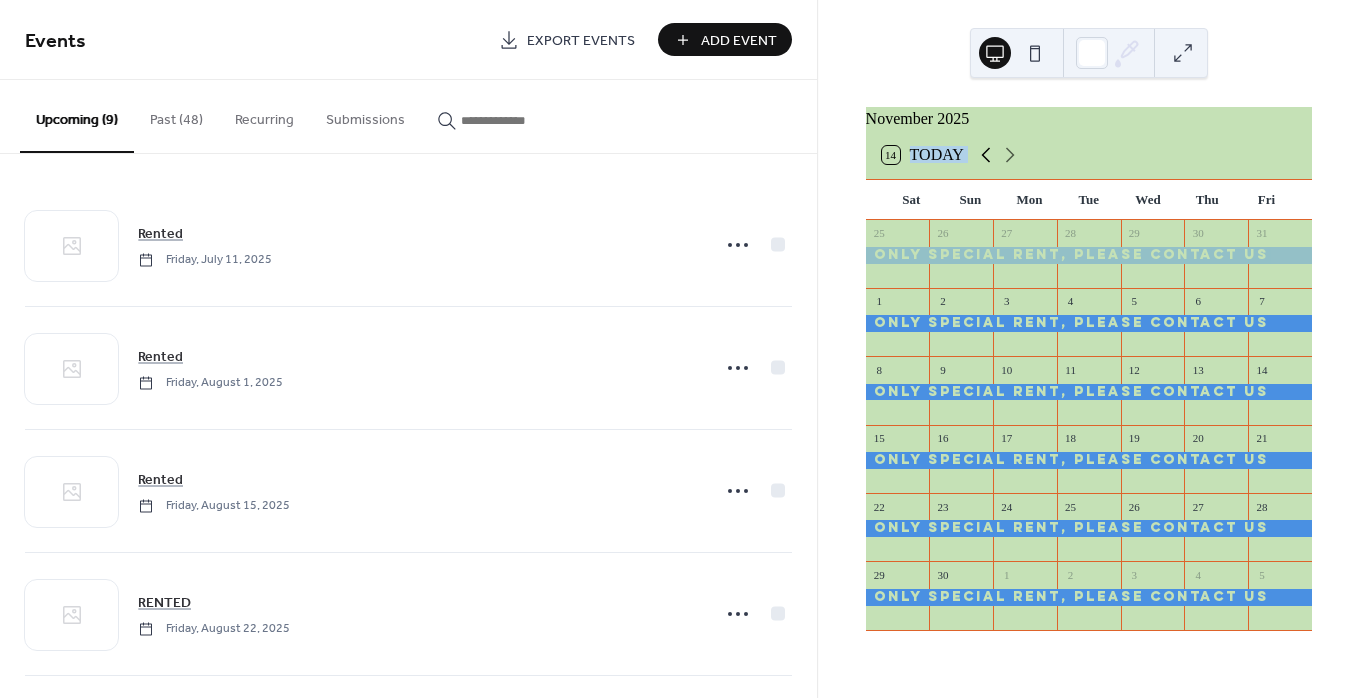 click 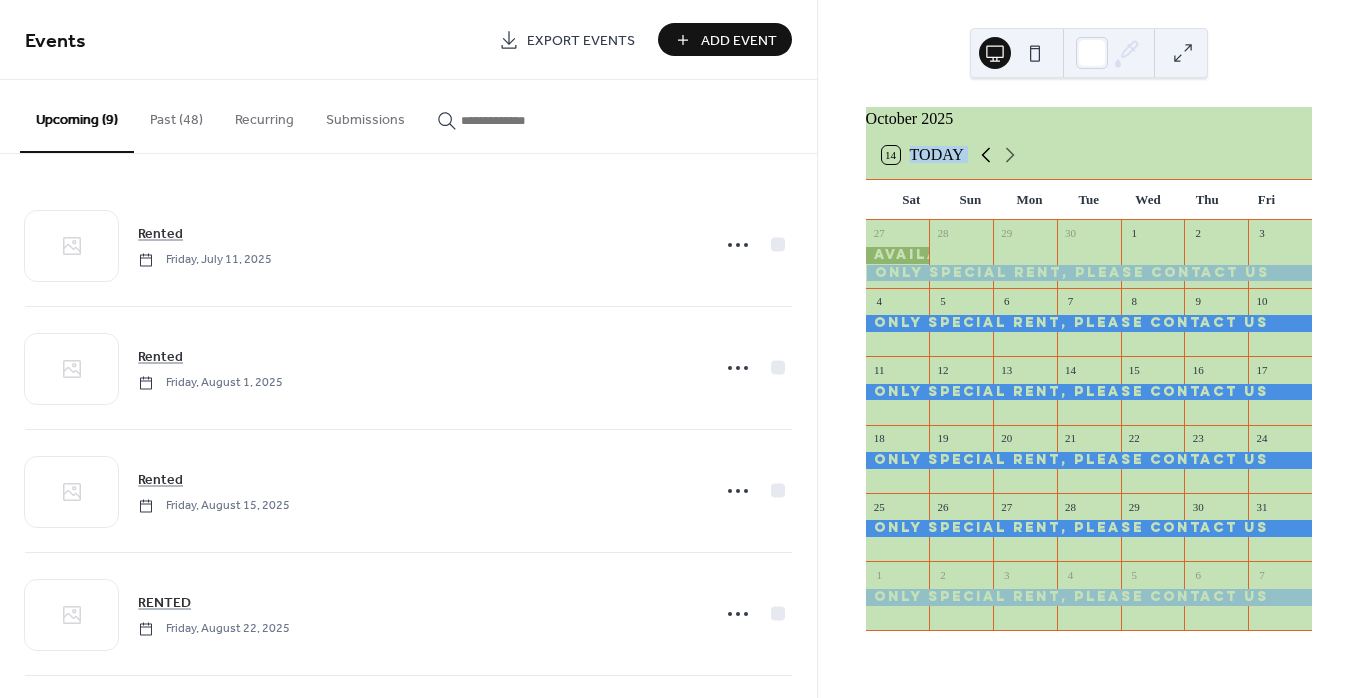 click 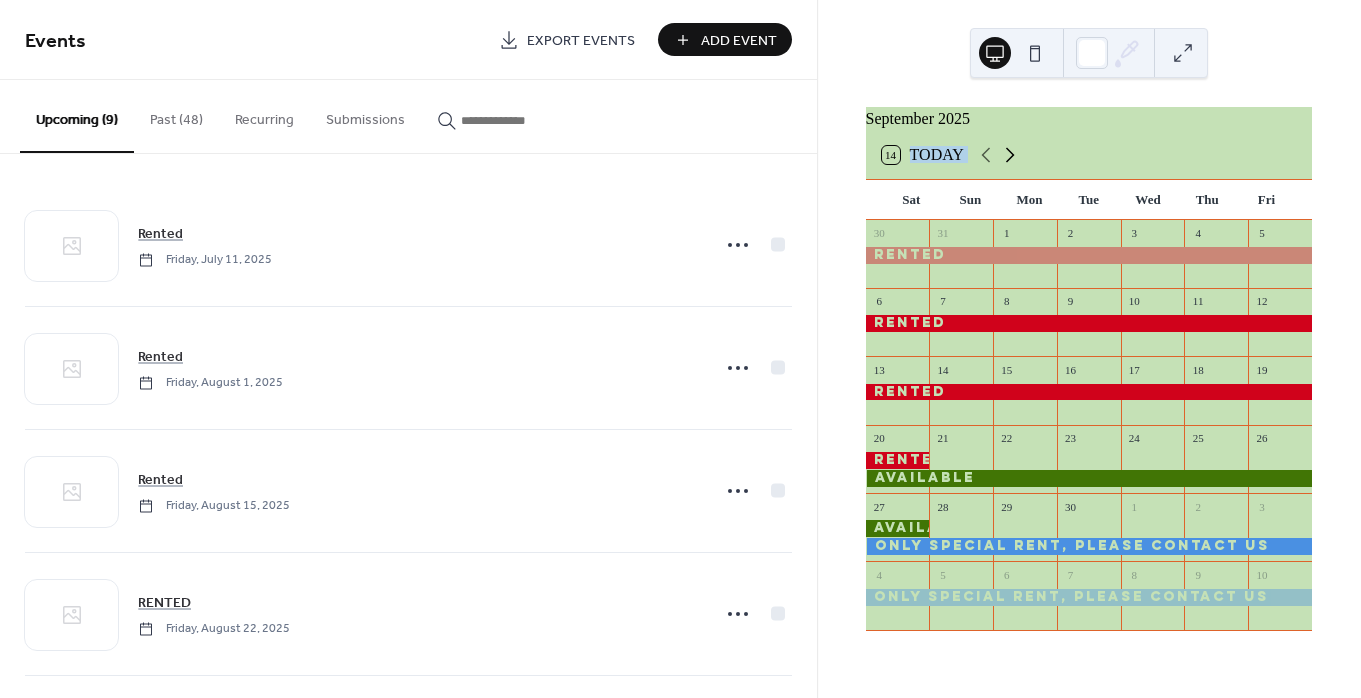 click 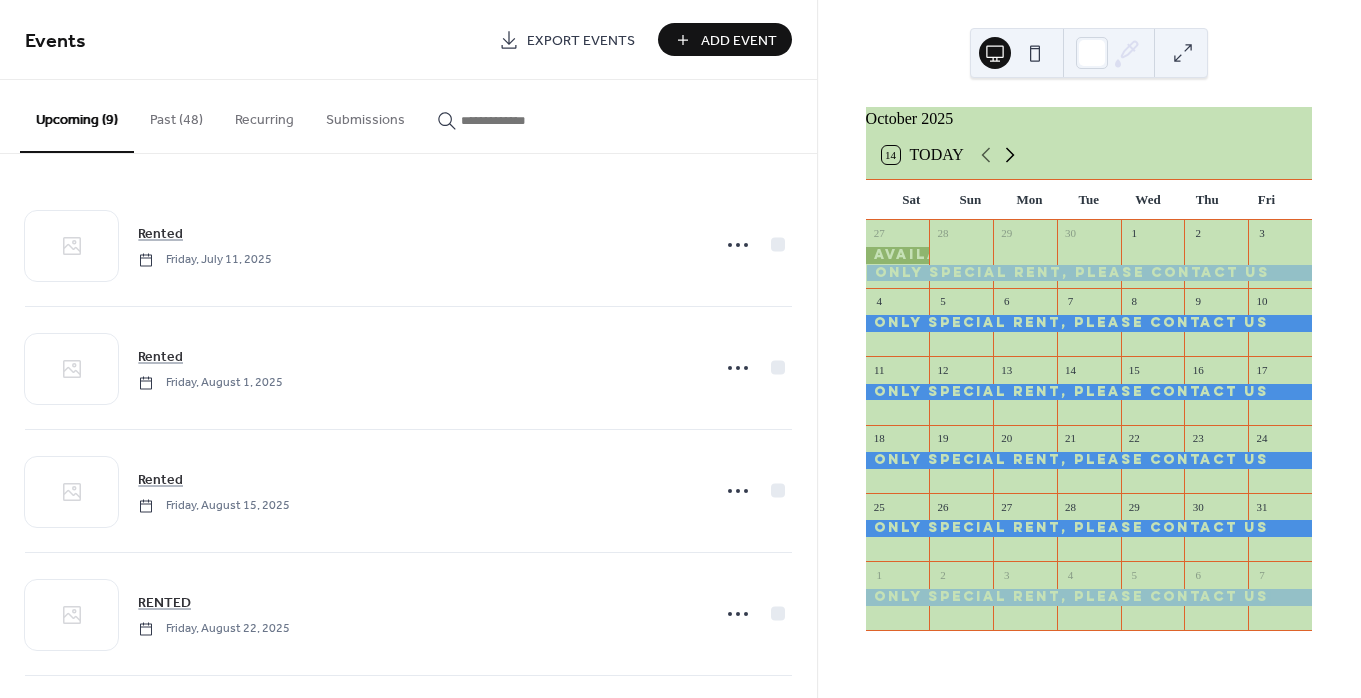 click 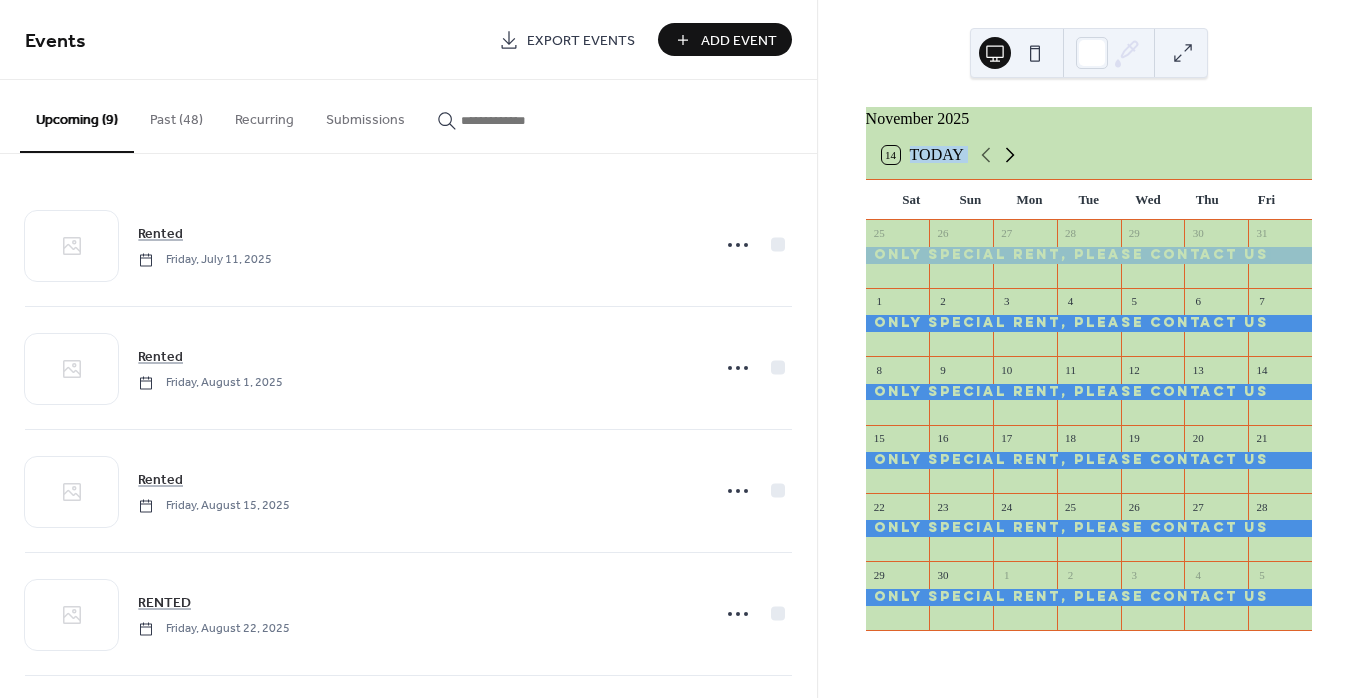 click 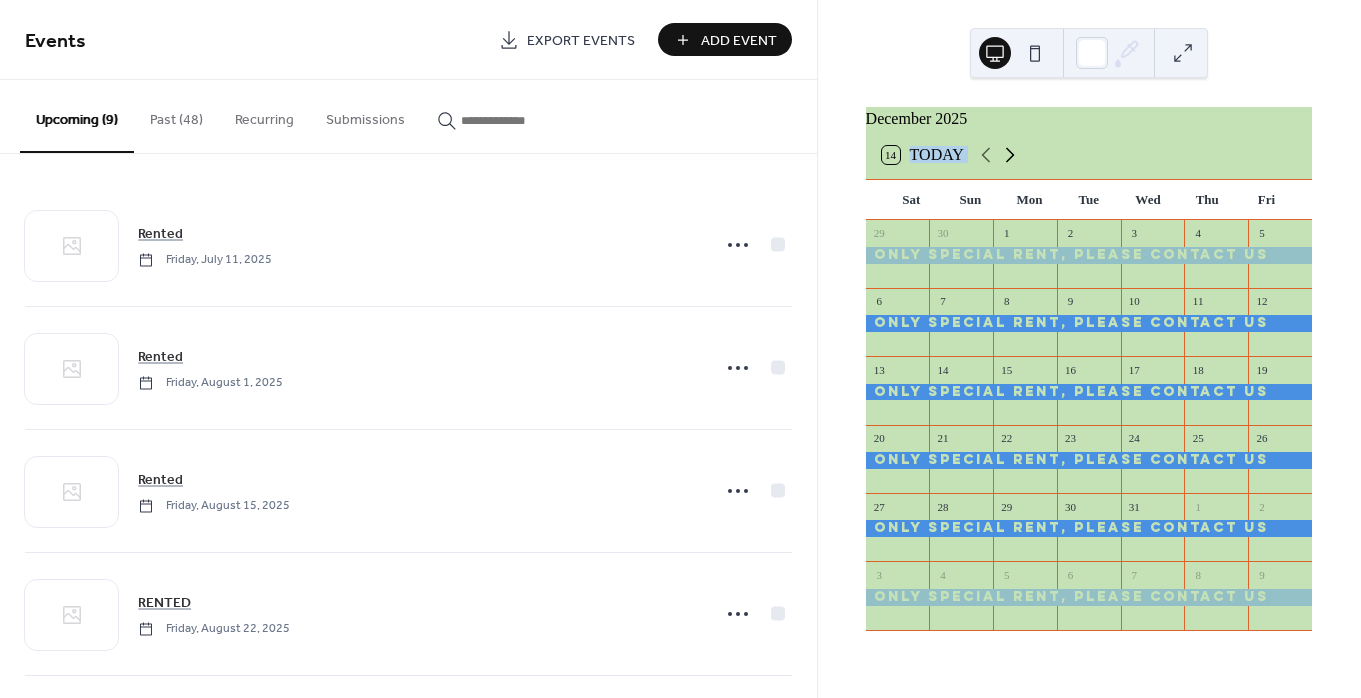 click 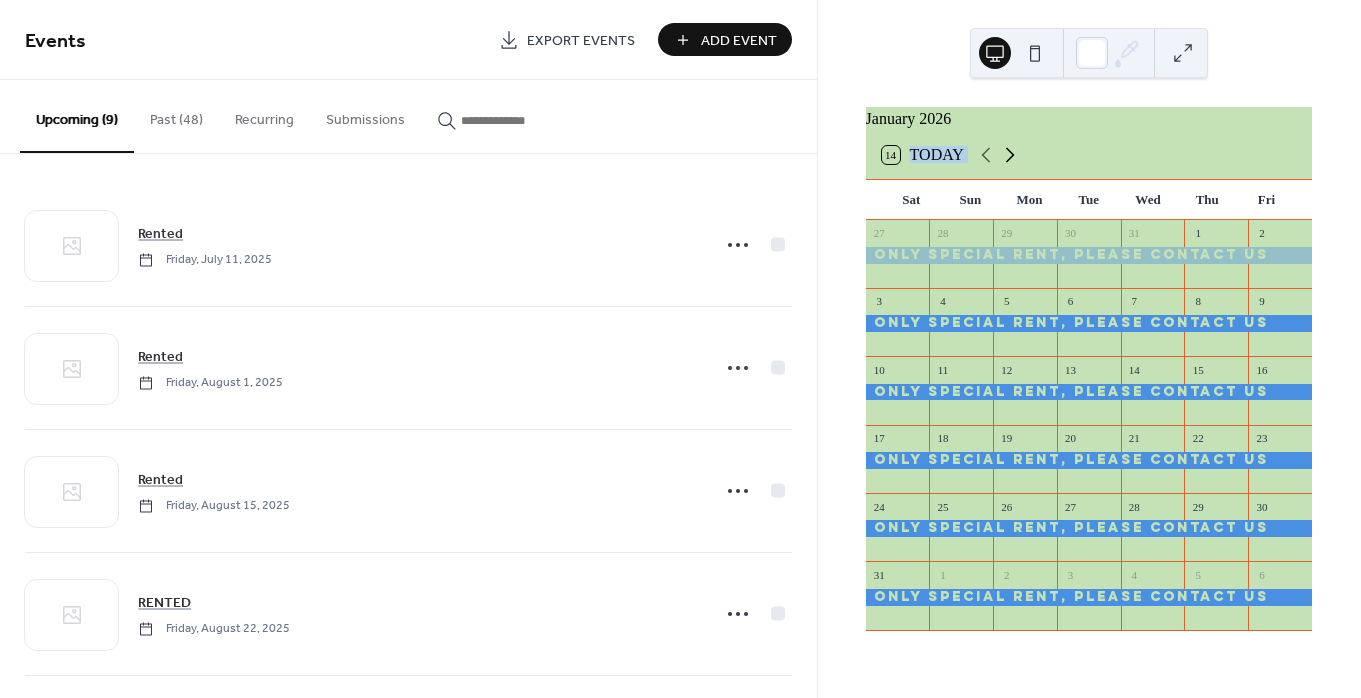 click 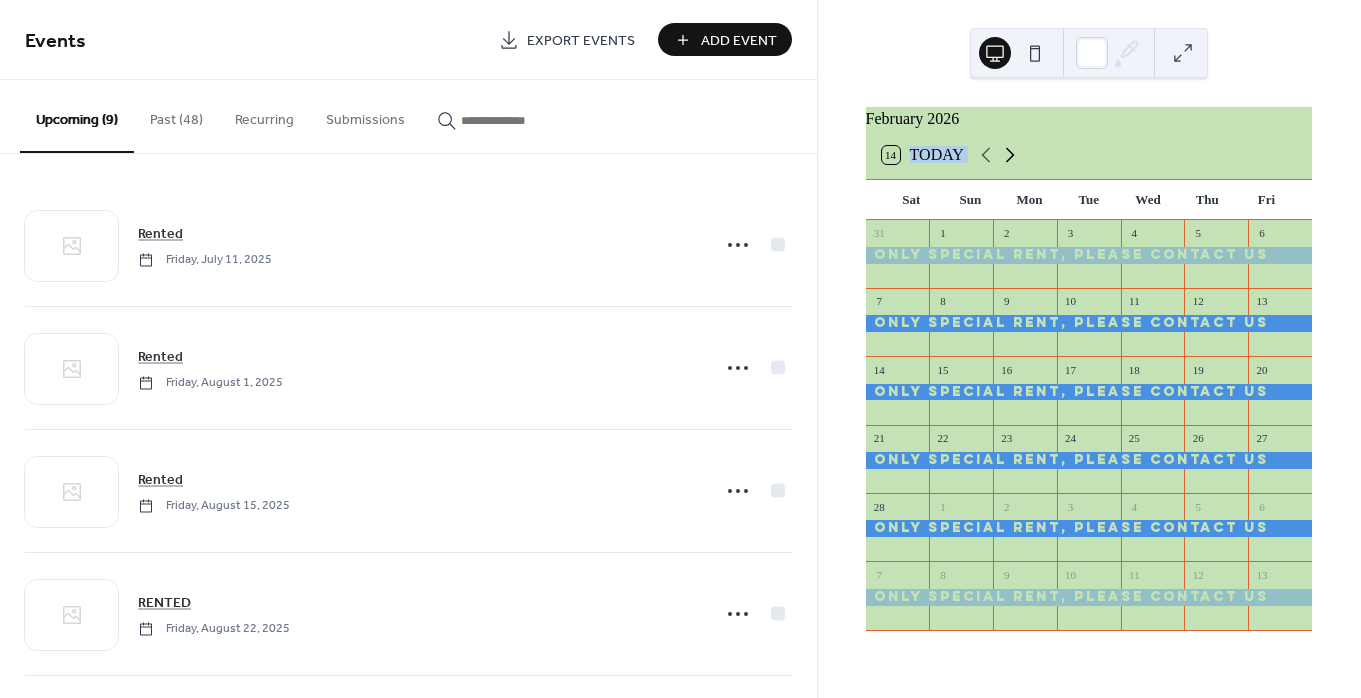 click 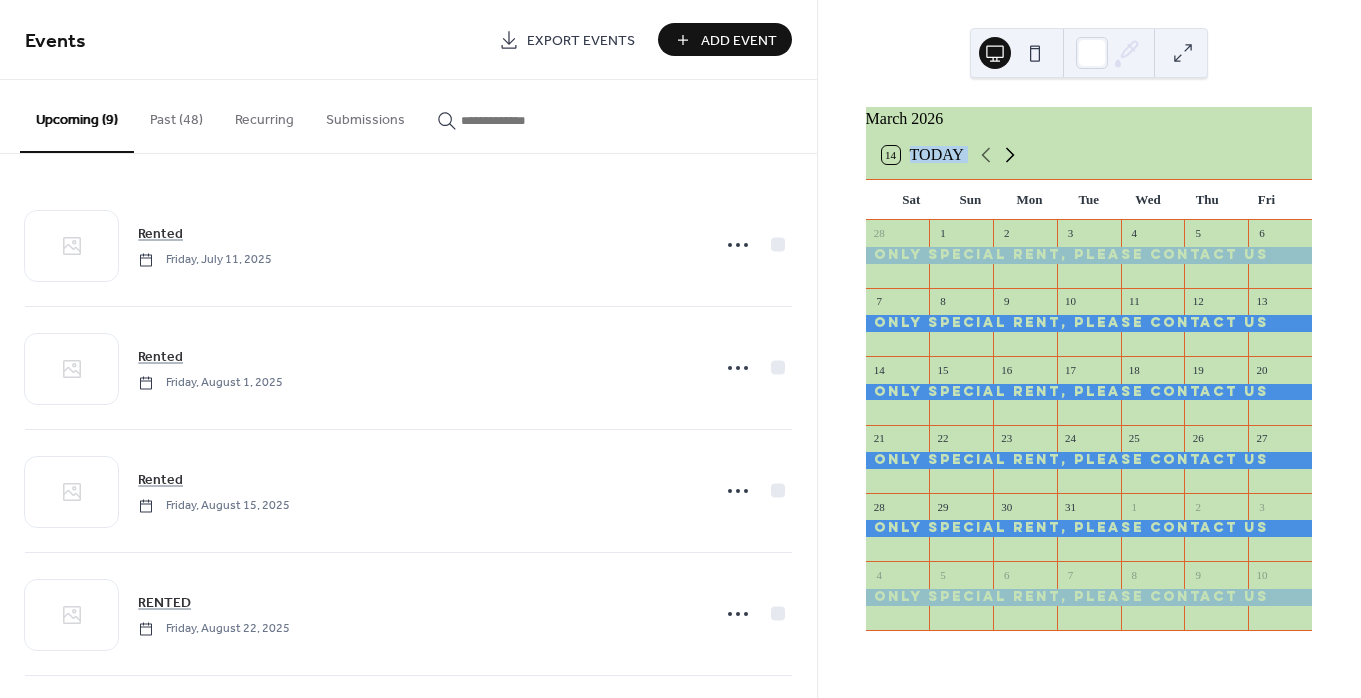 click 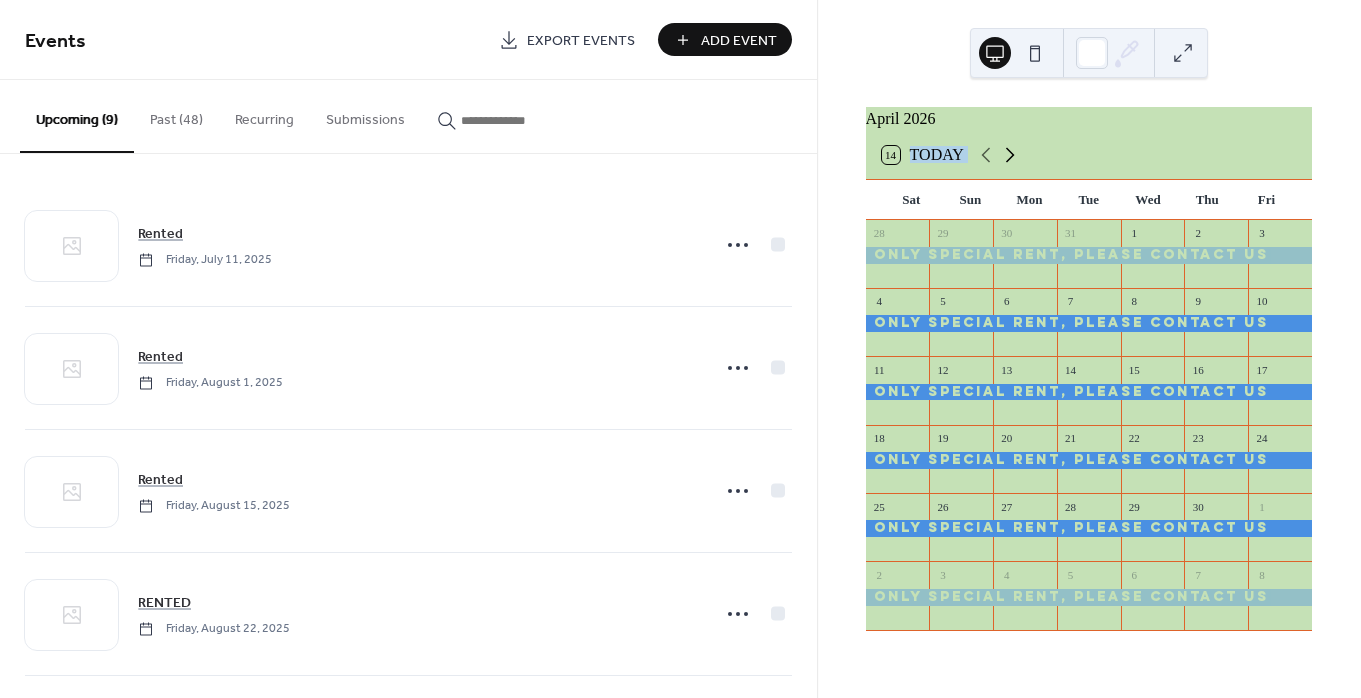 click 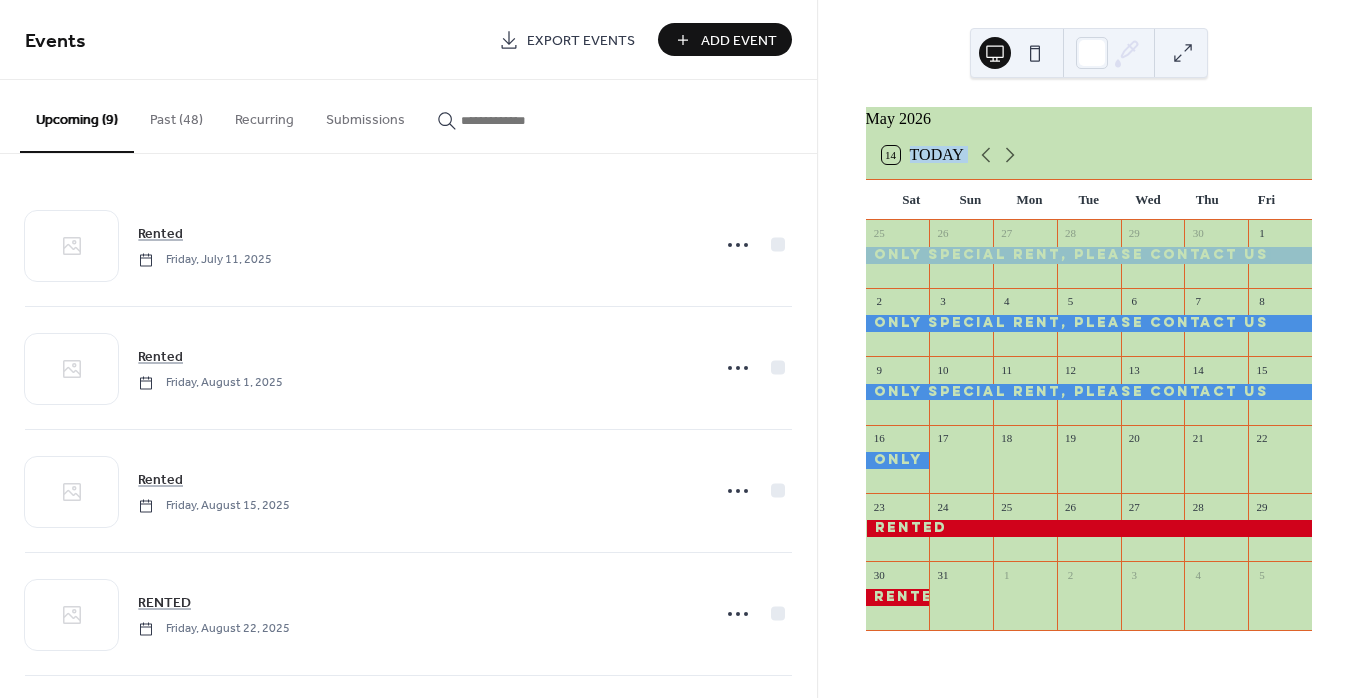 click on "Add Event" at bounding box center [739, 41] 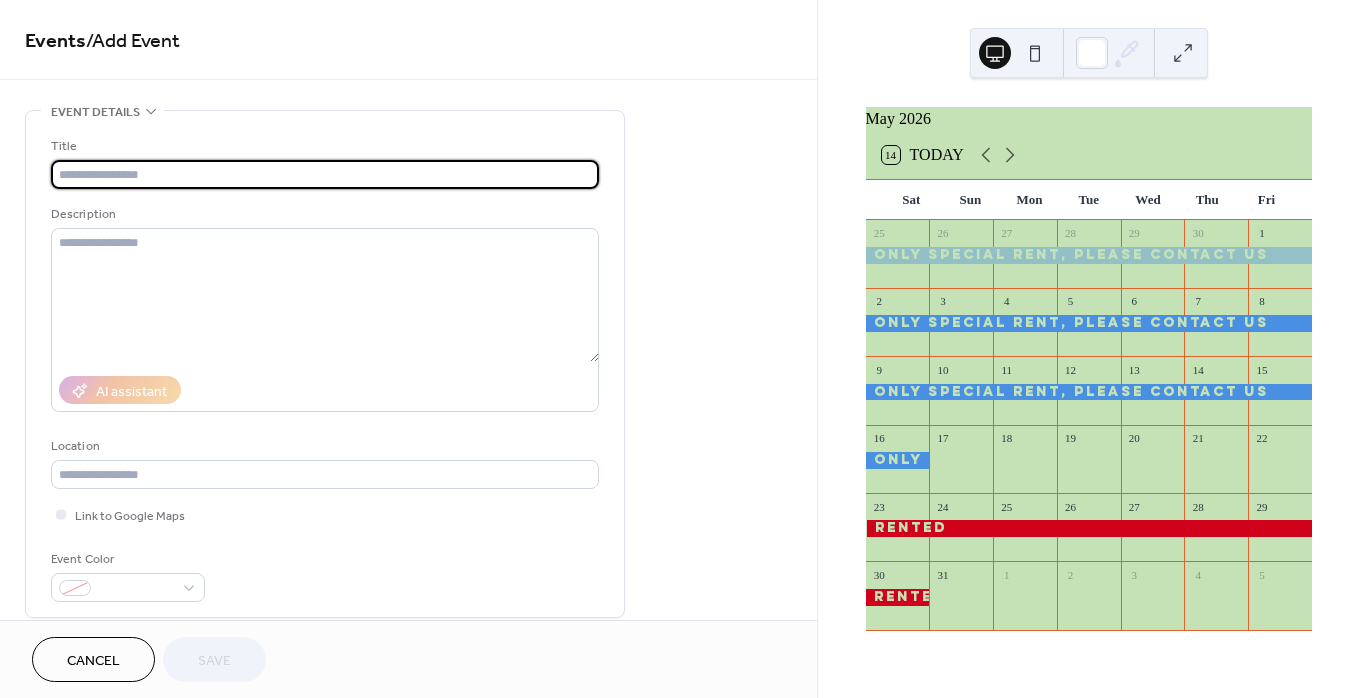 click at bounding box center (325, 174) 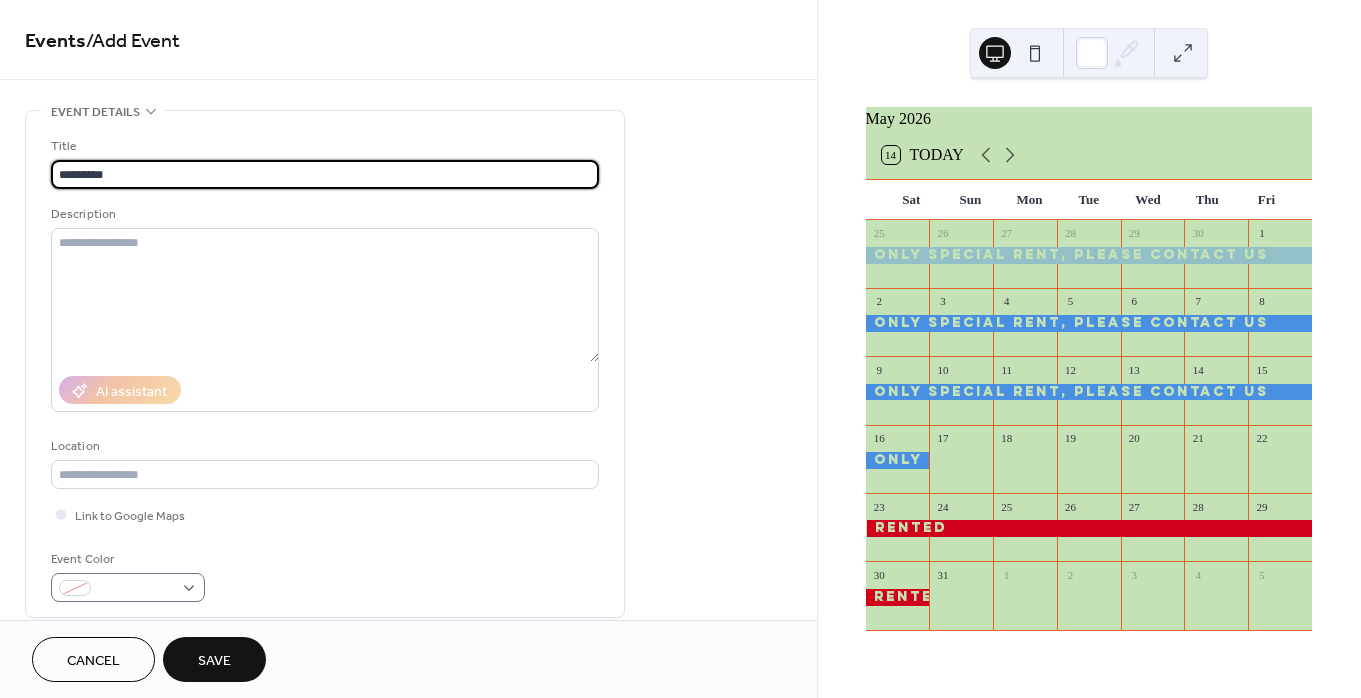 type on "*********" 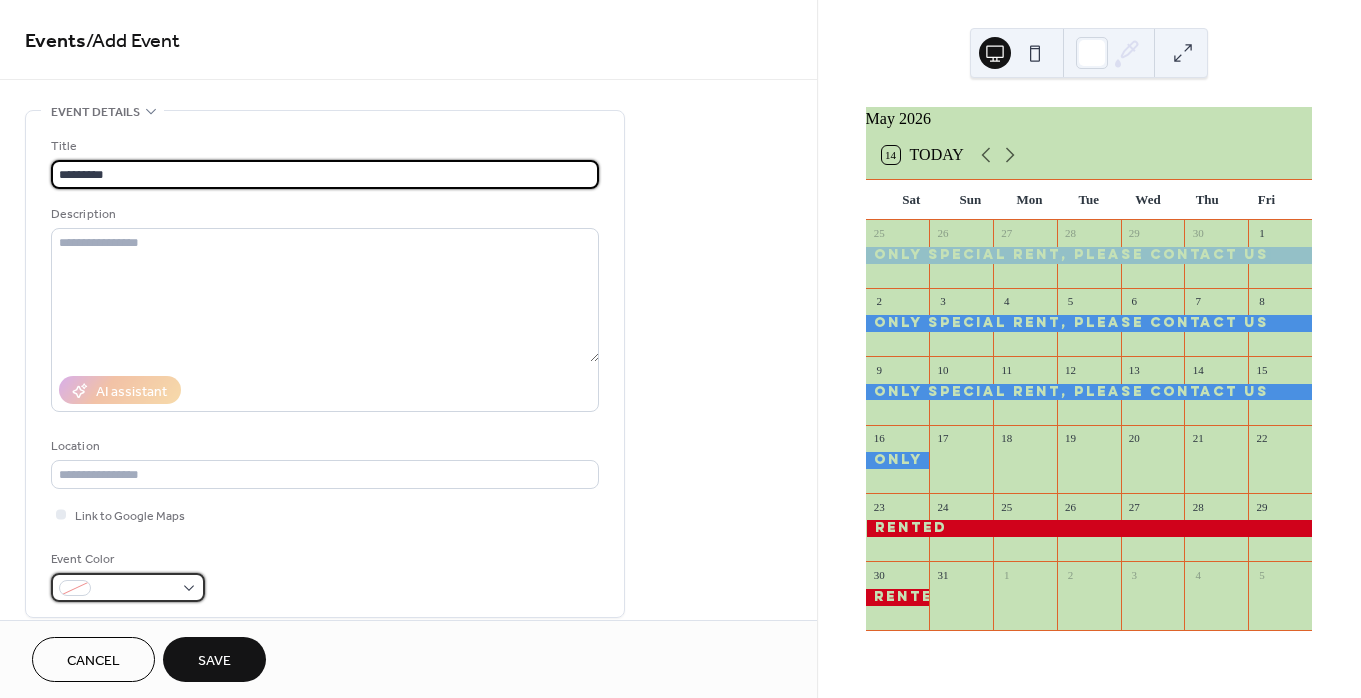 click at bounding box center [128, 587] 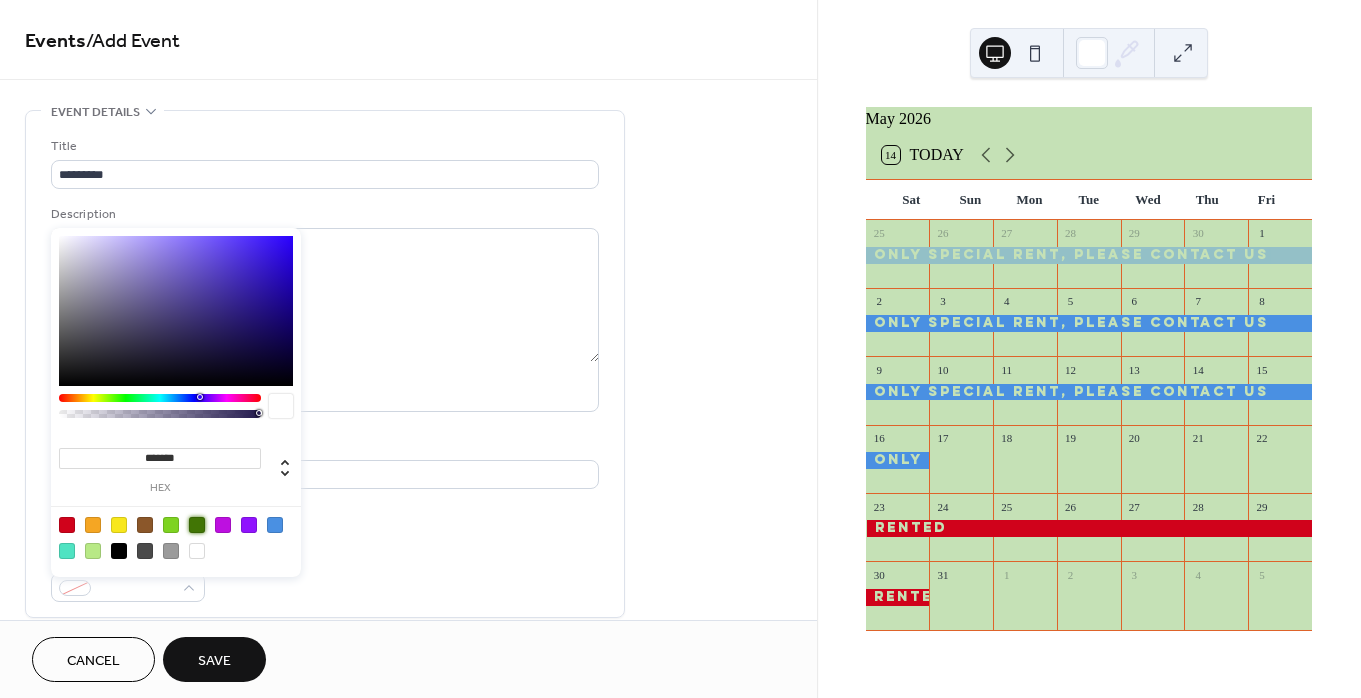click at bounding box center [197, 525] 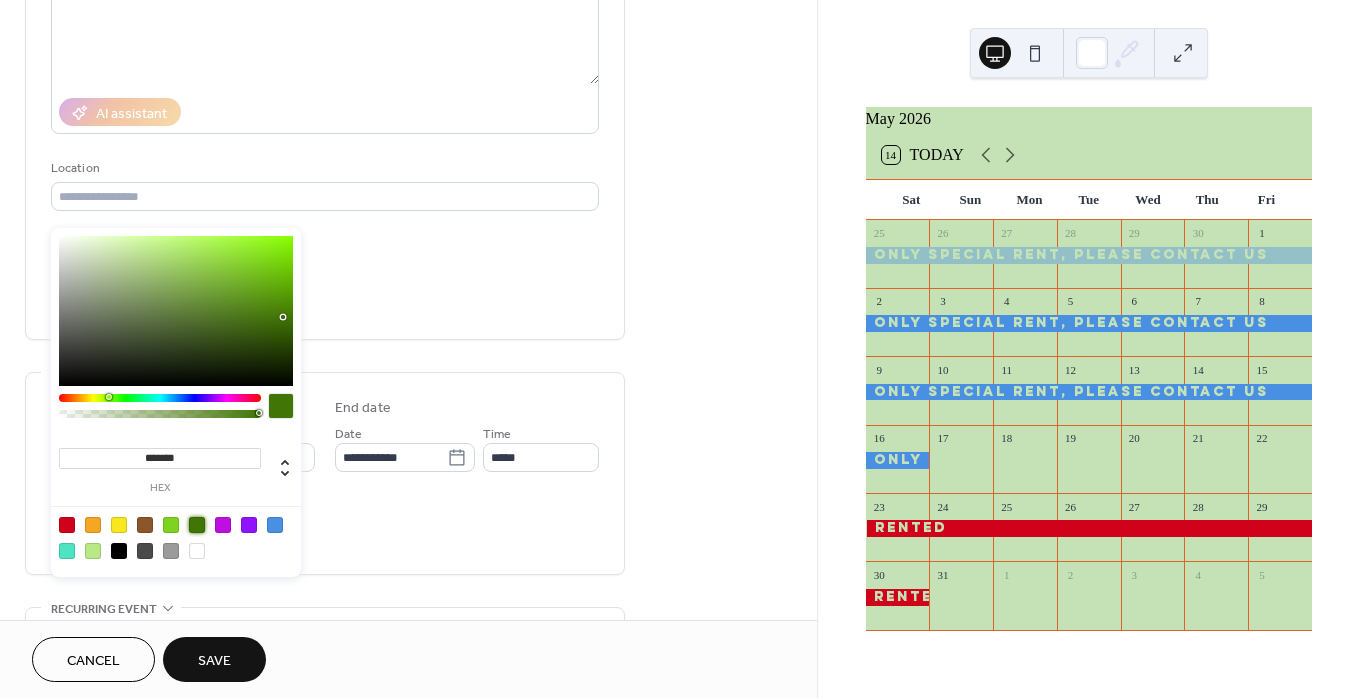 scroll, scrollTop: 296, scrollLeft: 0, axis: vertical 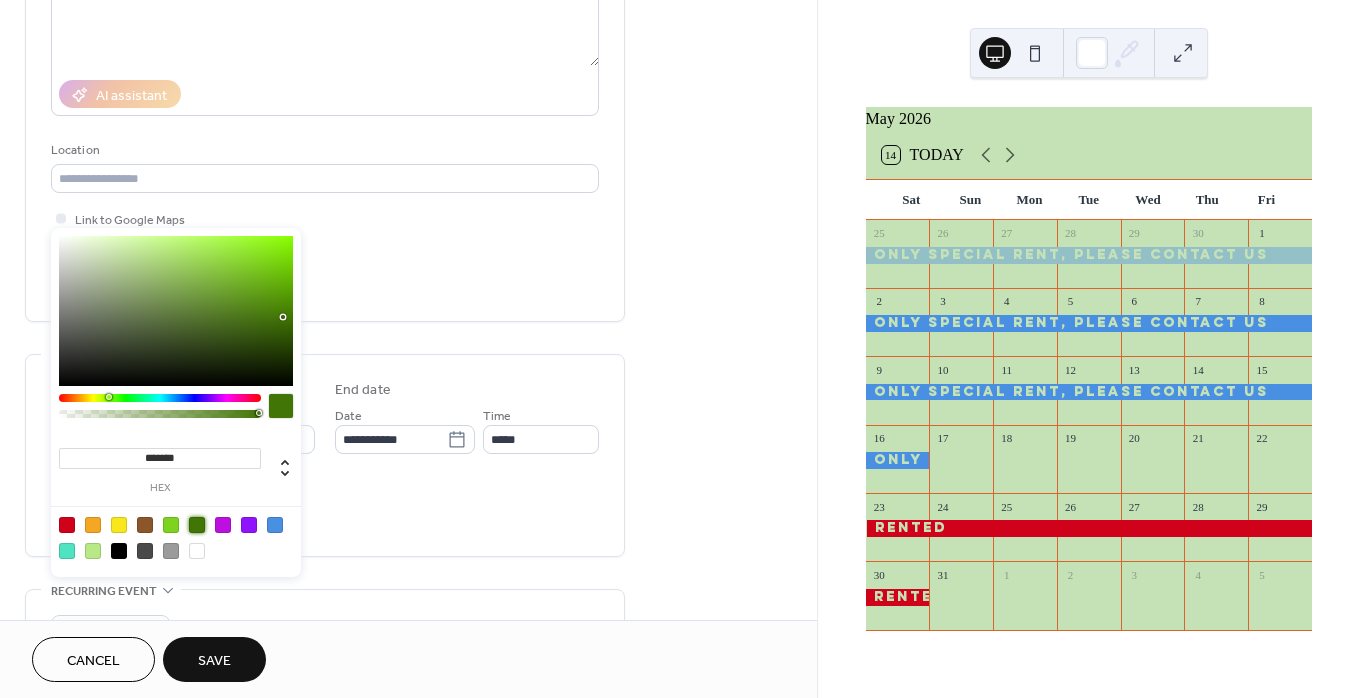 click on "Event Color #417505FF" at bounding box center [325, 279] 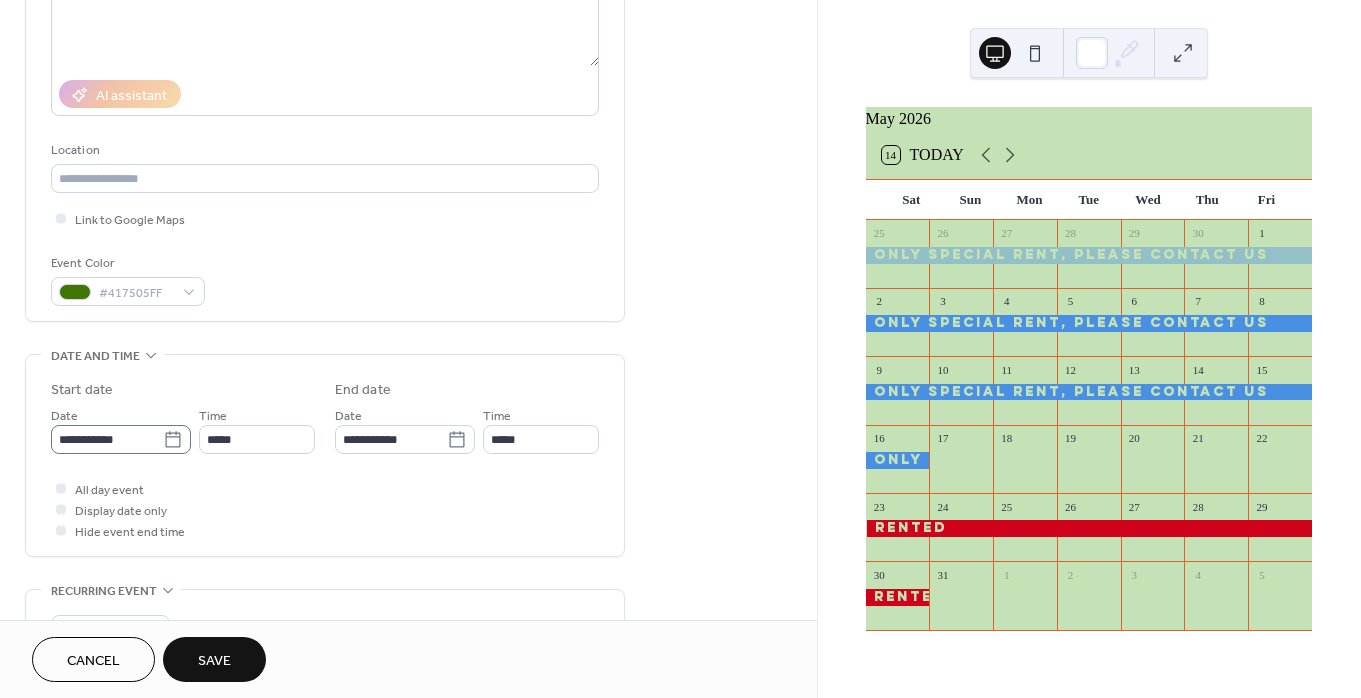 click 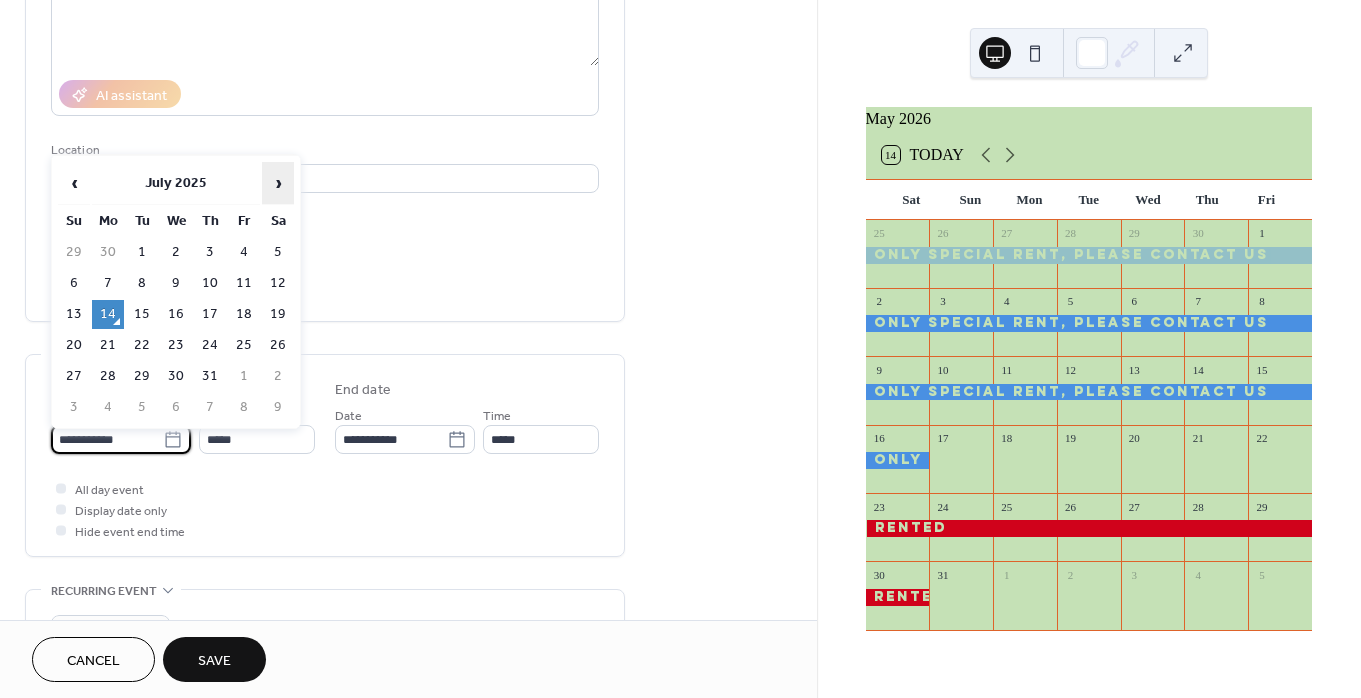 click on "›" at bounding box center [278, 183] 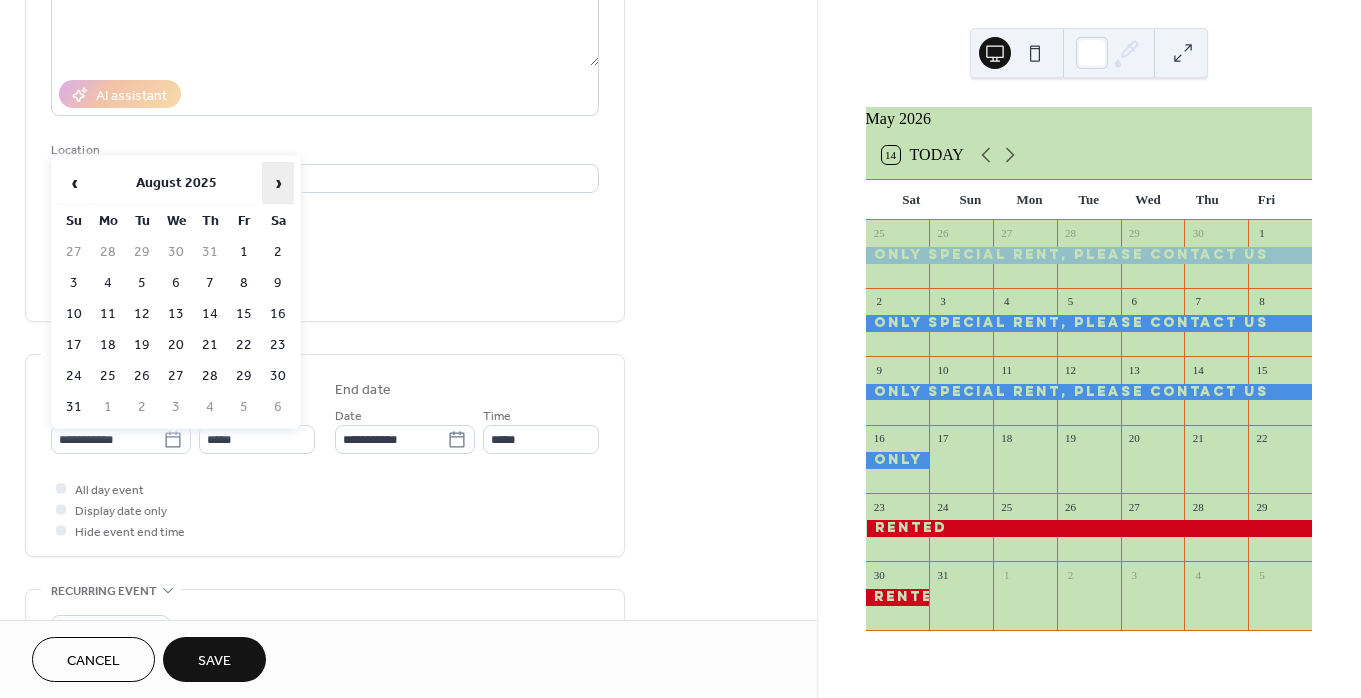 click on "›" at bounding box center (278, 183) 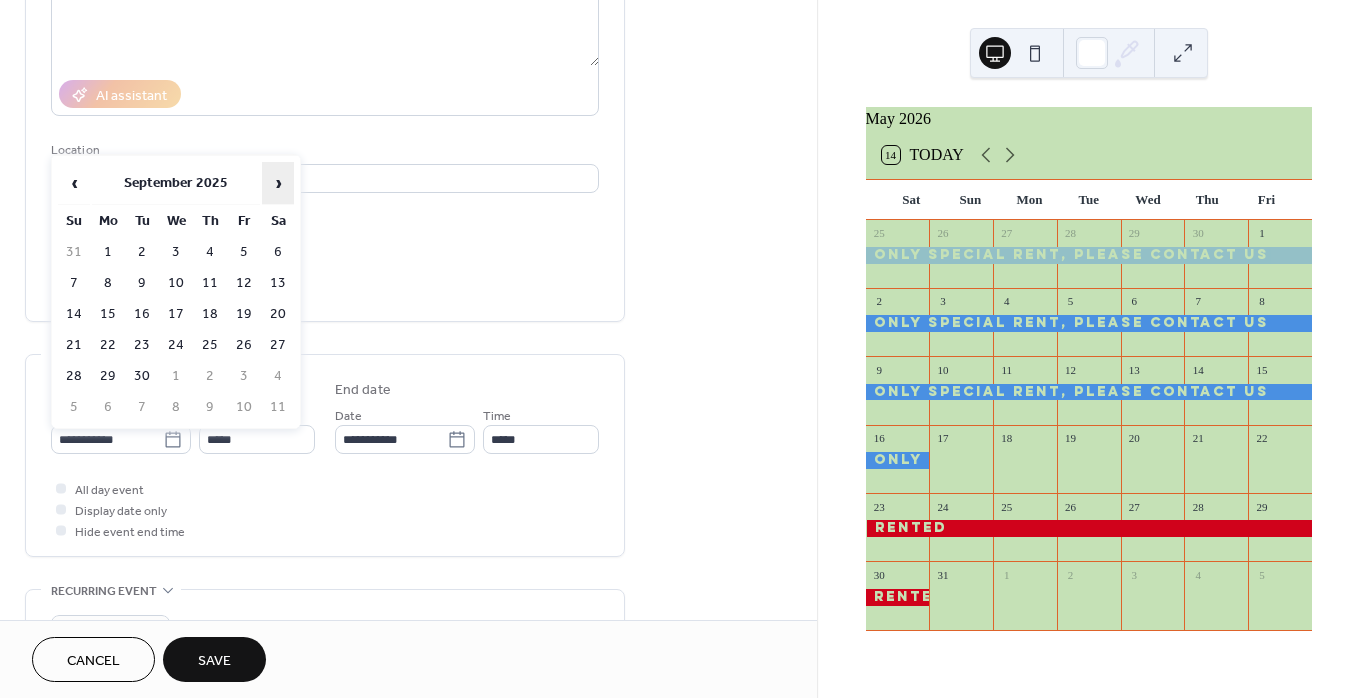 click on "›" at bounding box center (278, 183) 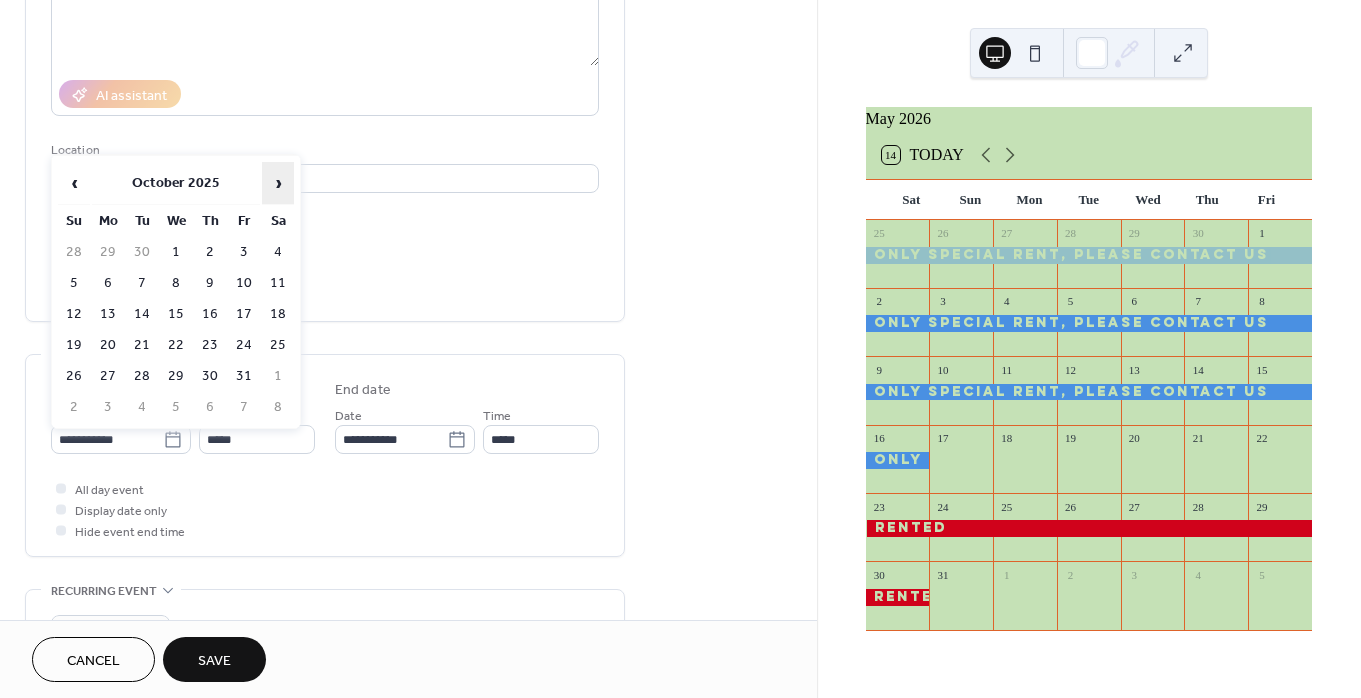 click on "›" at bounding box center (278, 183) 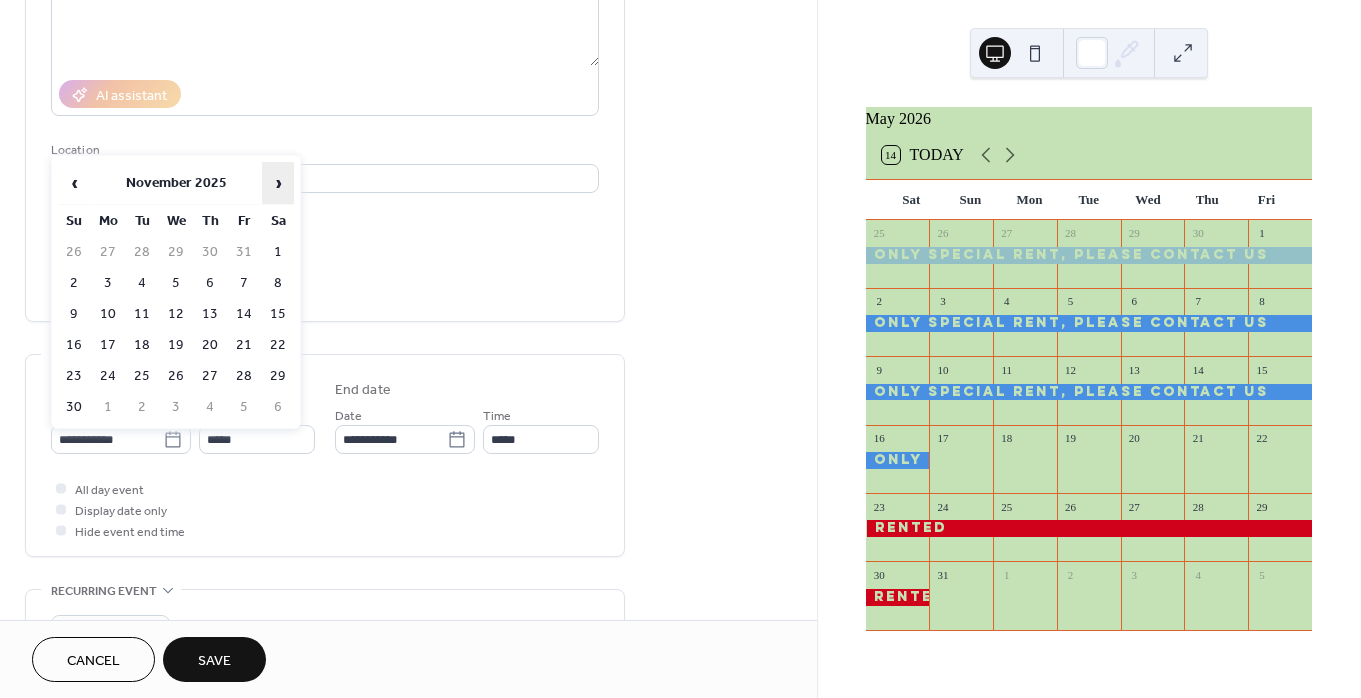 click on "›" at bounding box center [278, 183] 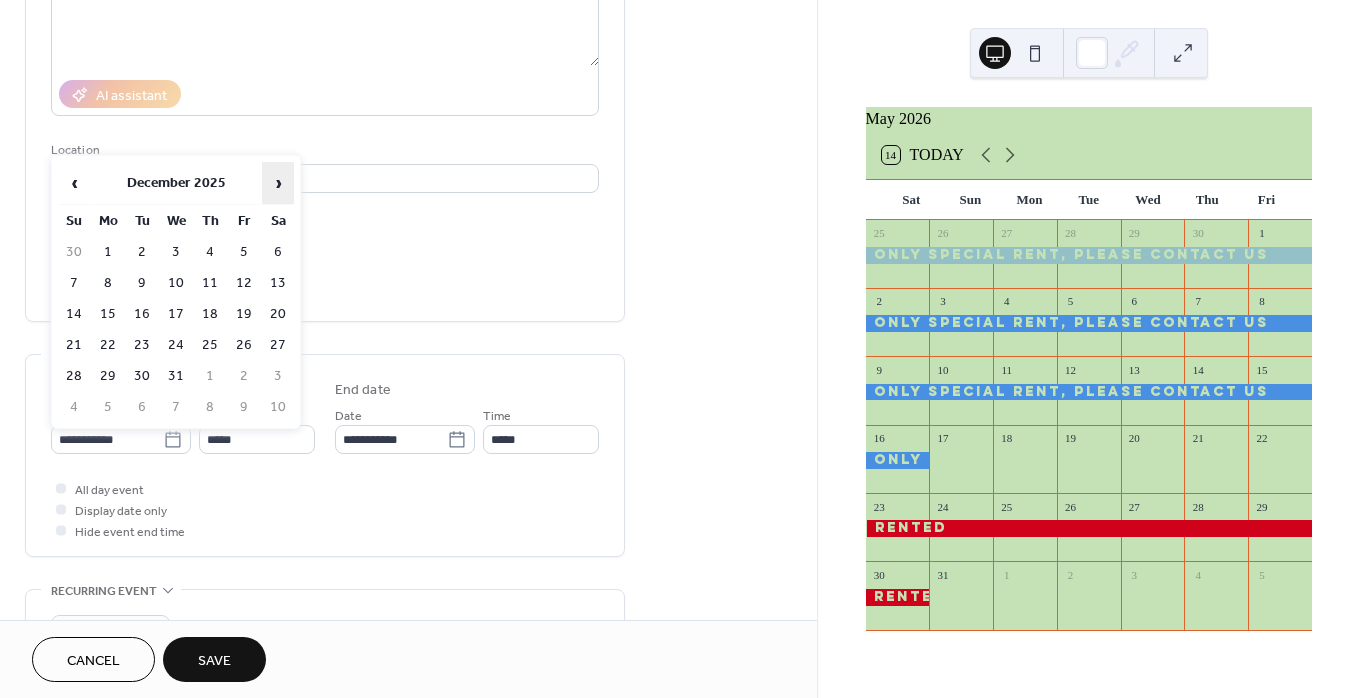 click on "›" at bounding box center (278, 183) 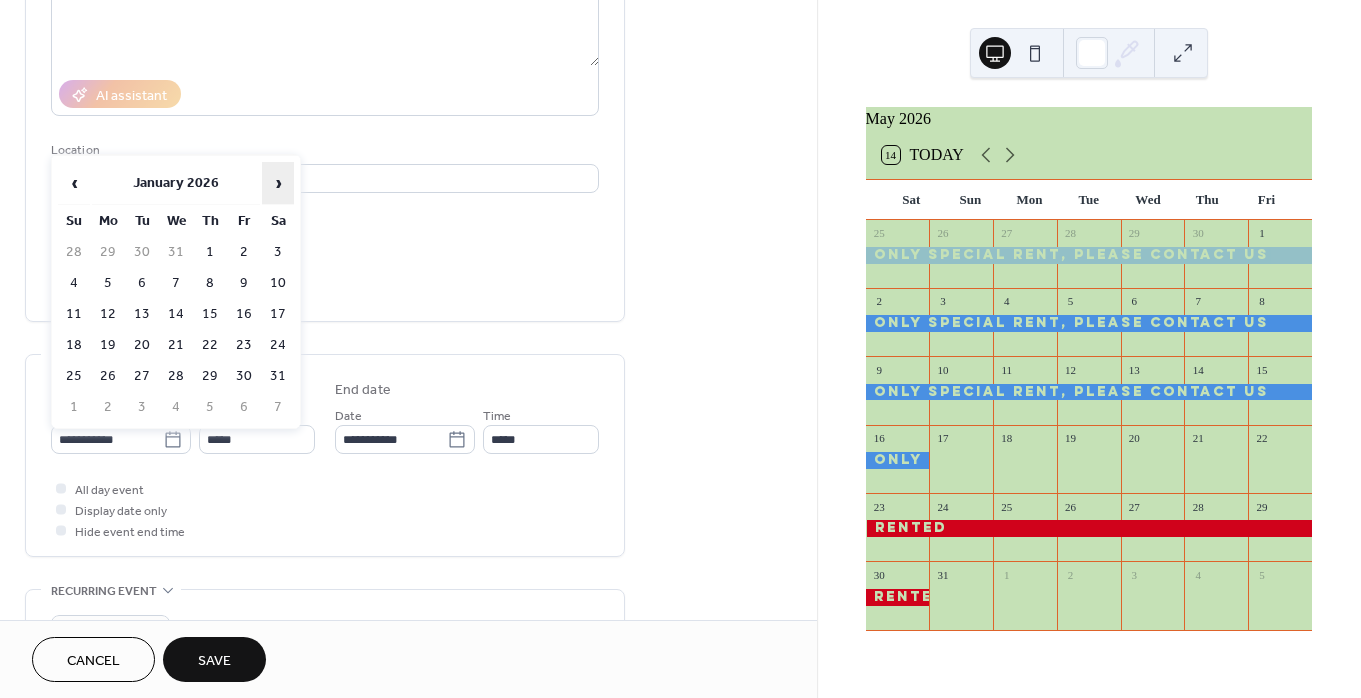 click on "›" at bounding box center [278, 183] 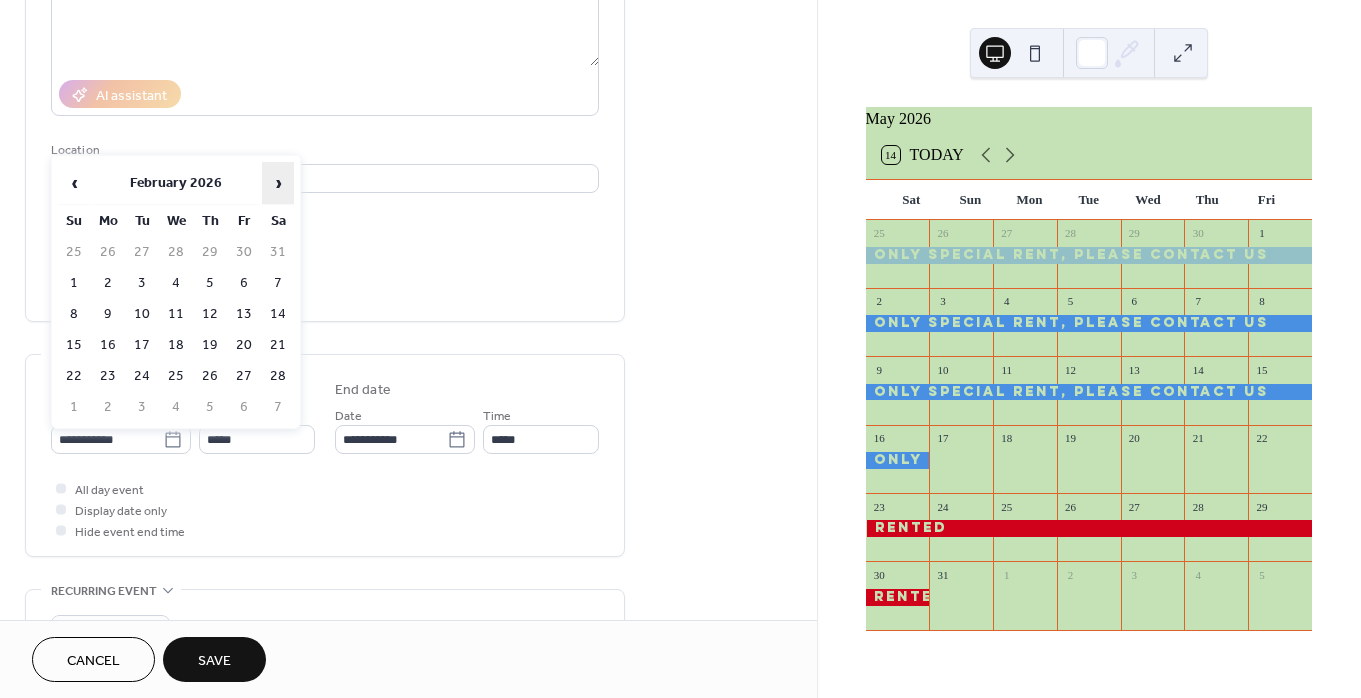click on "›" at bounding box center (278, 183) 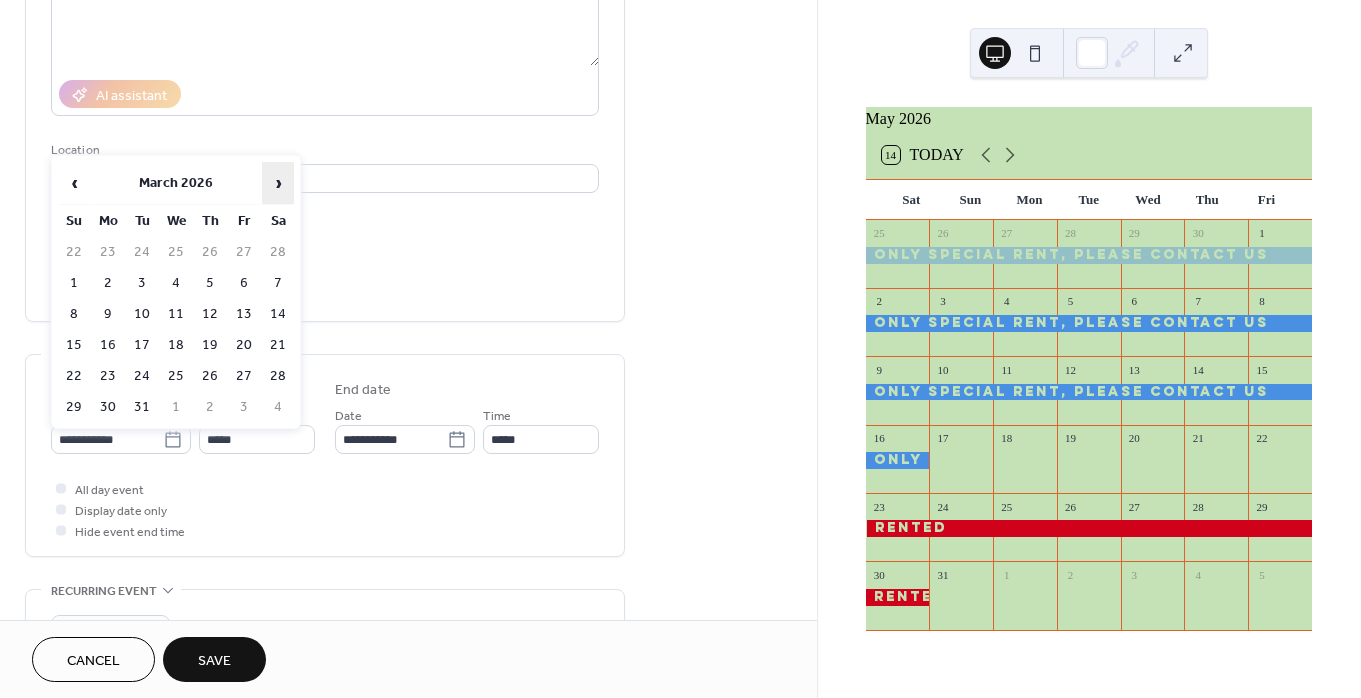 click on "›" at bounding box center (278, 183) 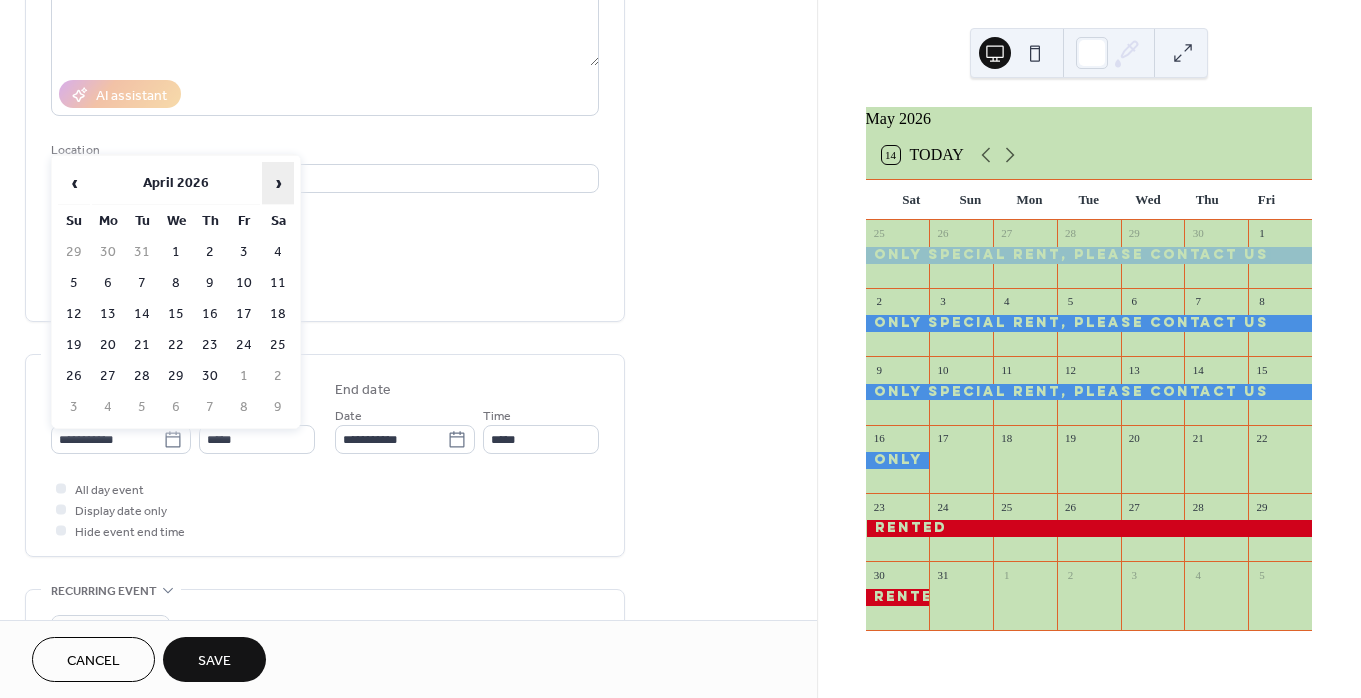 click on "›" at bounding box center (278, 183) 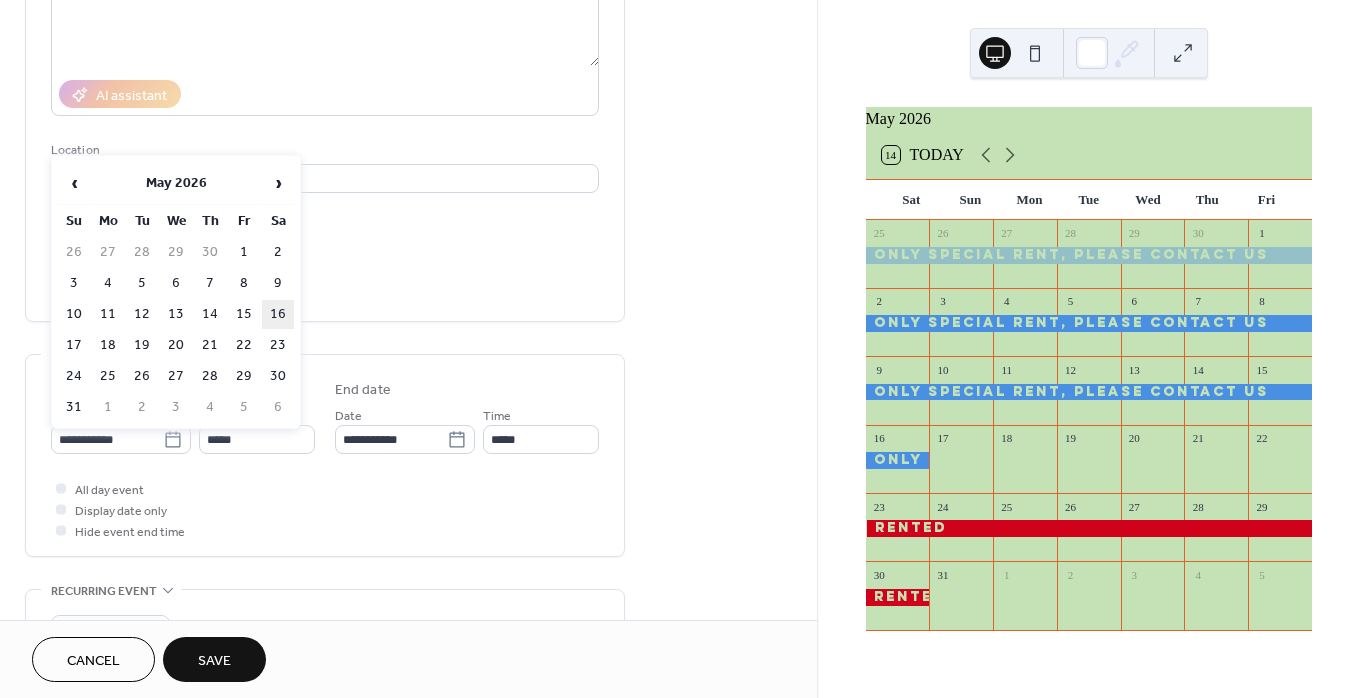 click on "16" at bounding box center [278, 314] 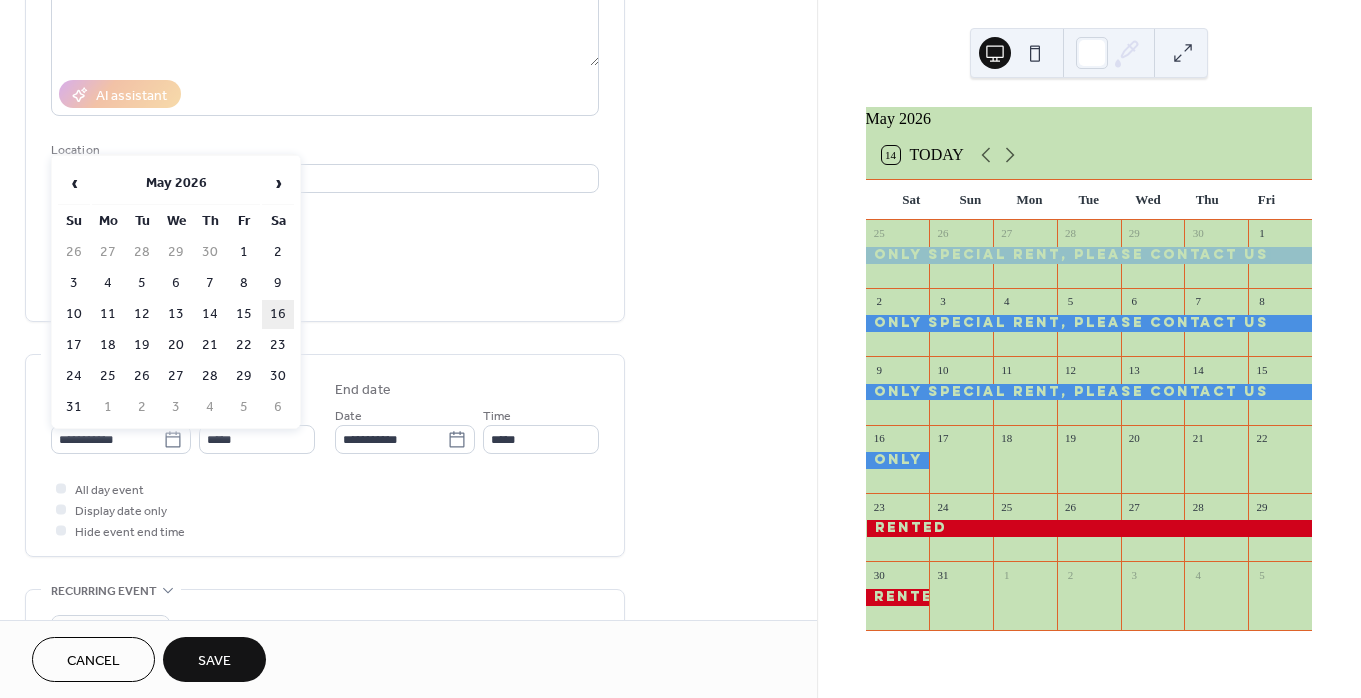 type on "**********" 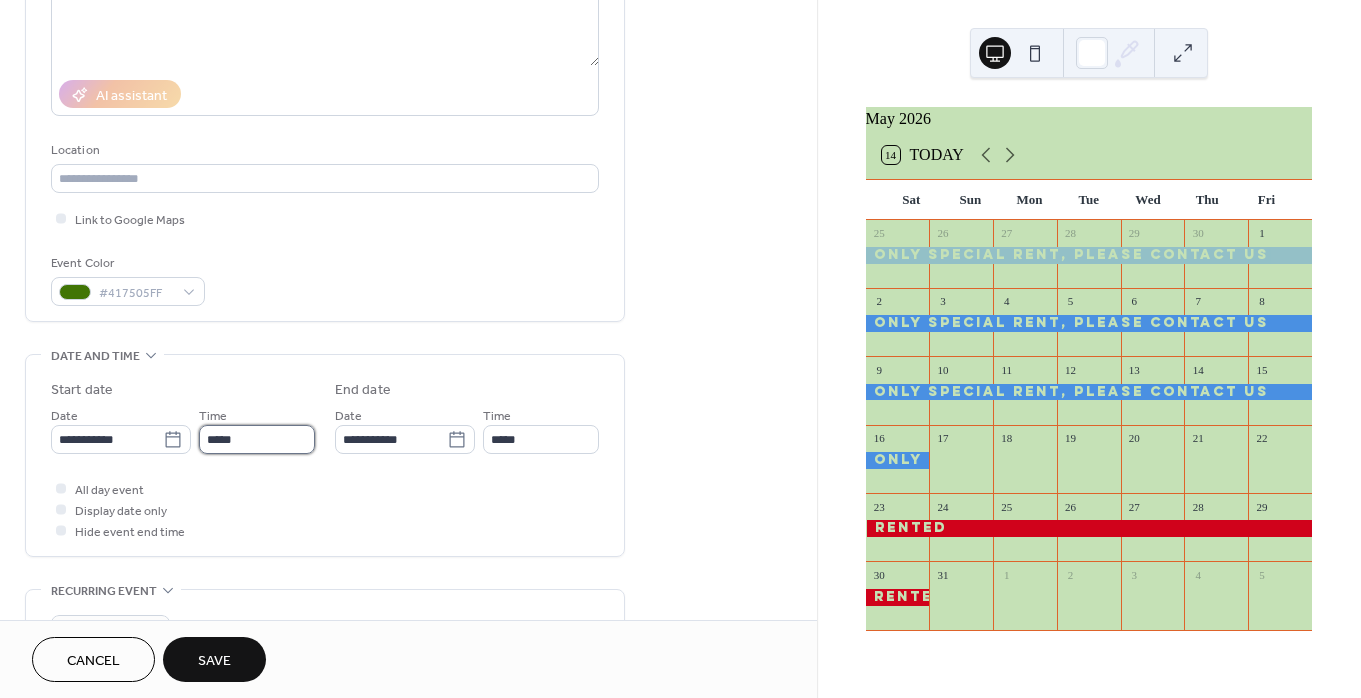 click on "*****" at bounding box center (257, 439) 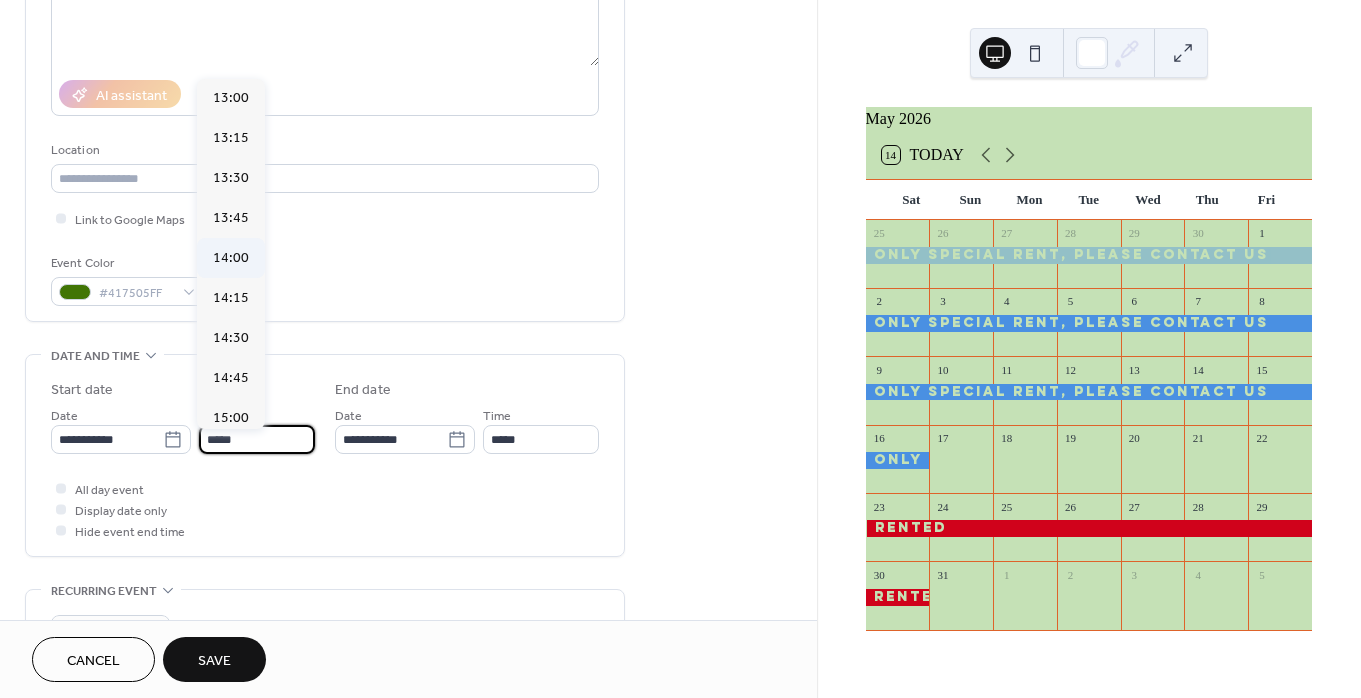 scroll, scrollTop: 2094, scrollLeft: 0, axis: vertical 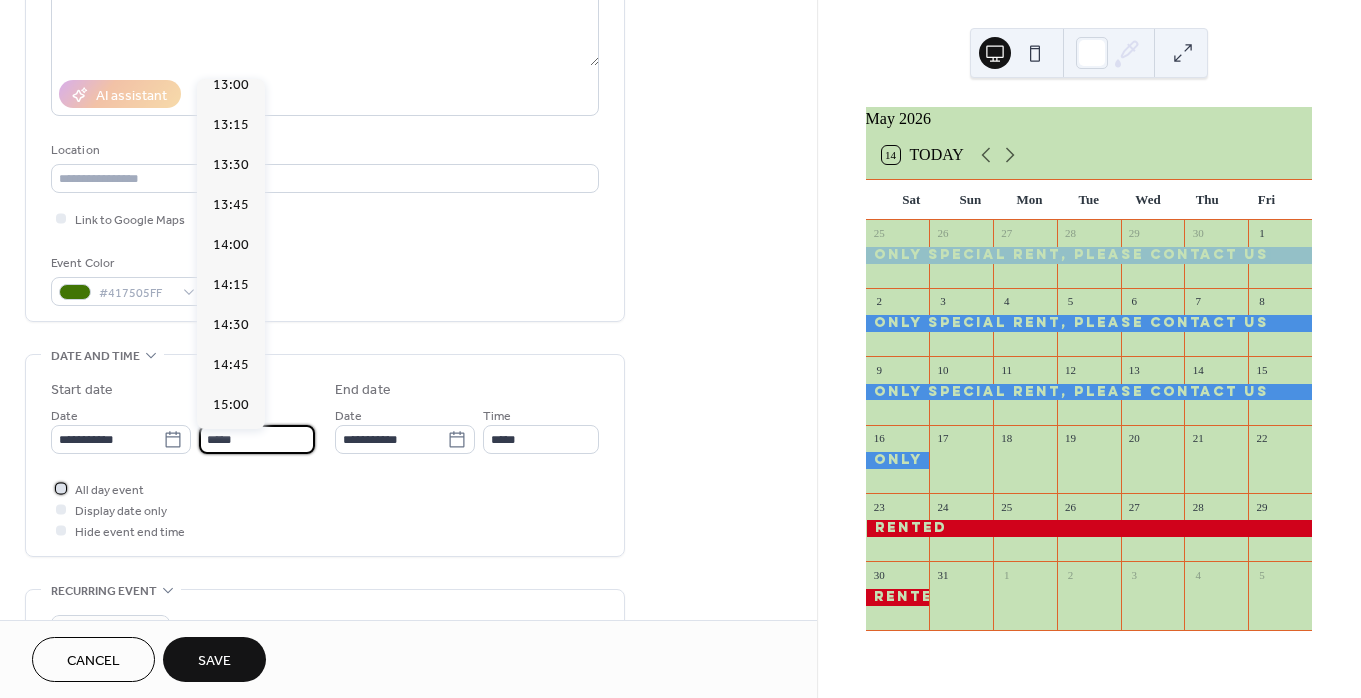 click at bounding box center [61, 488] 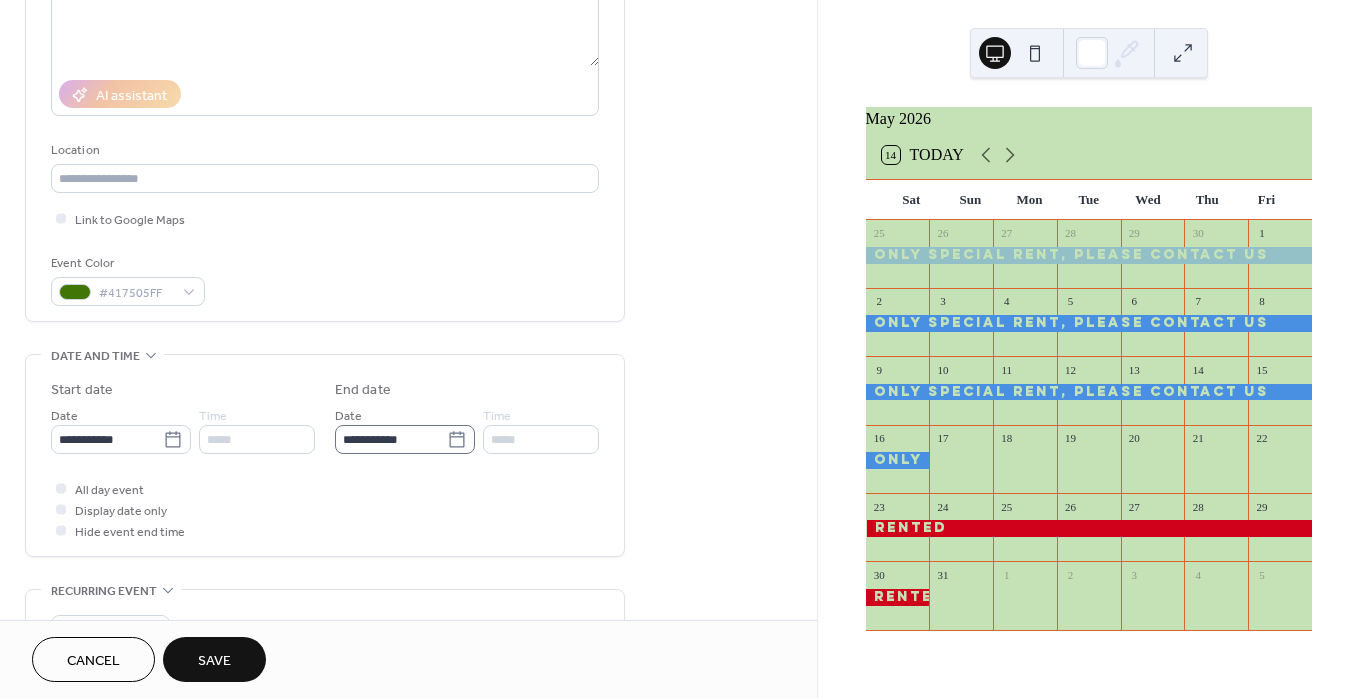 click 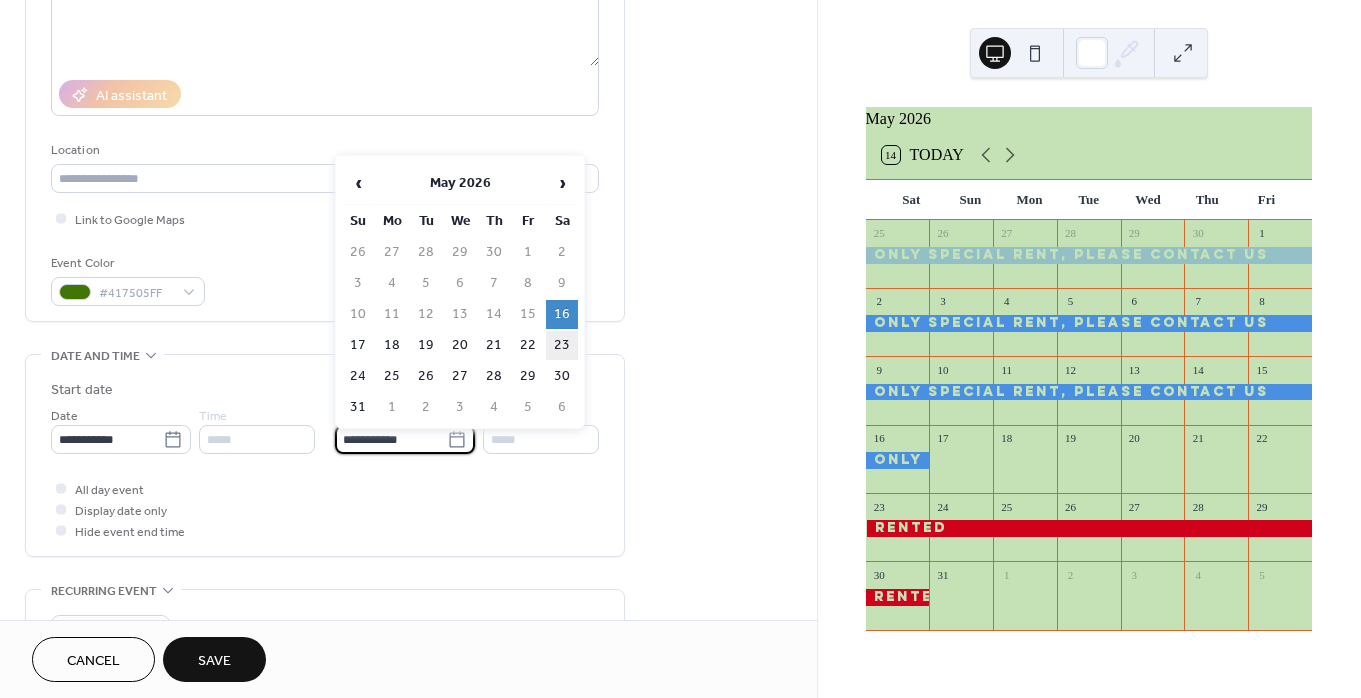 click on "23" at bounding box center (562, 345) 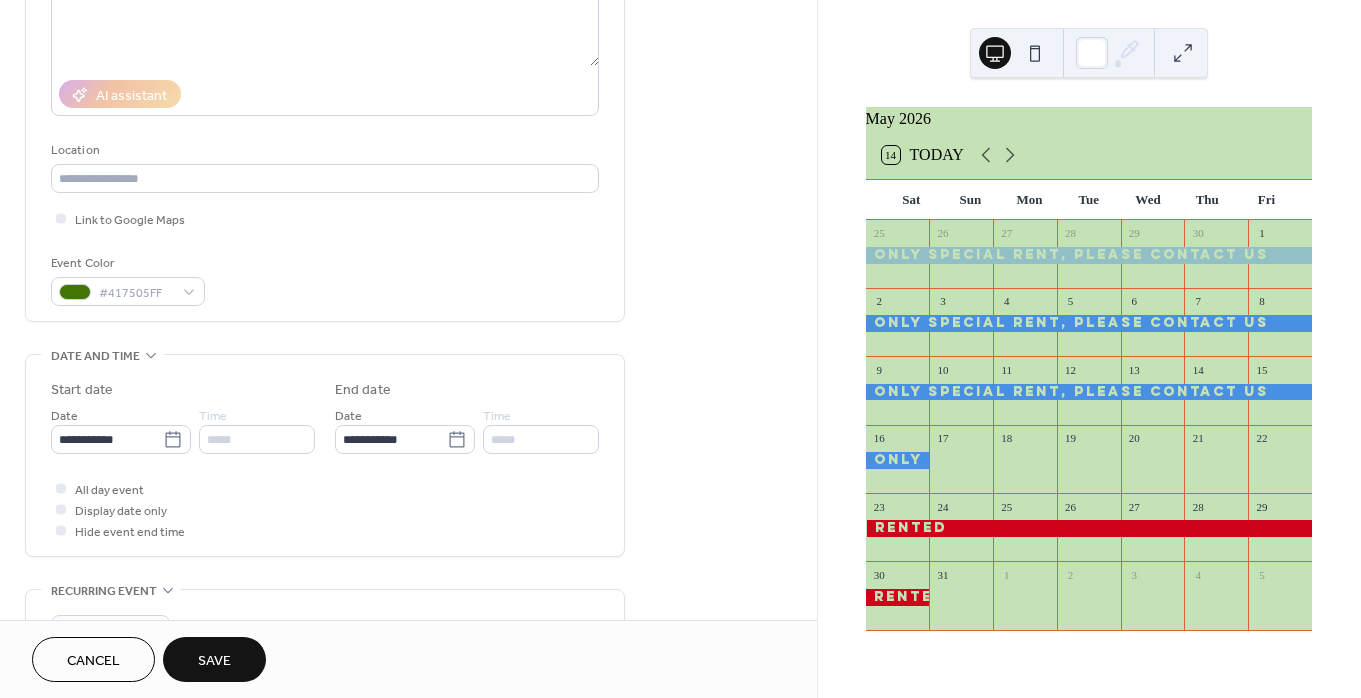type on "**********" 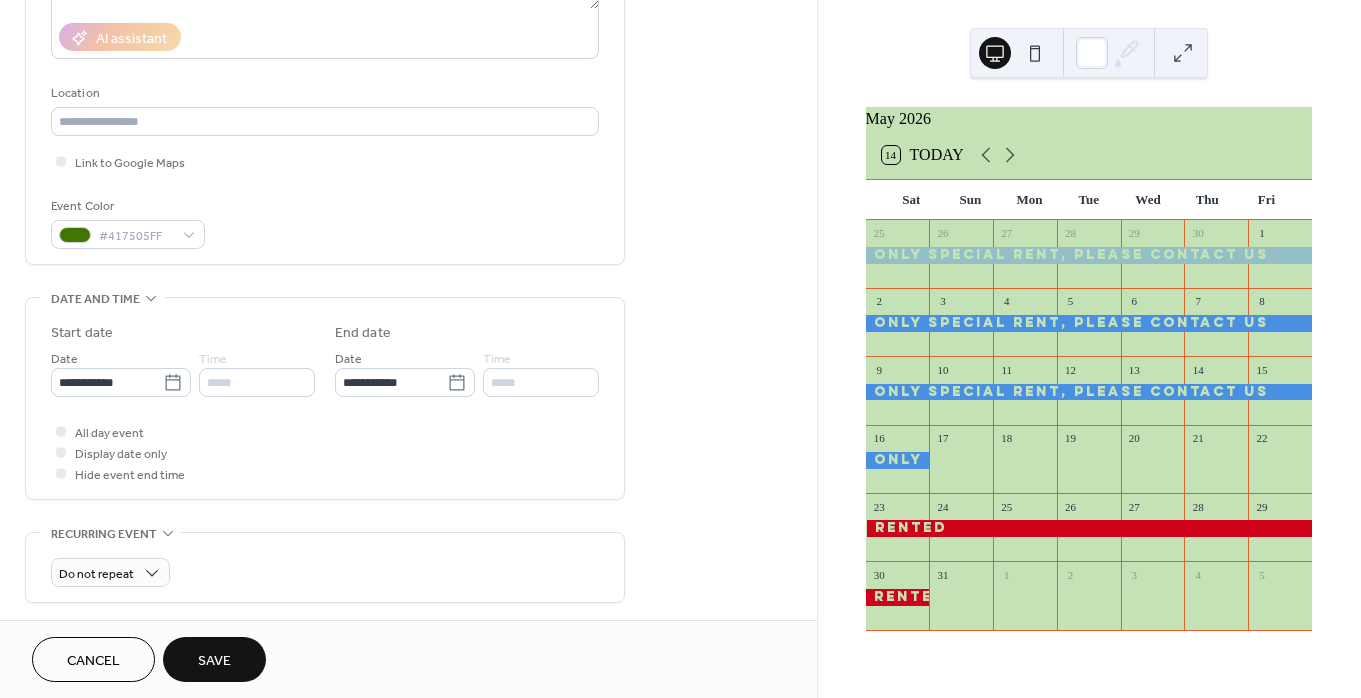 scroll, scrollTop: 550, scrollLeft: 0, axis: vertical 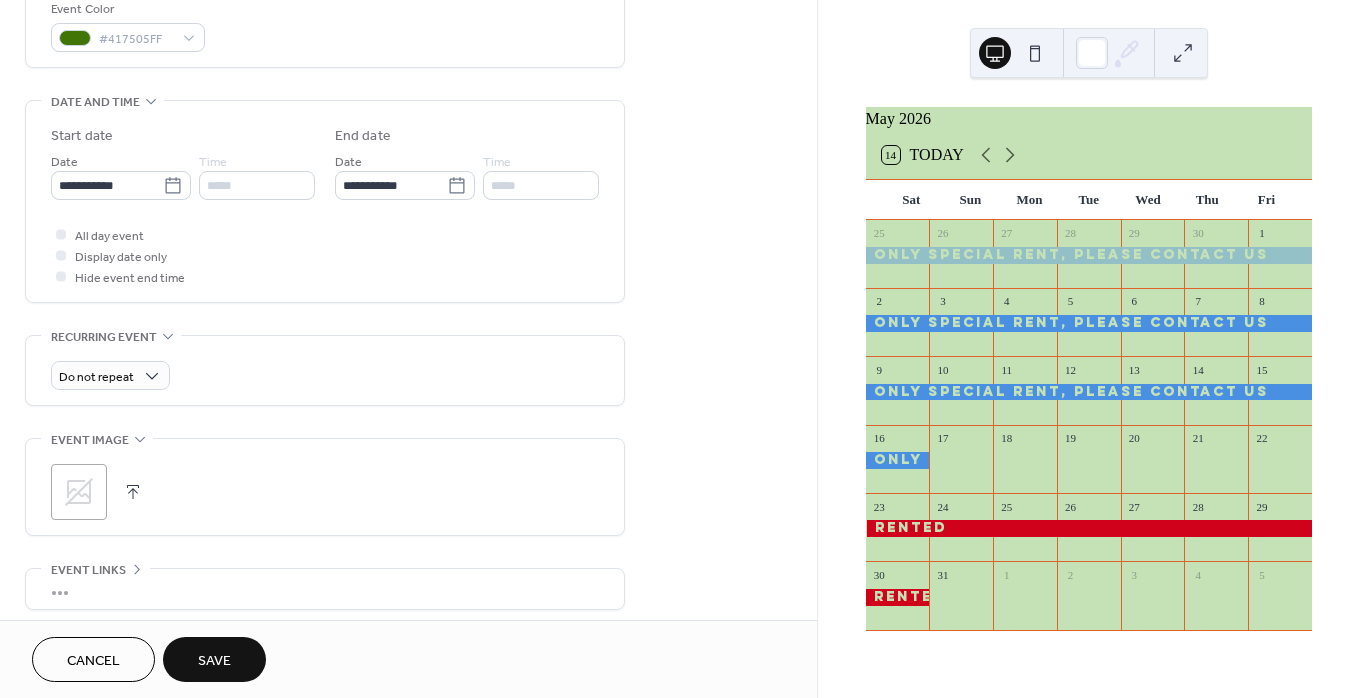 click on "Save" at bounding box center [214, 661] 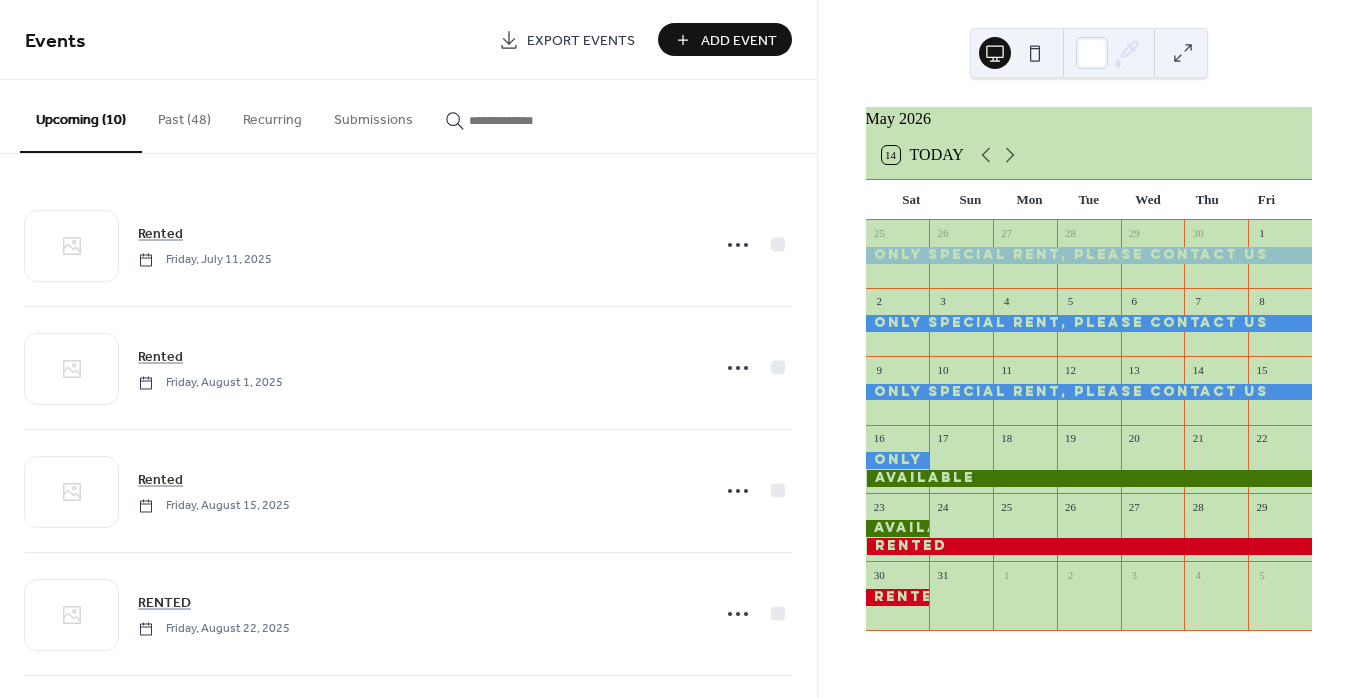click on "Add Event" at bounding box center [739, 41] 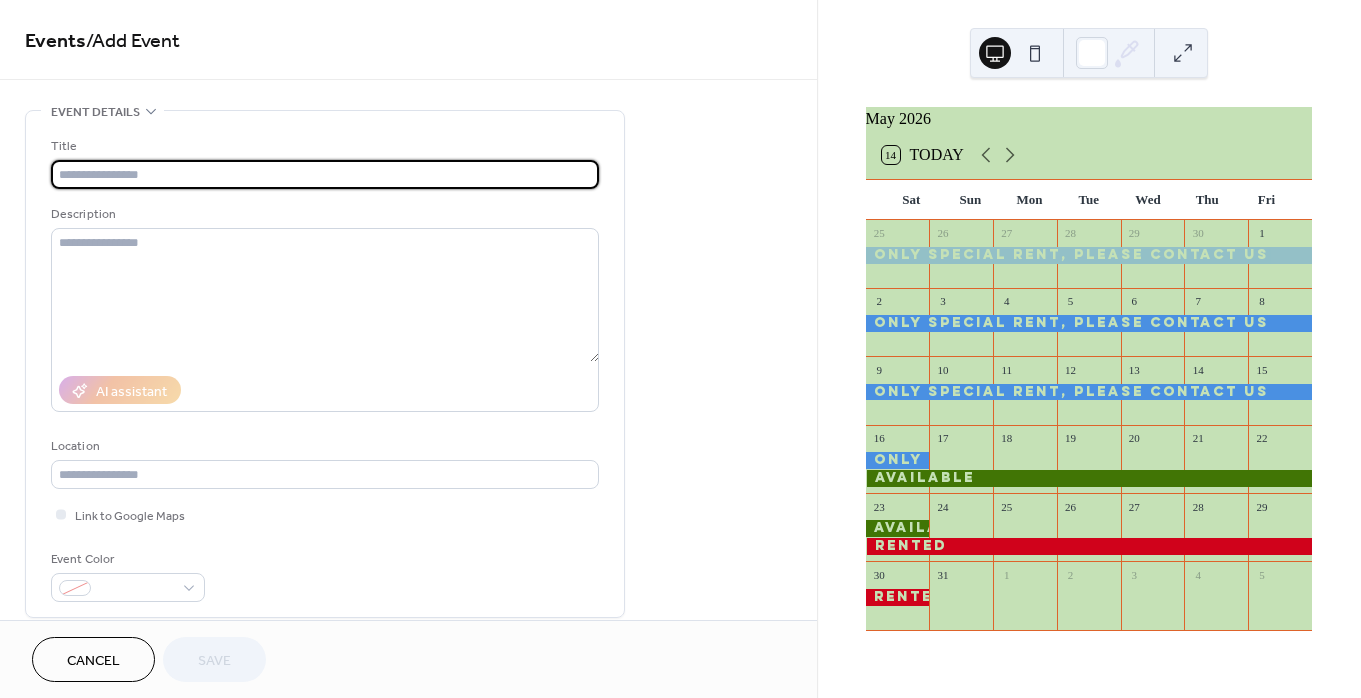 click at bounding box center [325, 174] 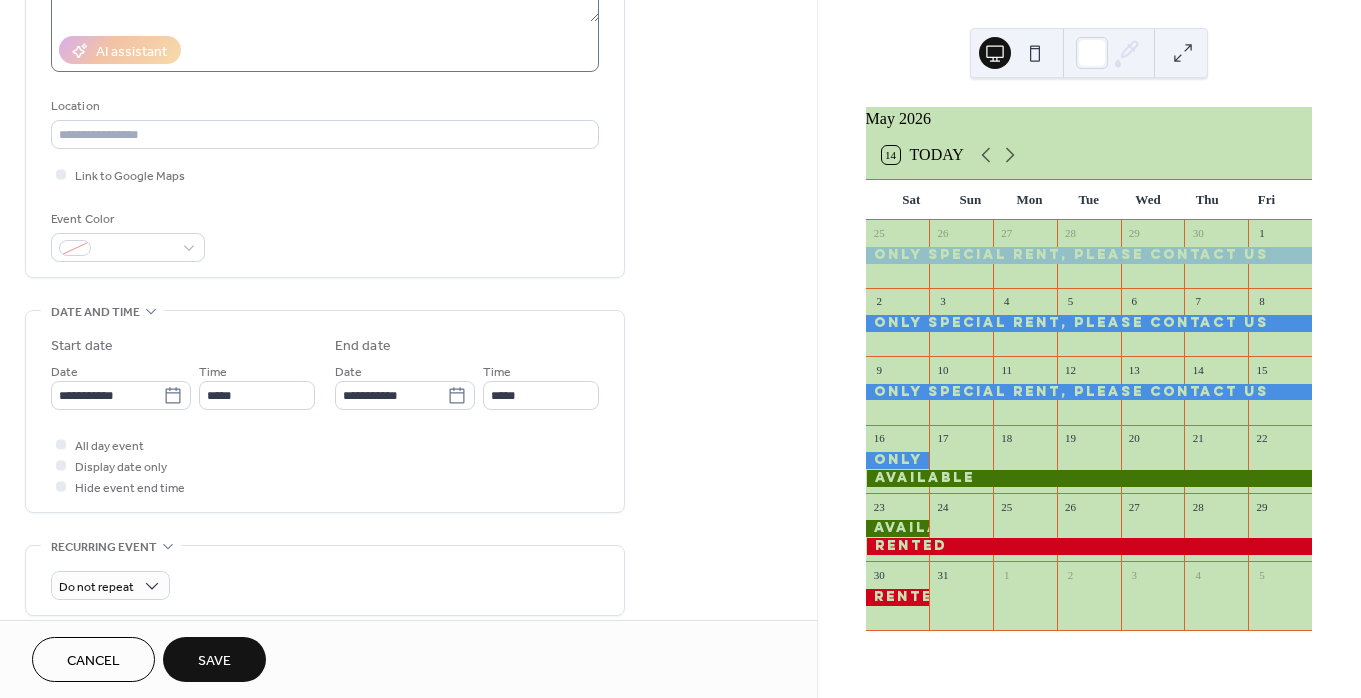 scroll, scrollTop: 361, scrollLeft: 0, axis: vertical 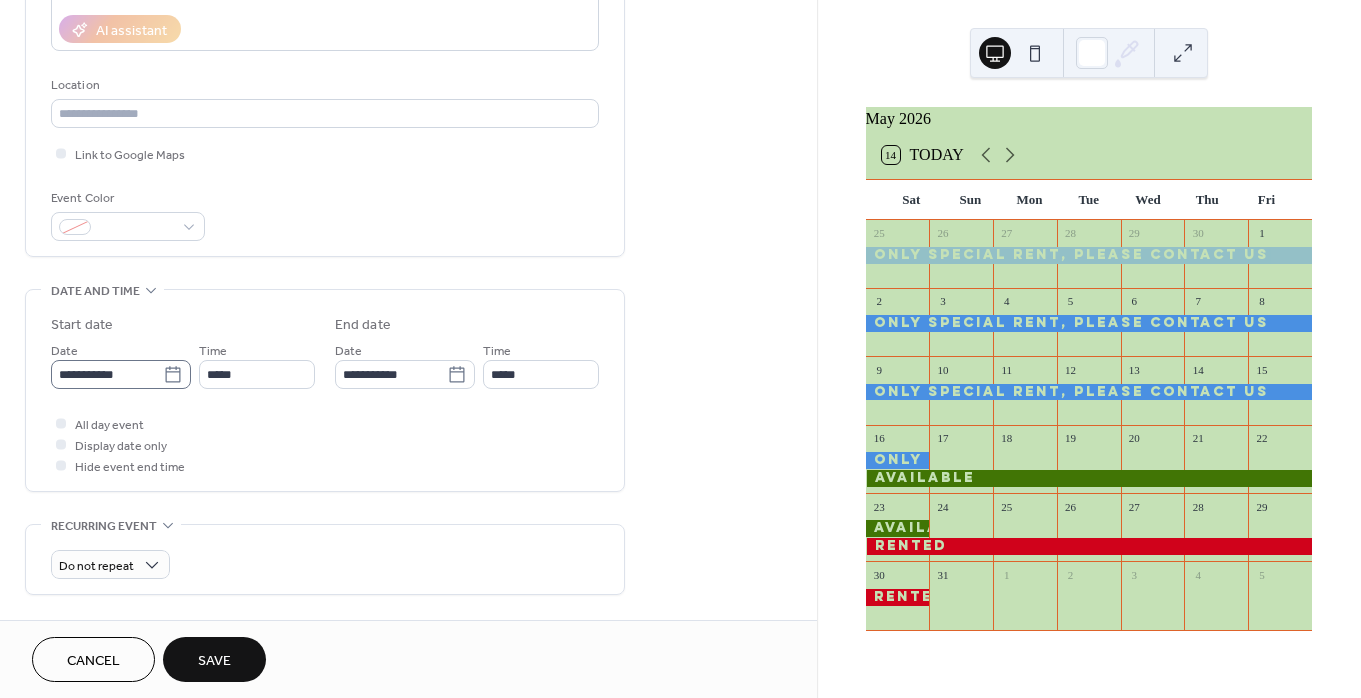 type on "*********" 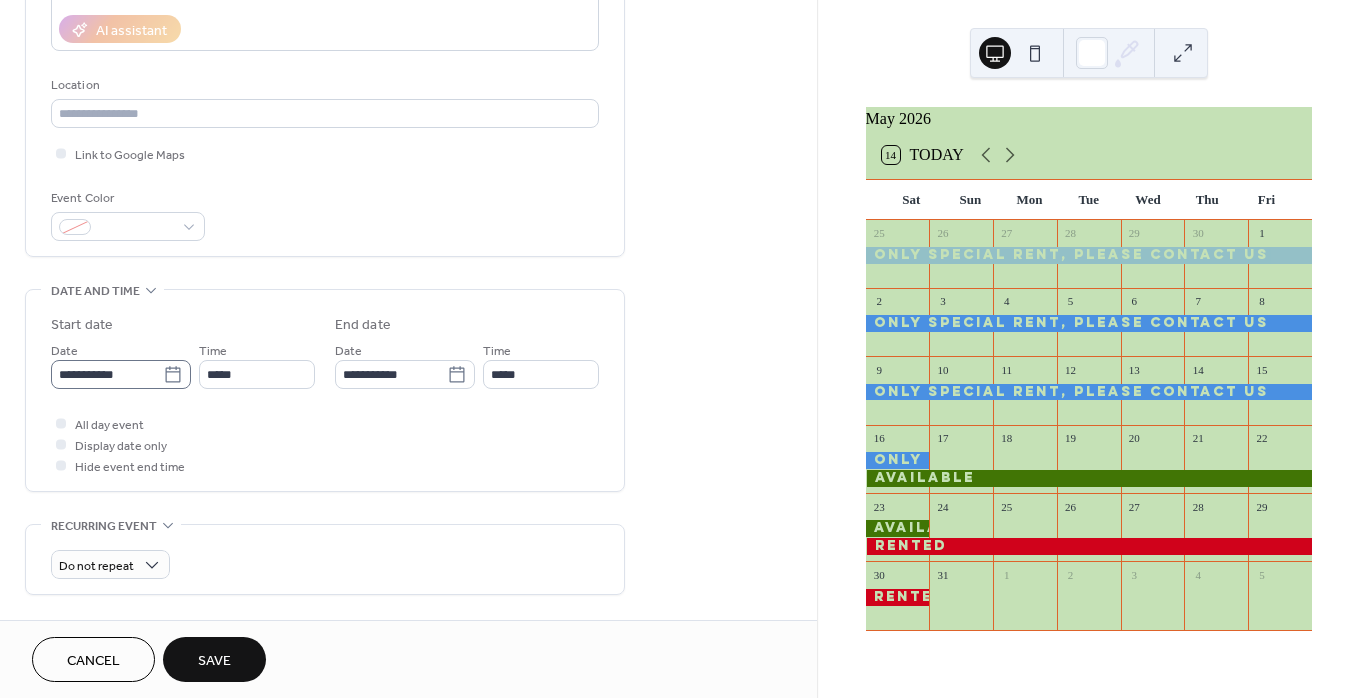 click 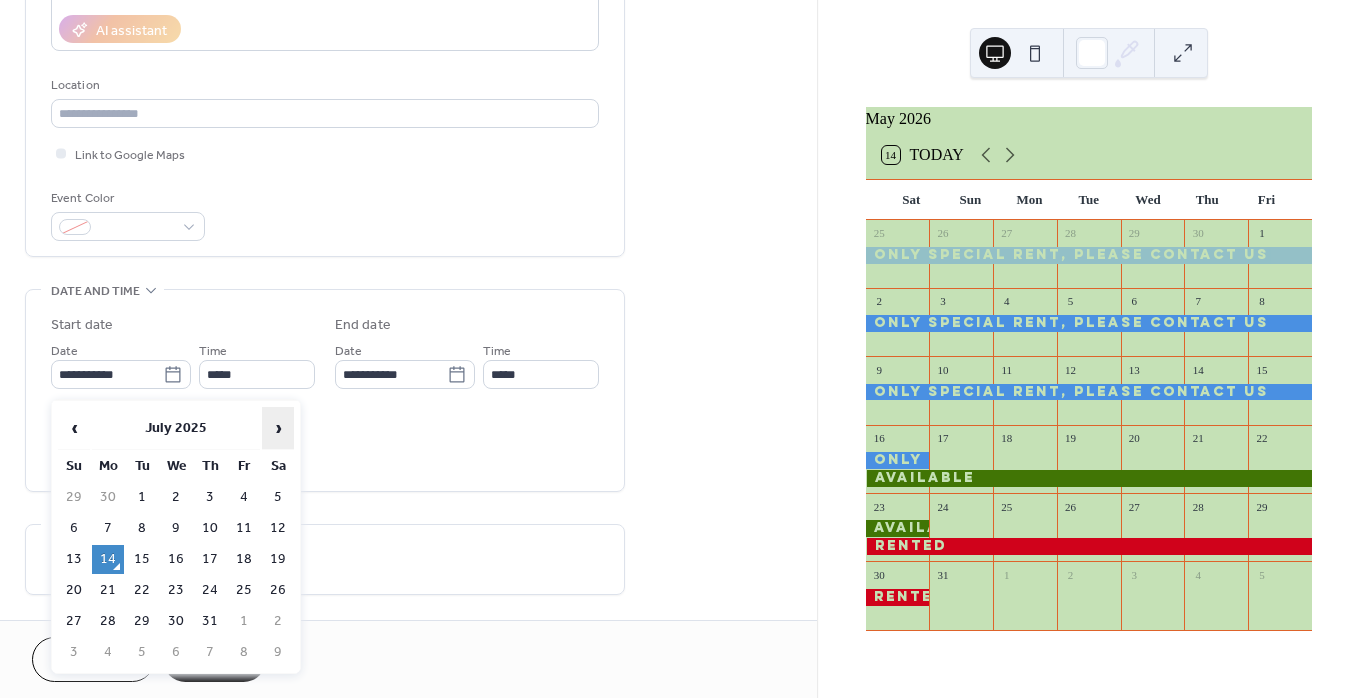 click on "›" at bounding box center [278, 428] 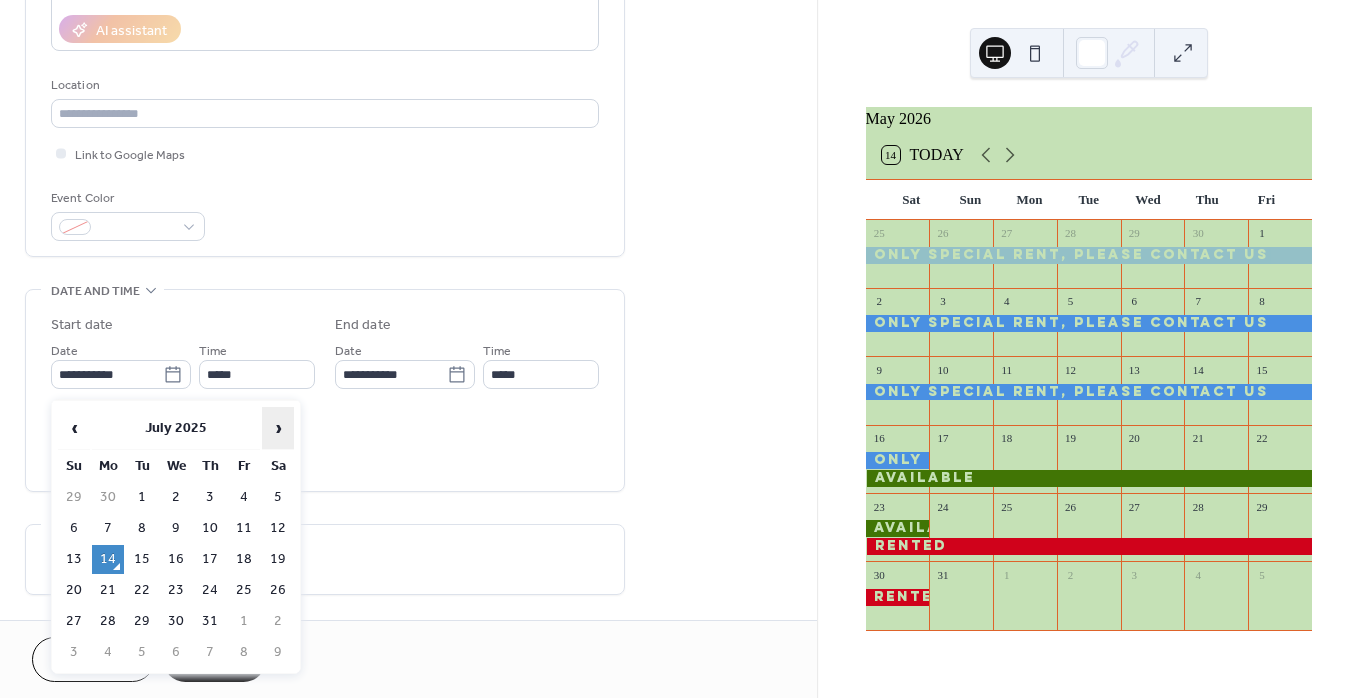 click on "›" at bounding box center [278, 428] 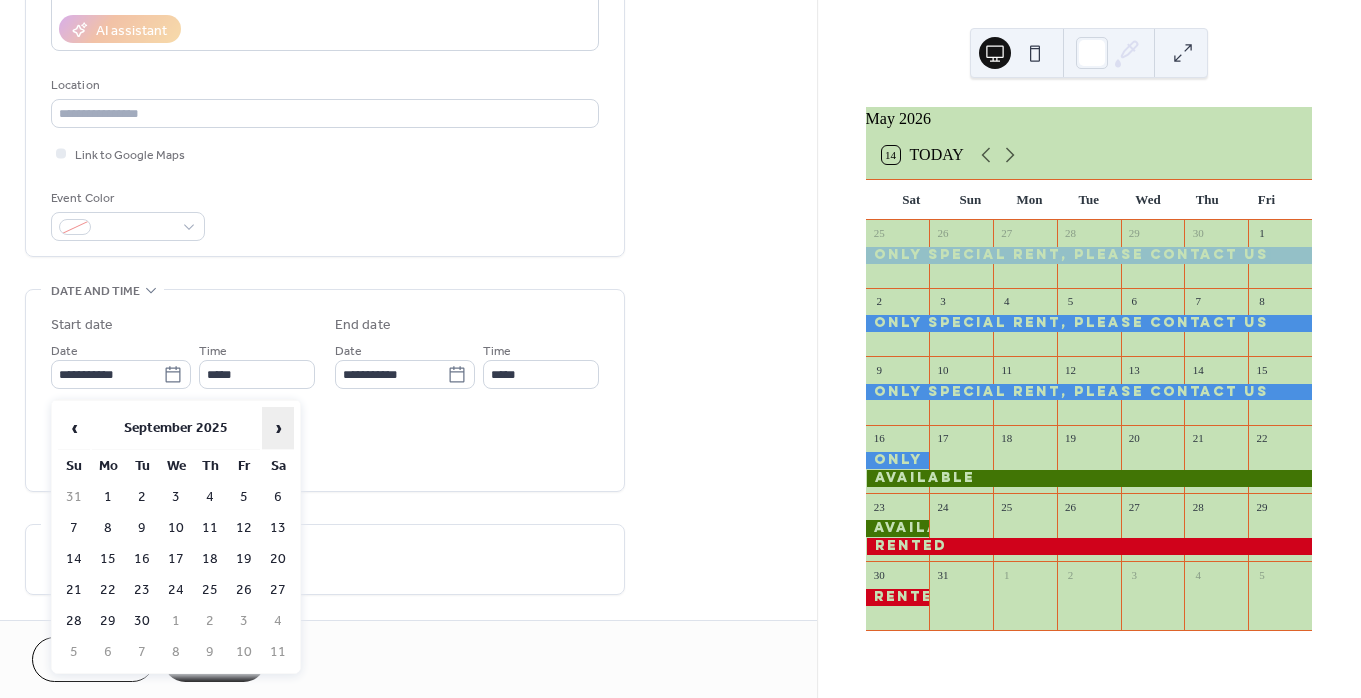 click on "›" at bounding box center [278, 428] 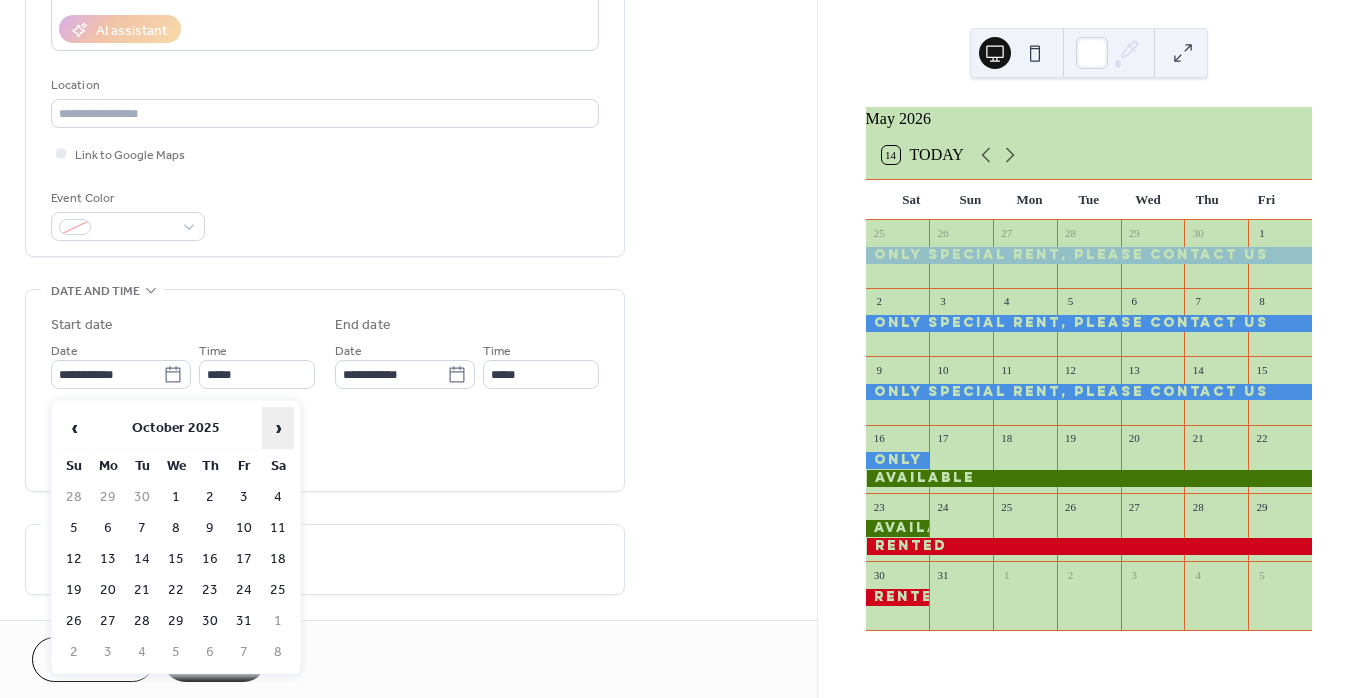 click on "›" at bounding box center [278, 428] 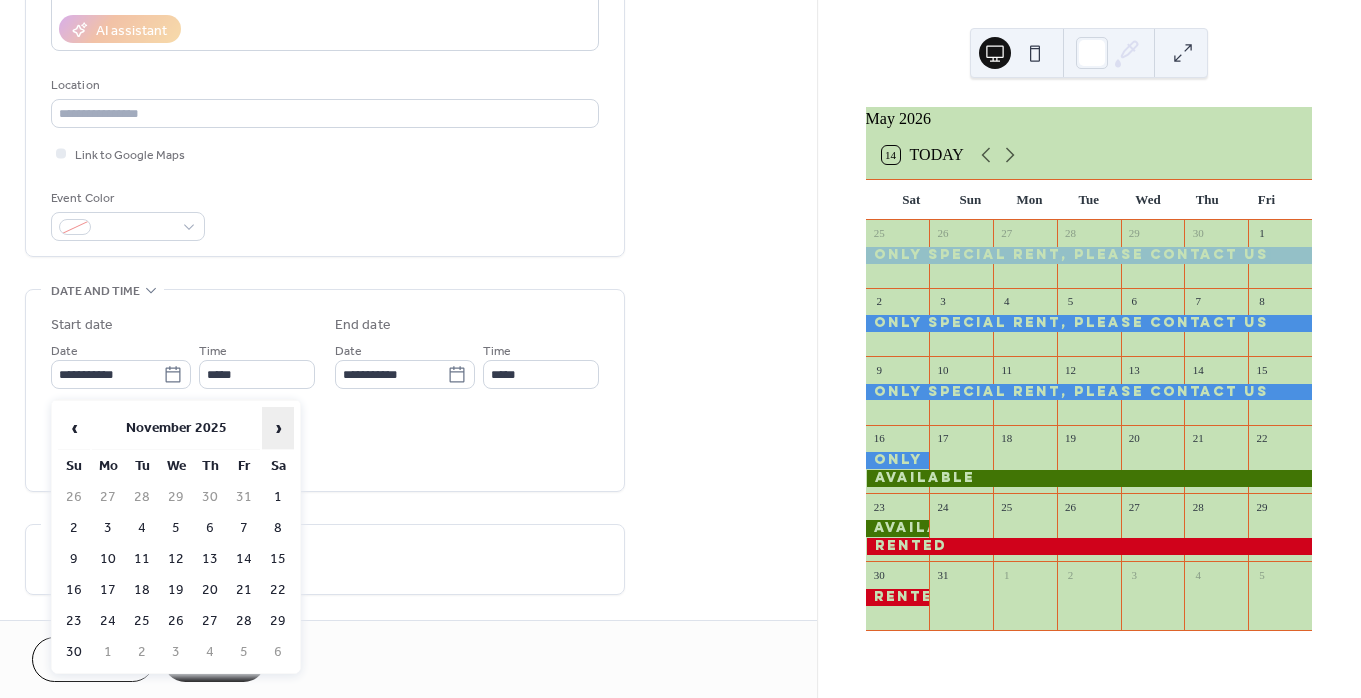click on "›" at bounding box center (278, 428) 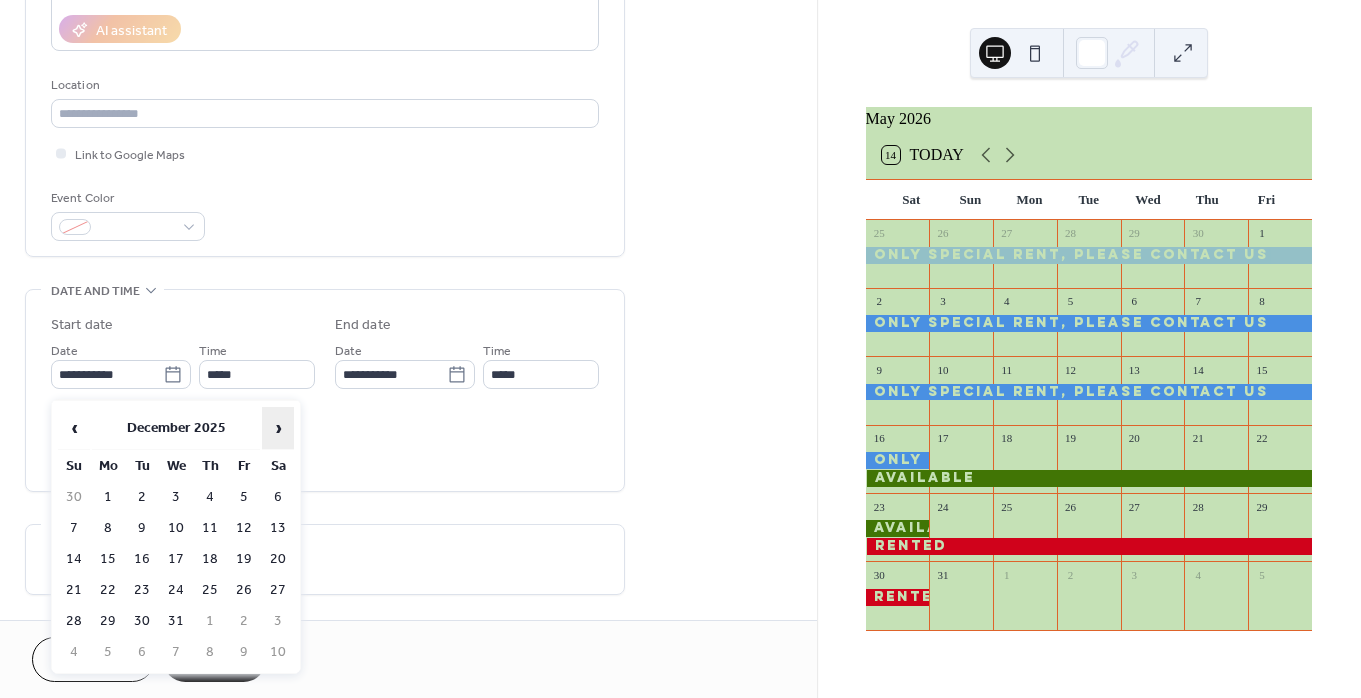 click on "›" at bounding box center (278, 428) 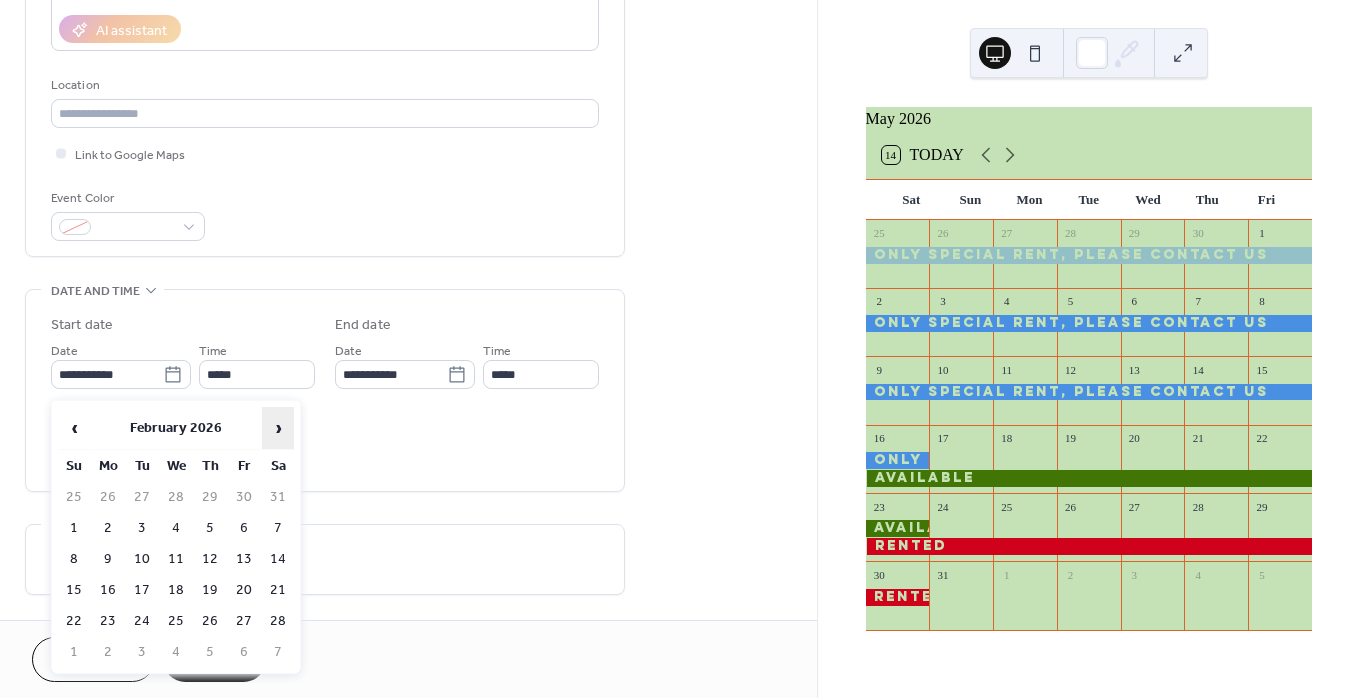 click on "›" at bounding box center (278, 428) 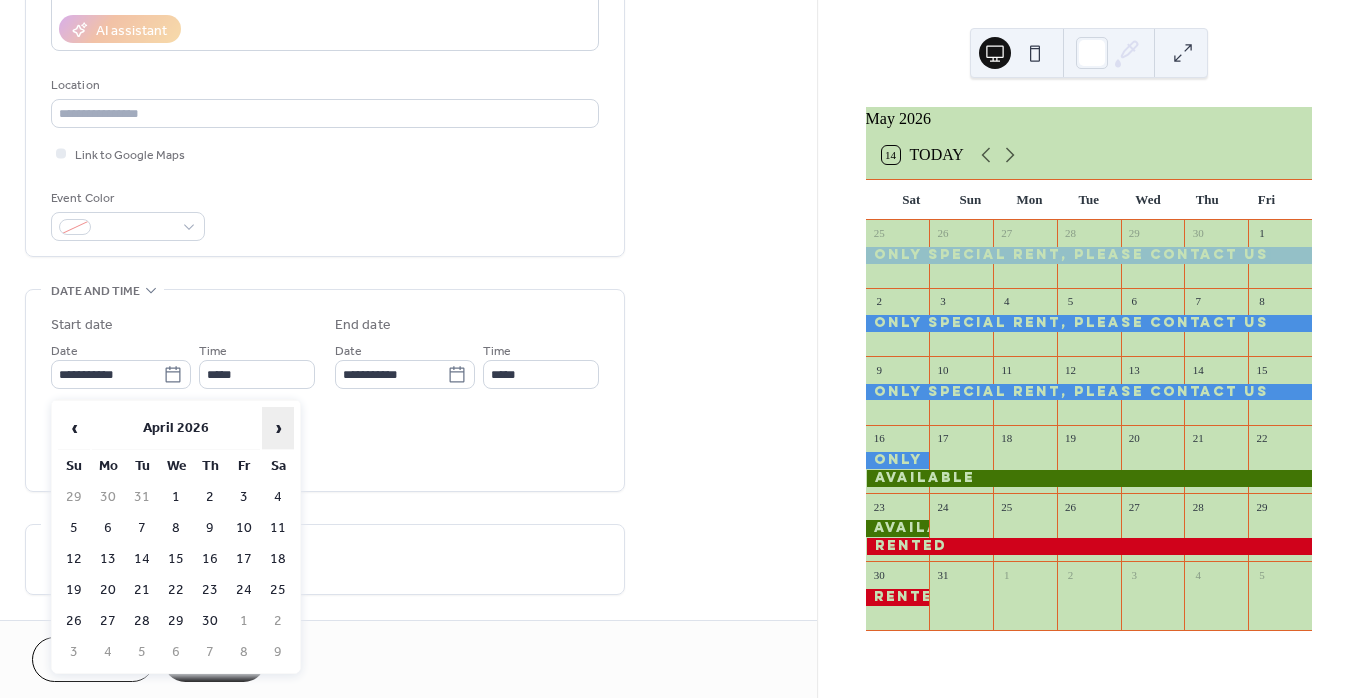 click on "›" at bounding box center [278, 428] 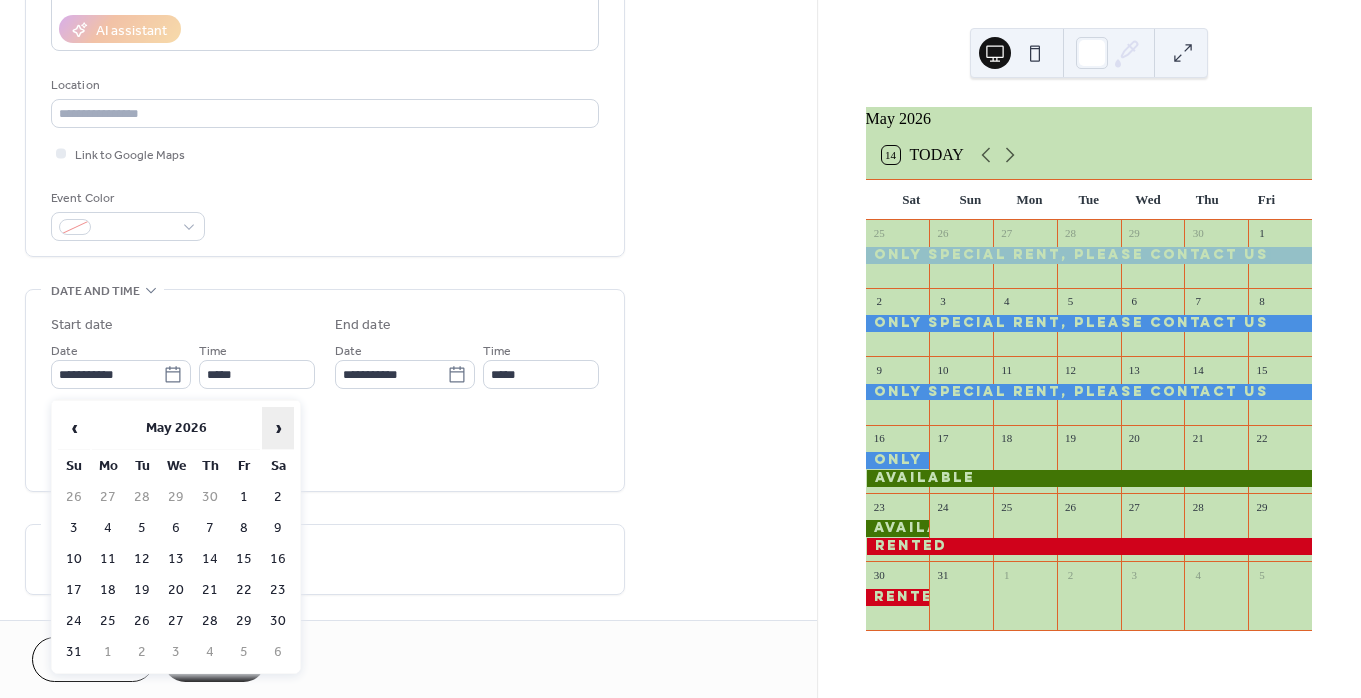 click on "›" at bounding box center (278, 428) 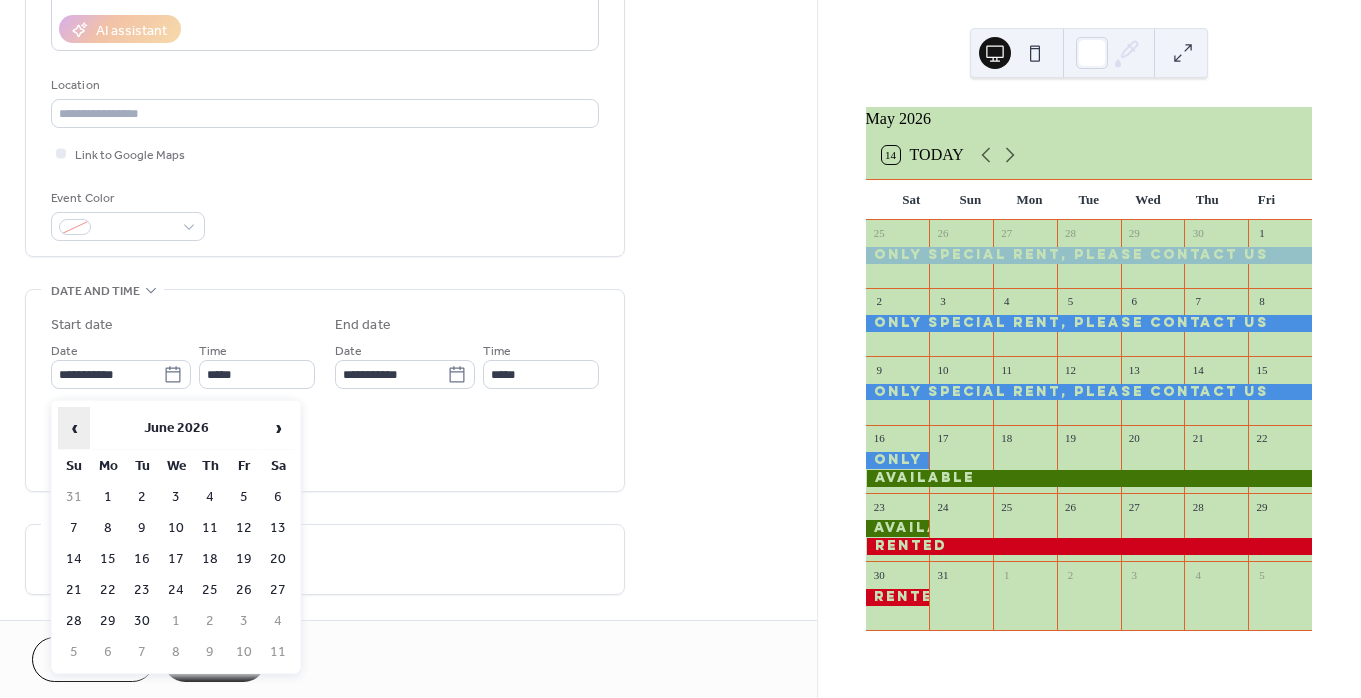 click on "‹" at bounding box center (74, 428) 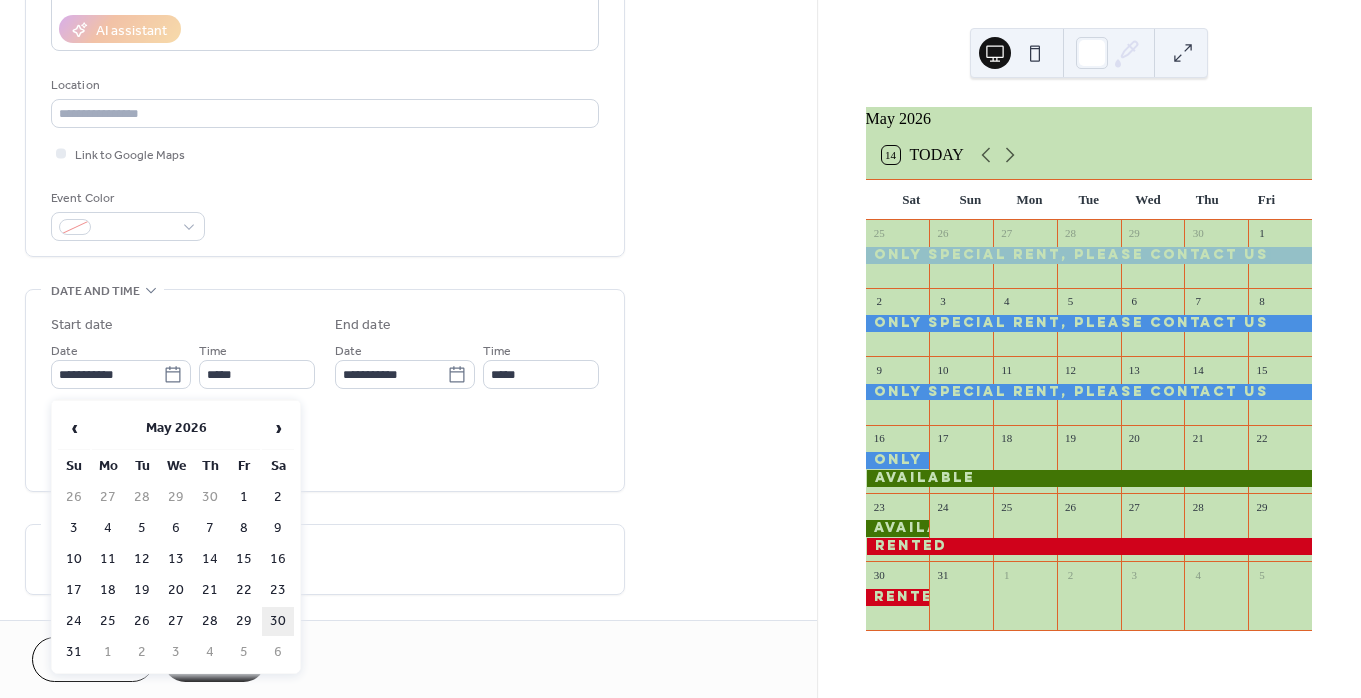 click on "30" at bounding box center (278, 621) 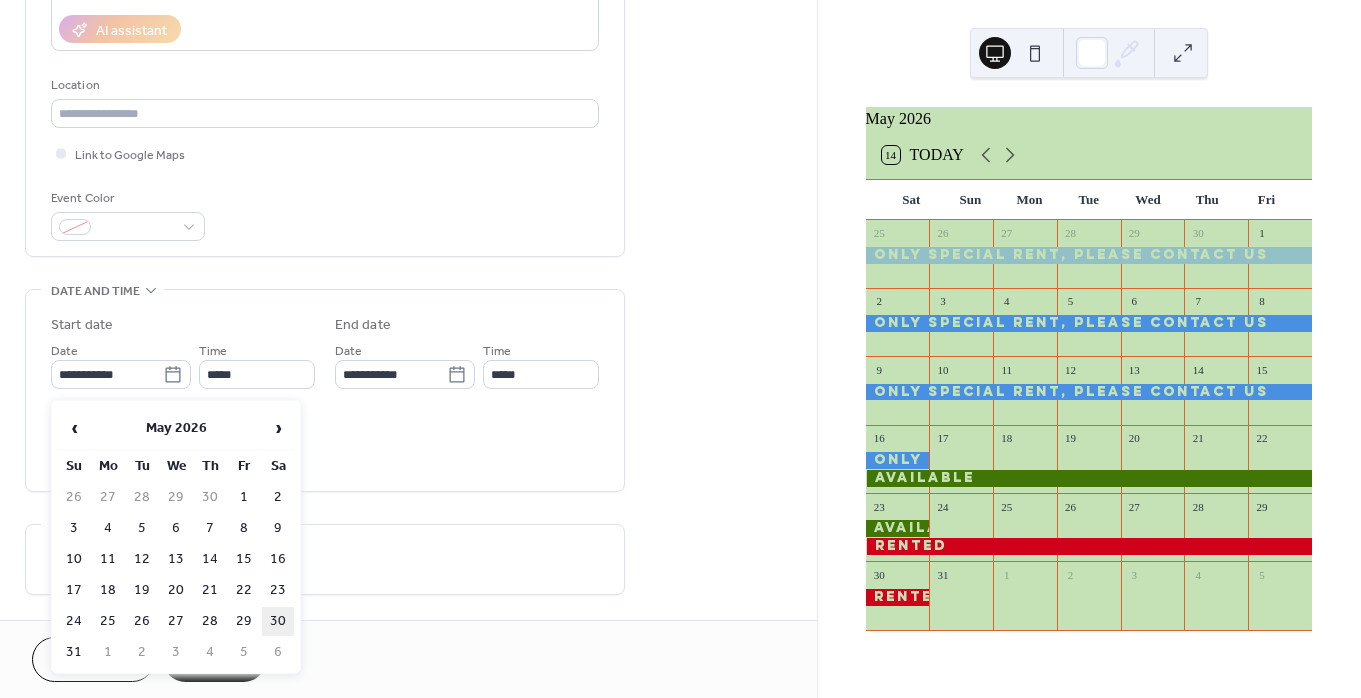 type on "**********" 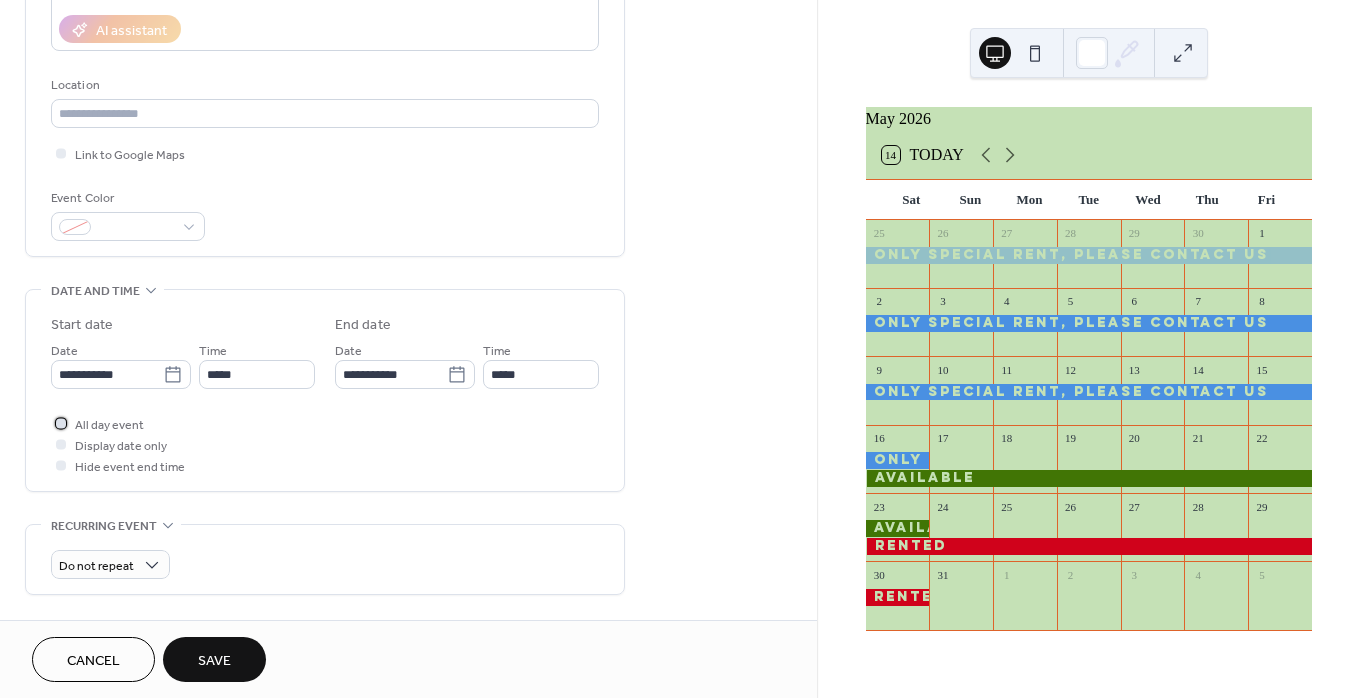 click at bounding box center (61, 423) 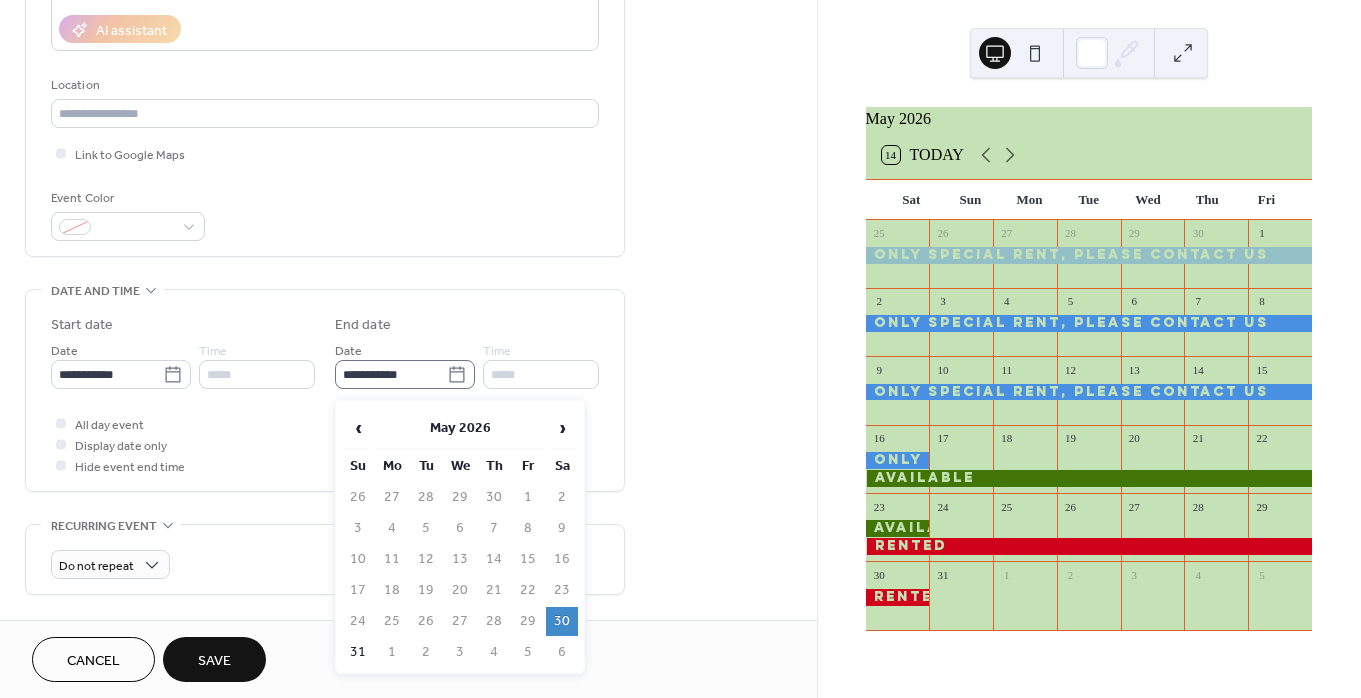 click 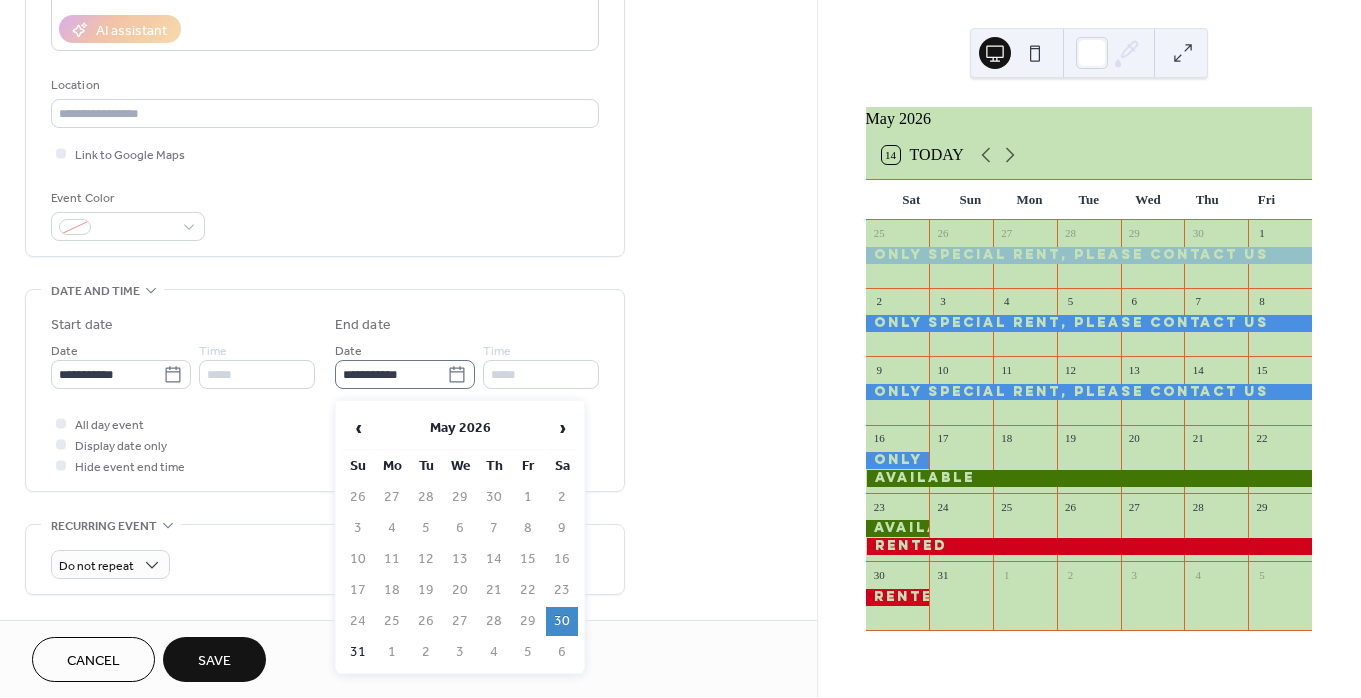 click on "**********" at bounding box center (391, 374) 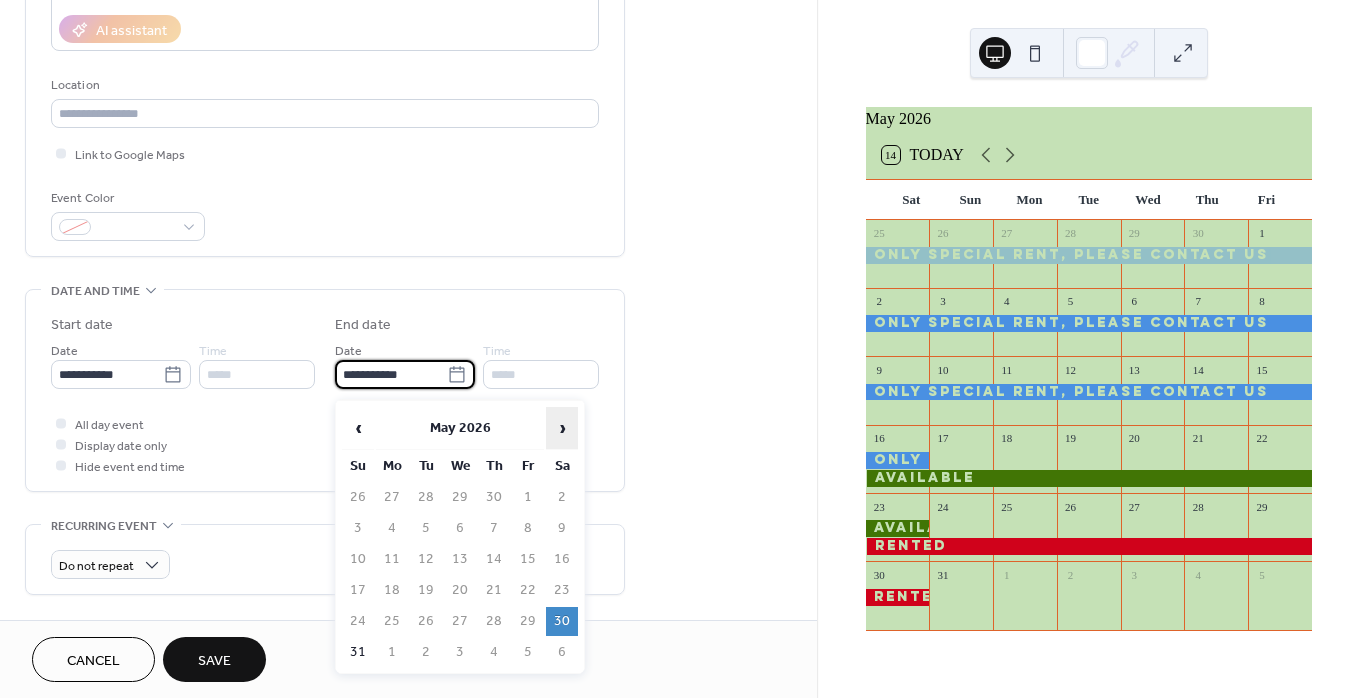 click on "›" at bounding box center (562, 428) 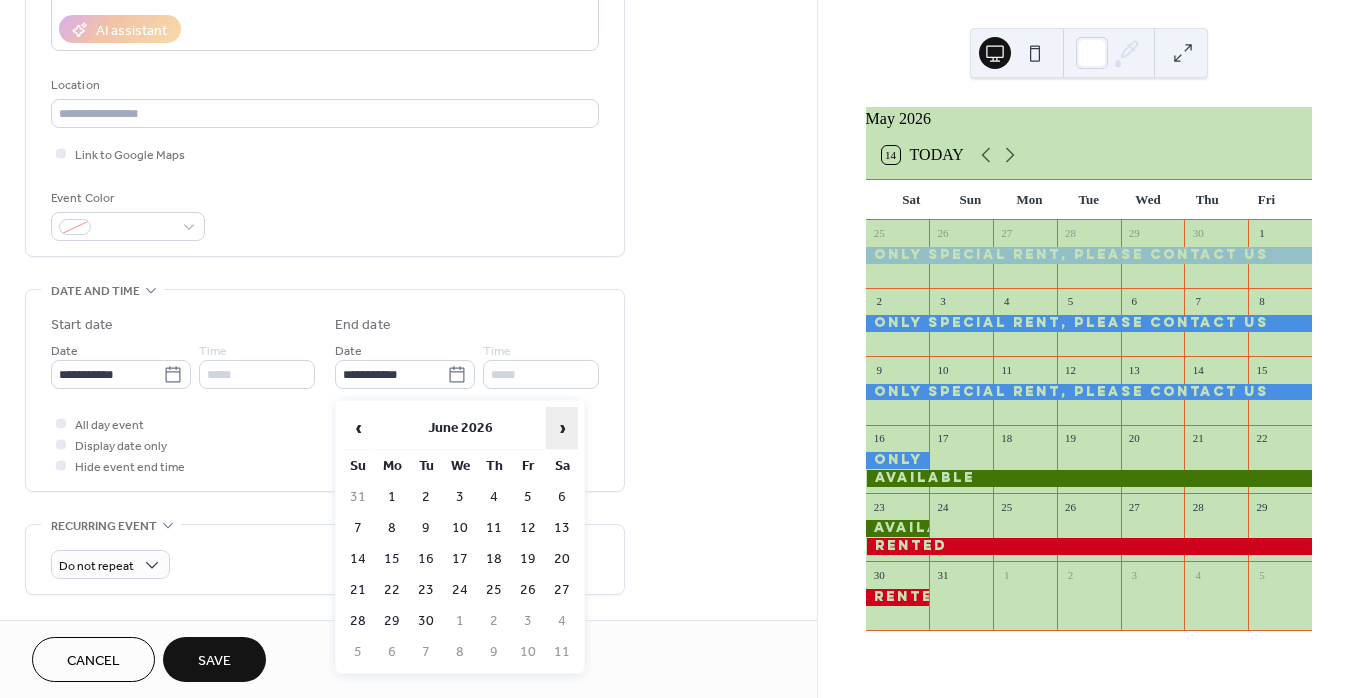 click on "›" at bounding box center (562, 428) 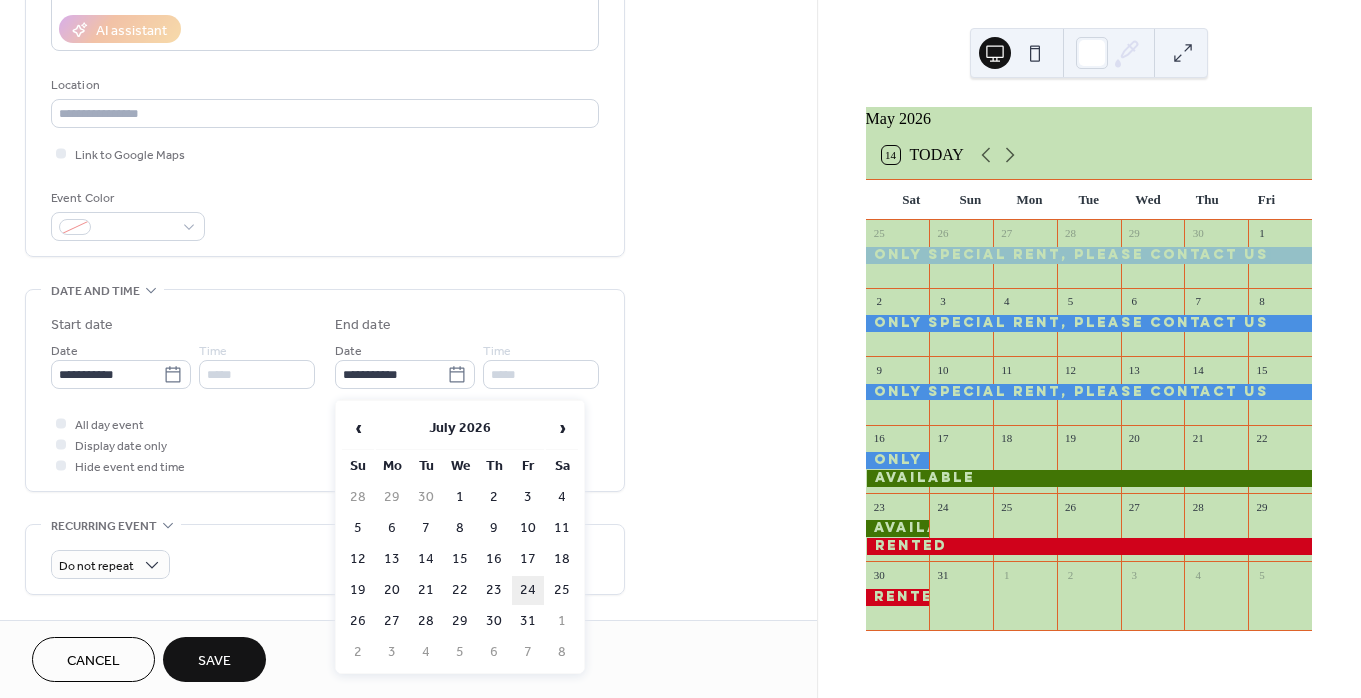 click on "24" at bounding box center (528, 590) 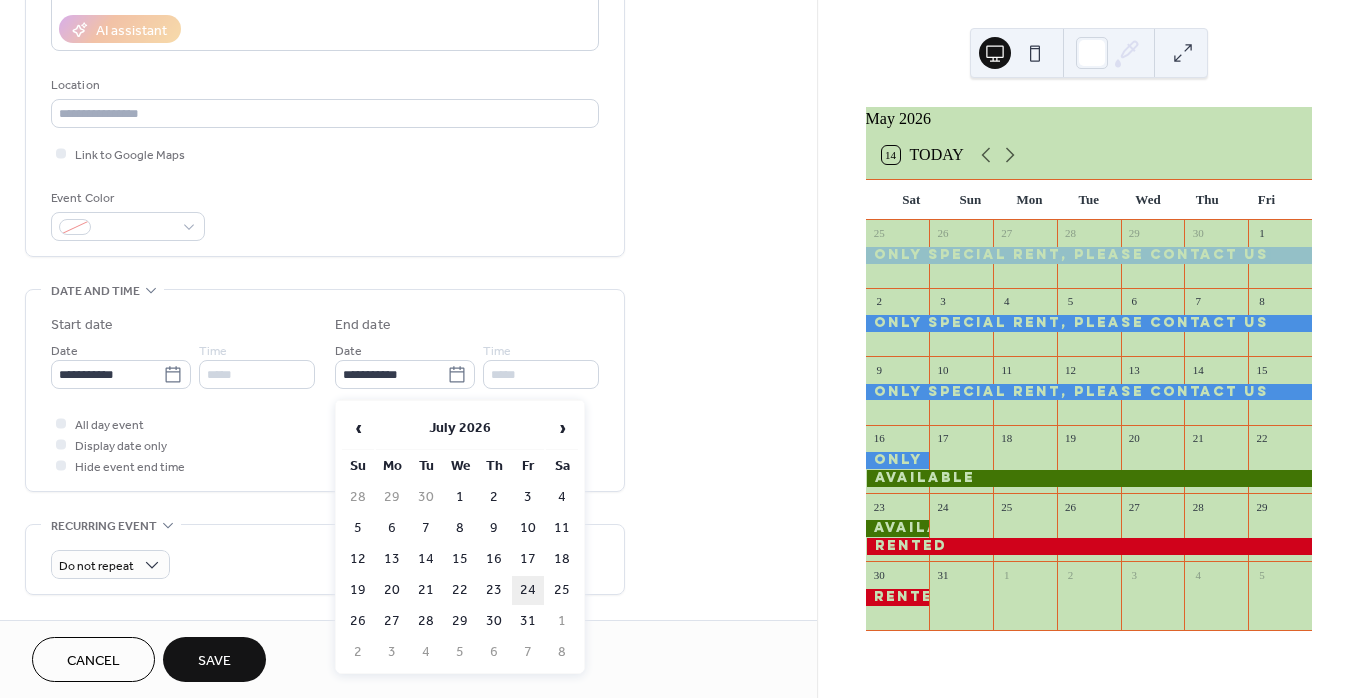 type on "**********" 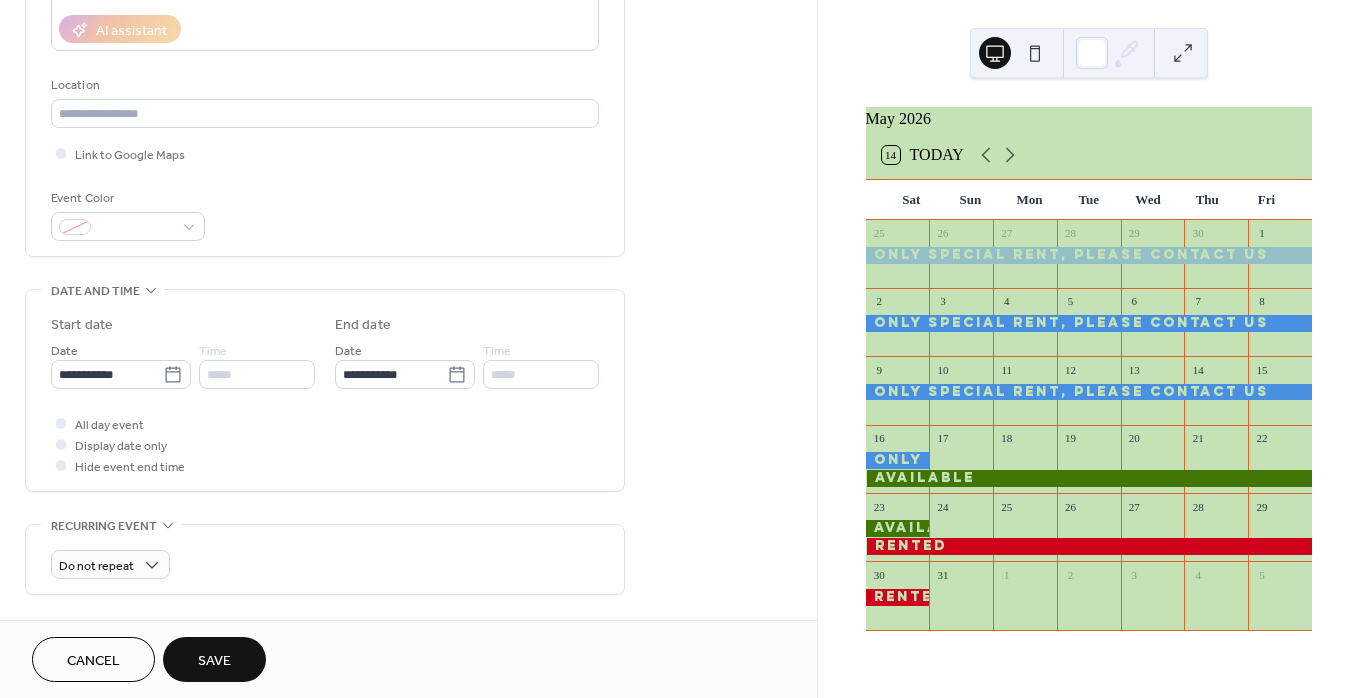 click on "Save" at bounding box center (214, 661) 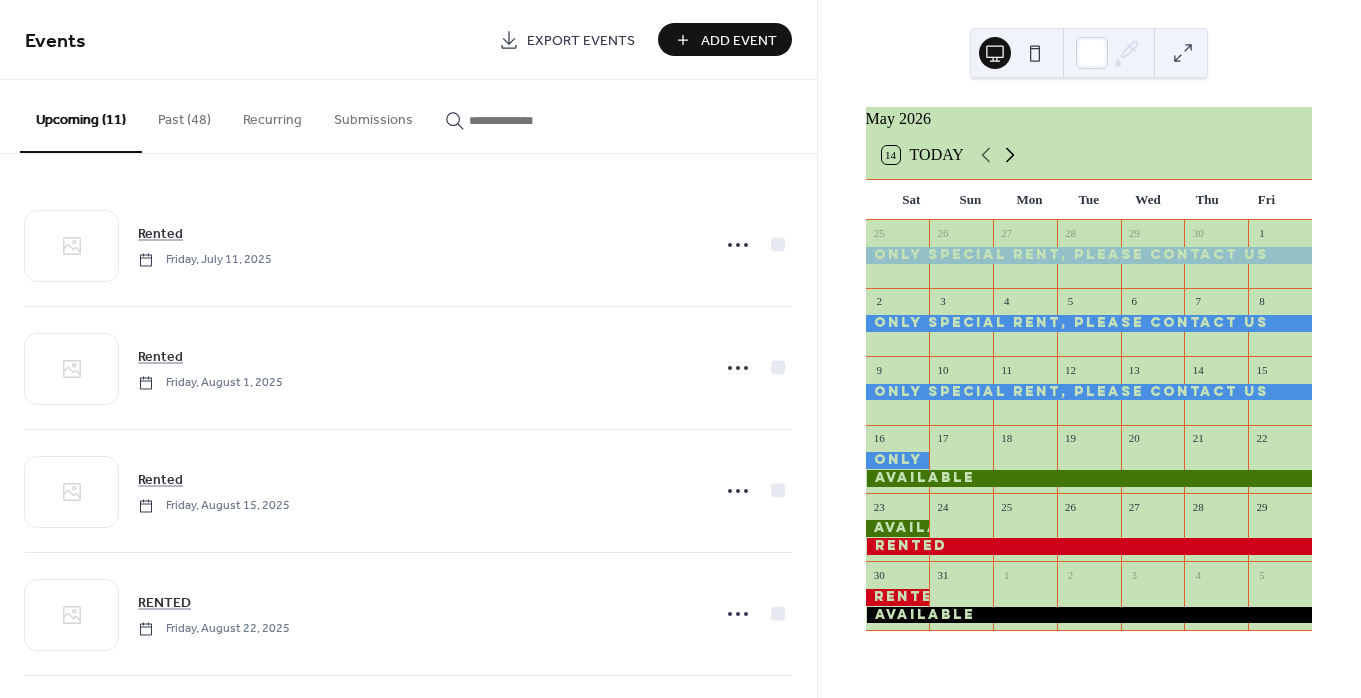 click 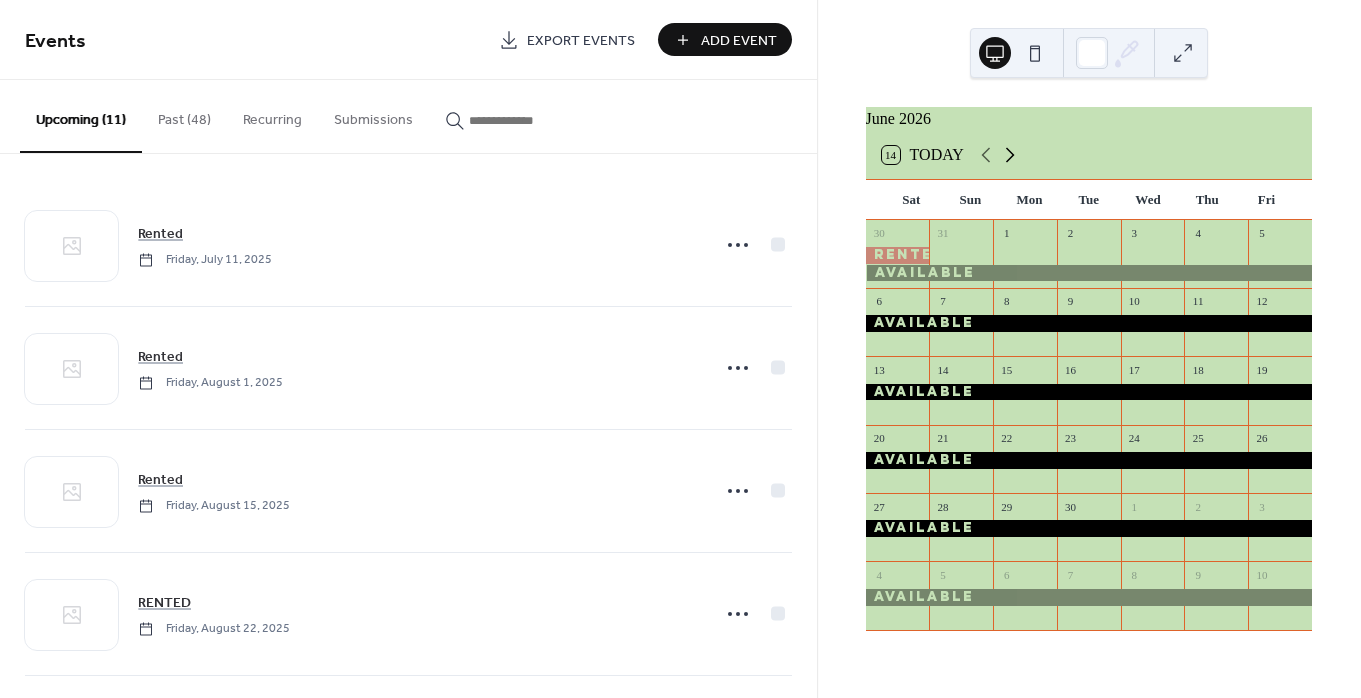click 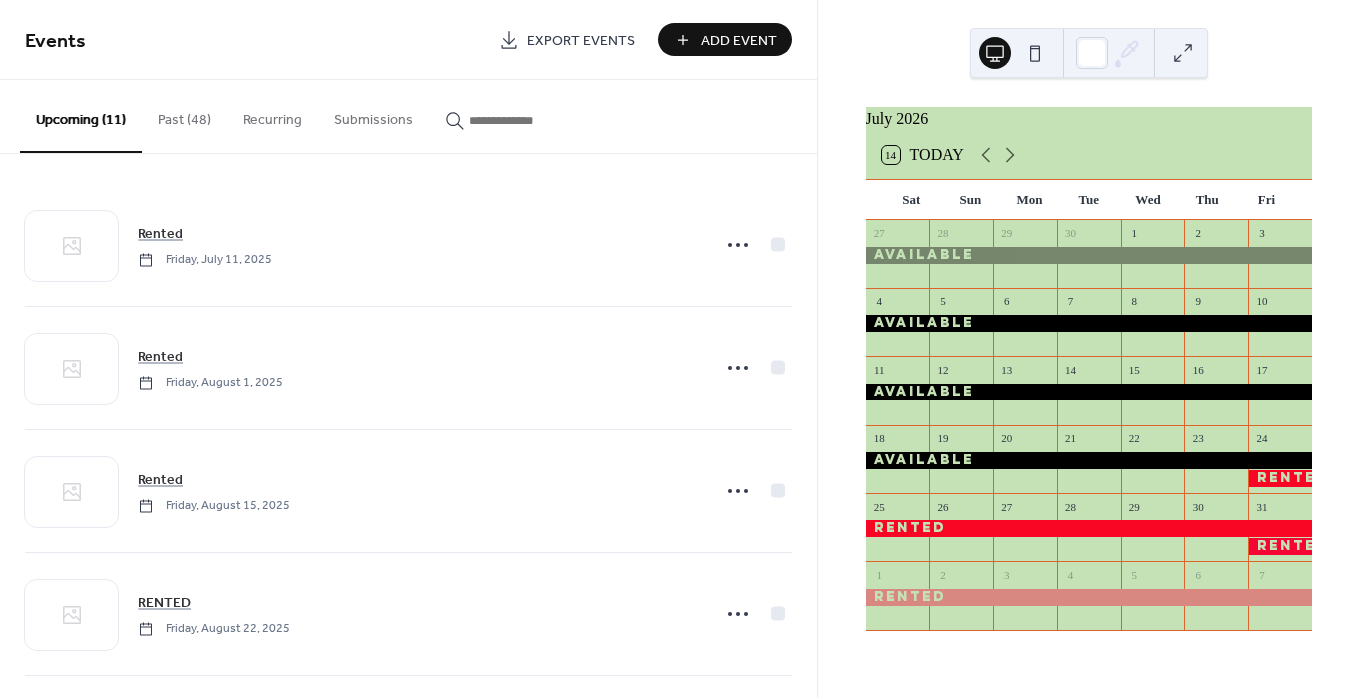 click on "Upcoming  (11)" at bounding box center (81, 116) 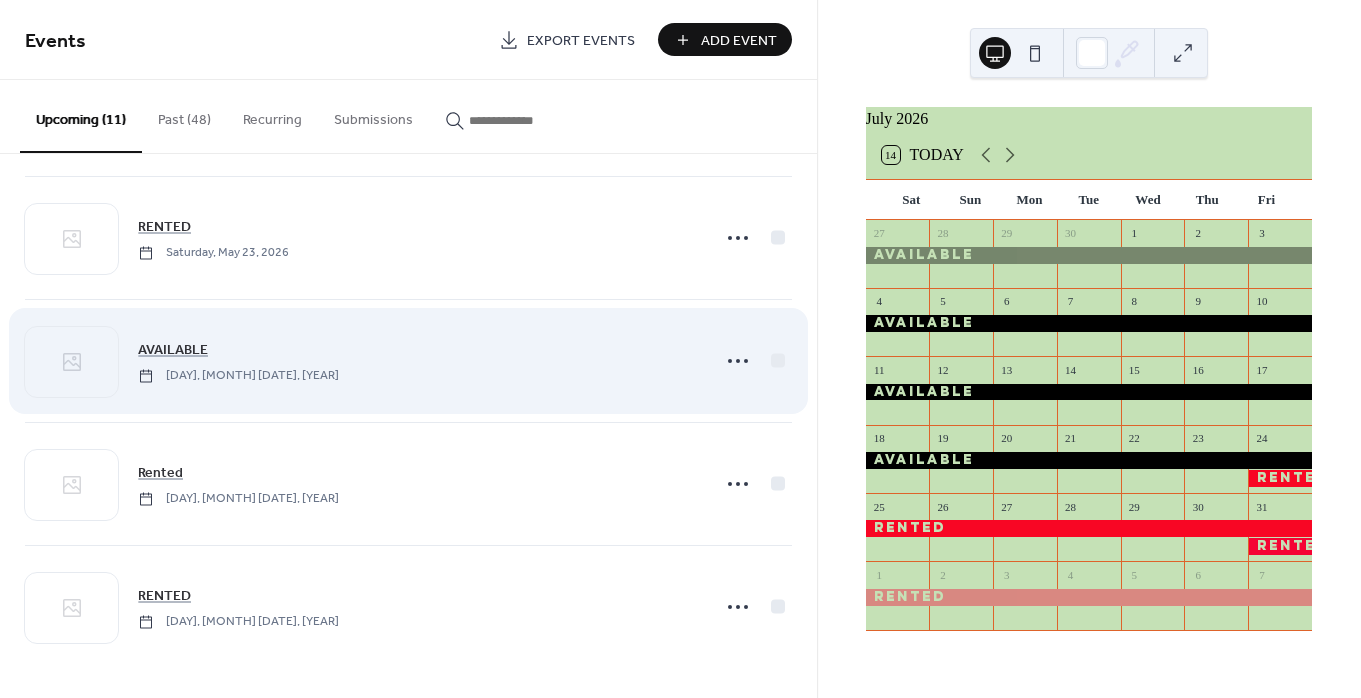 scroll, scrollTop: 868, scrollLeft: 0, axis: vertical 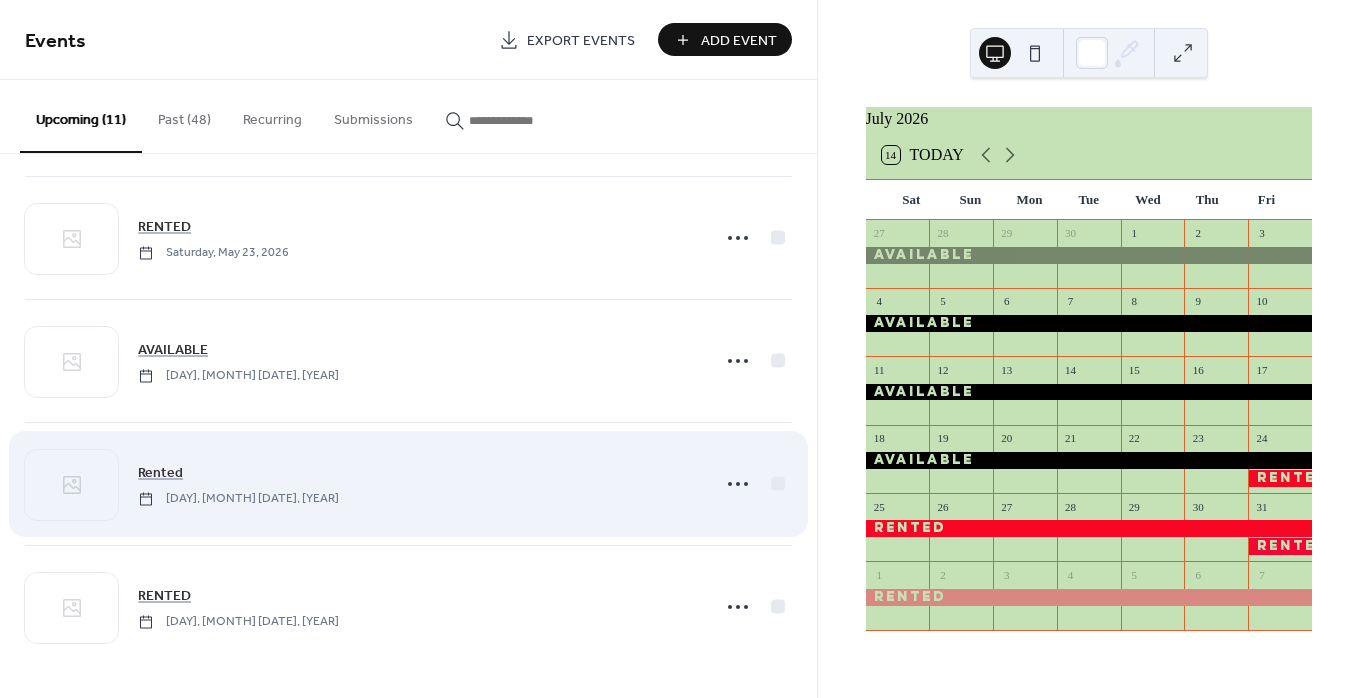 click on "Rented Friday, July 24, 2026" at bounding box center (408, 484) 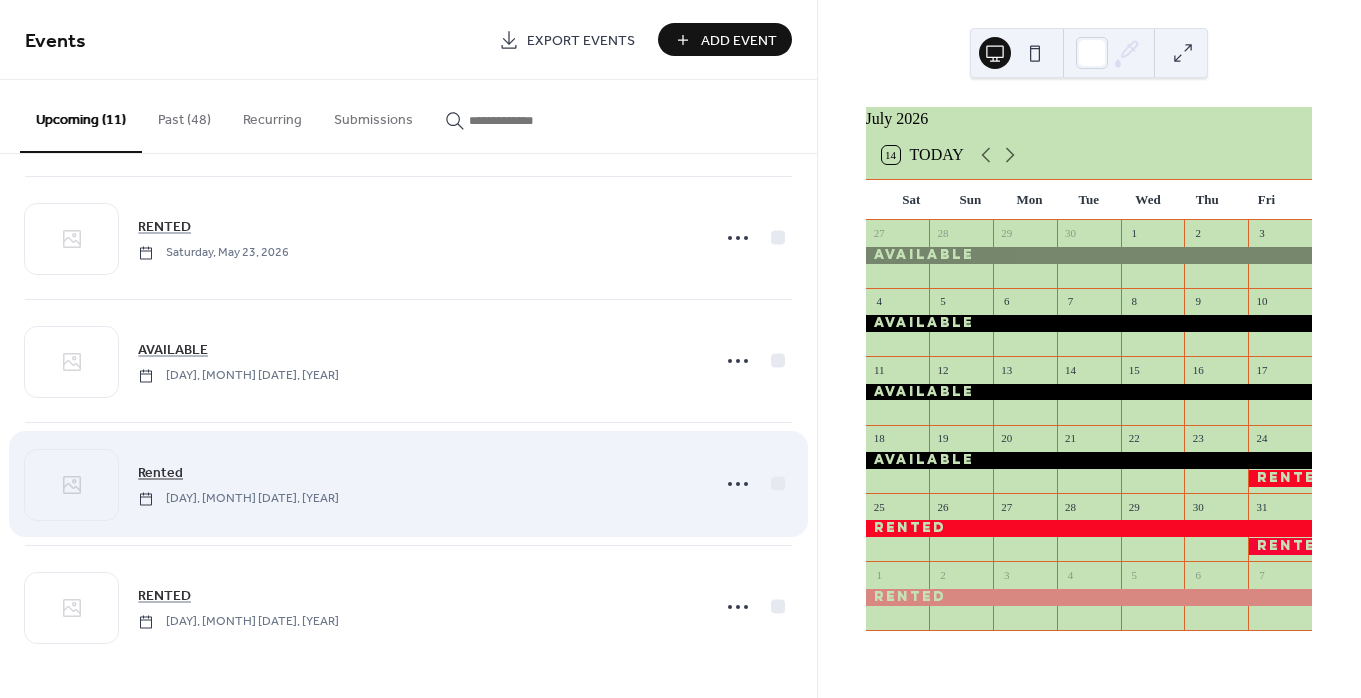 click on "Rented" at bounding box center [160, 473] 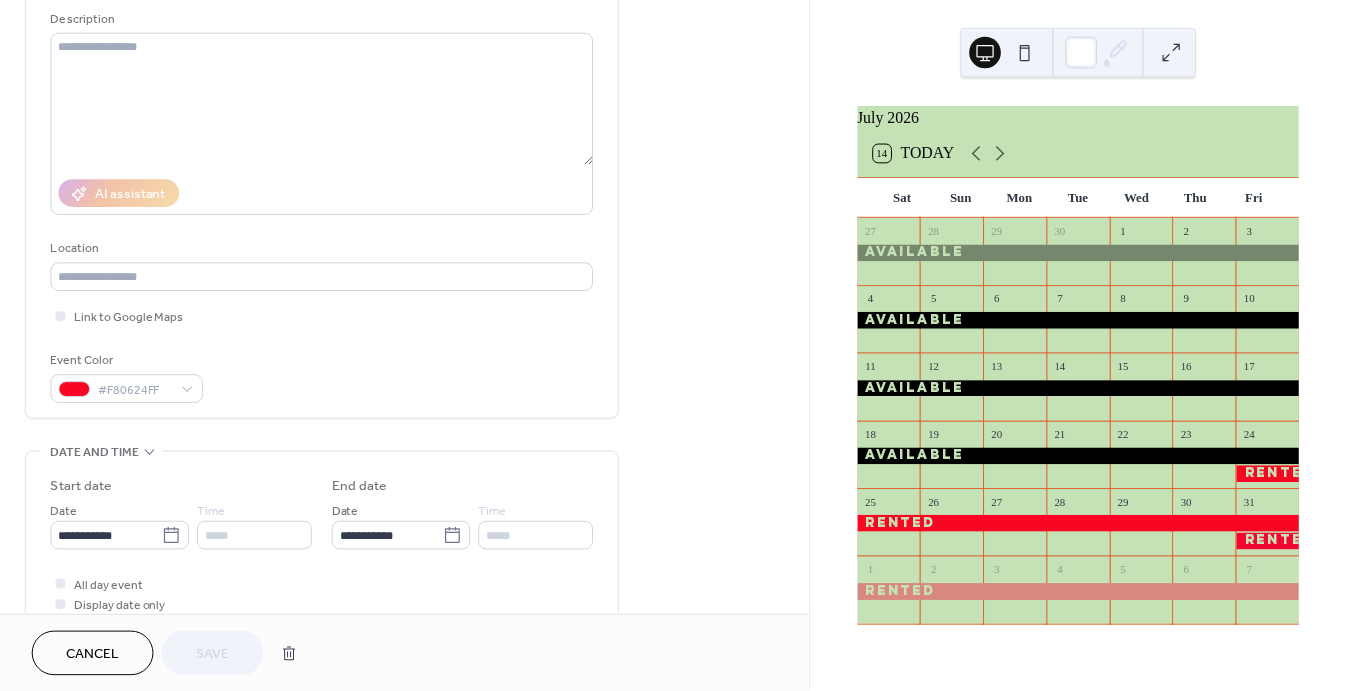 scroll, scrollTop: 220, scrollLeft: 0, axis: vertical 